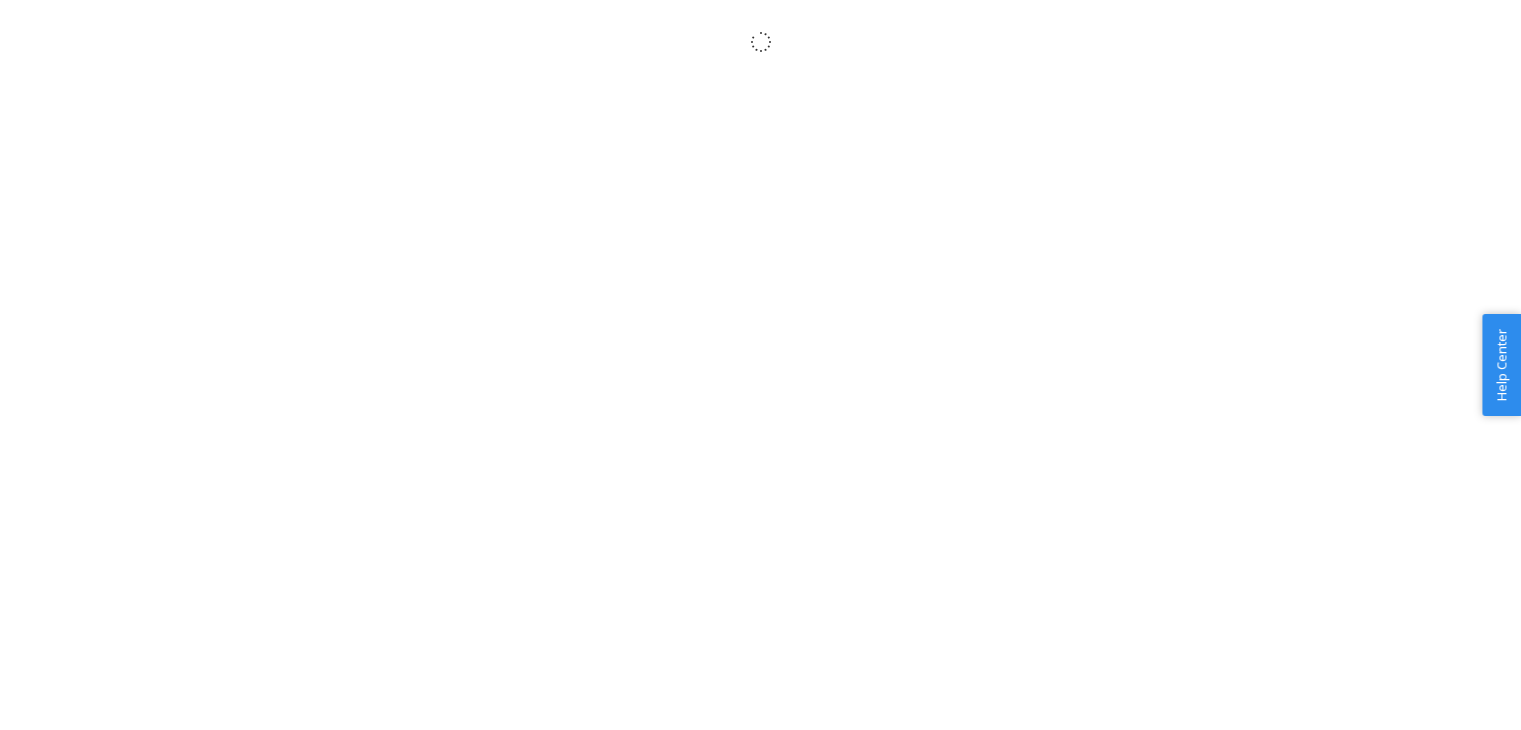 scroll, scrollTop: 0, scrollLeft: 0, axis: both 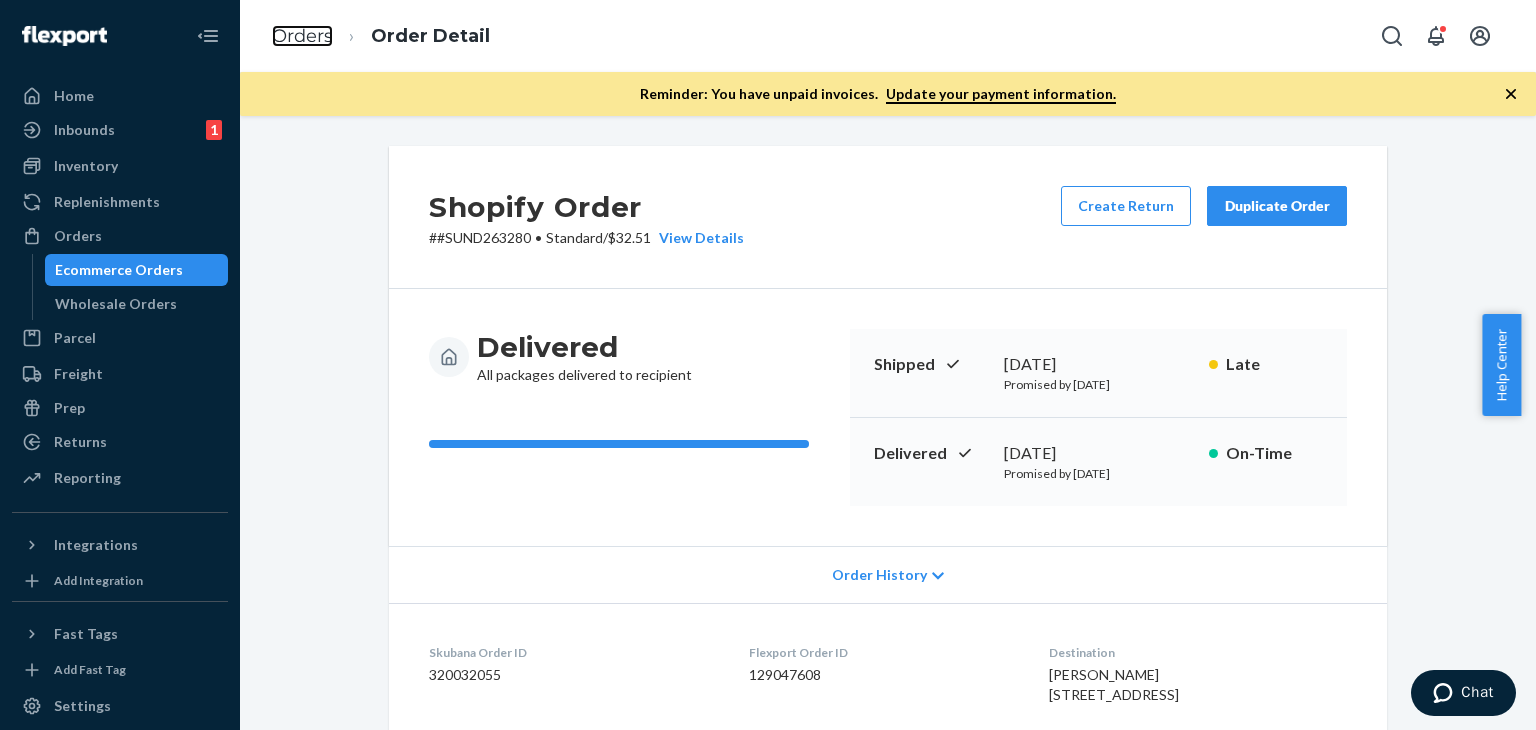 click on "Orders" at bounding box center [302, 36] 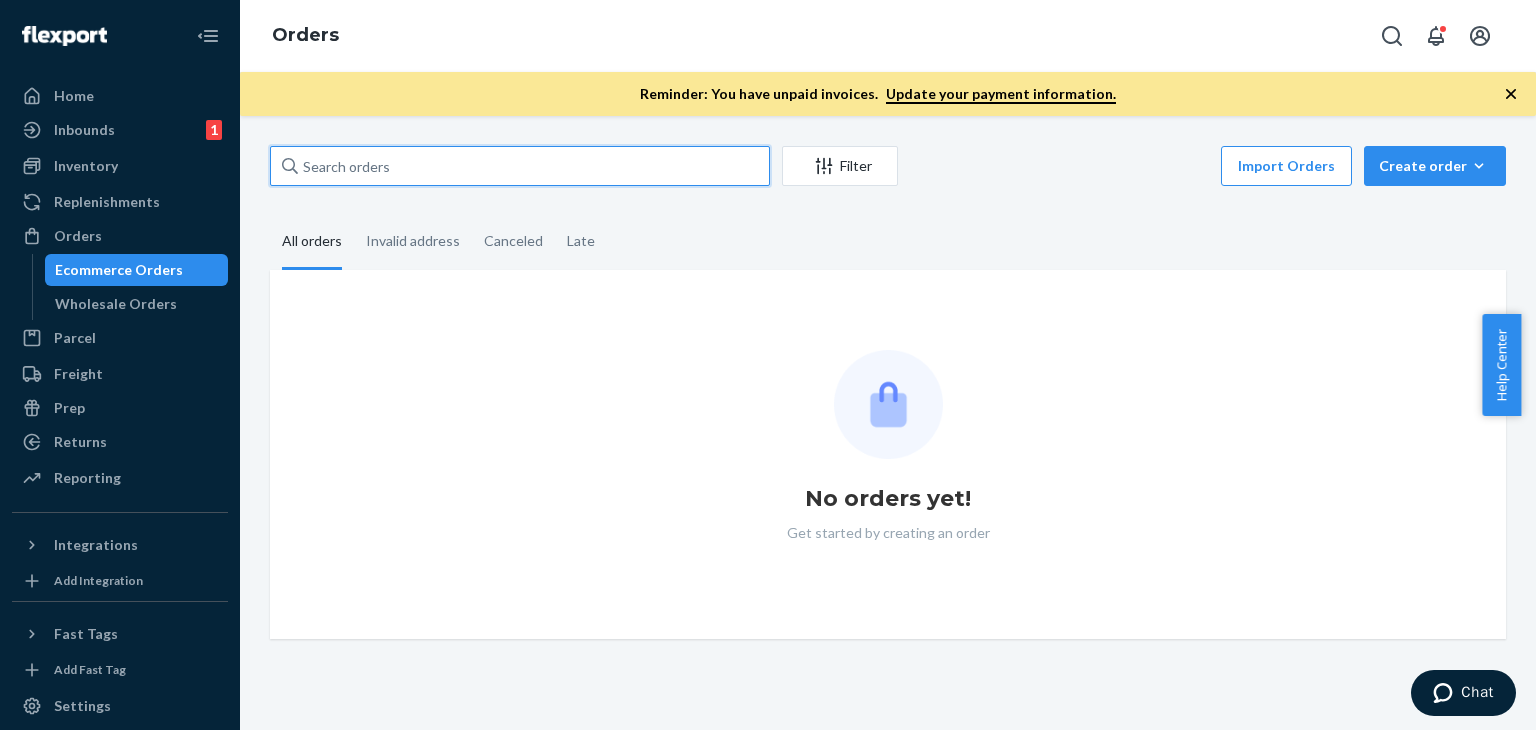 click at bounding box center (520, 166) 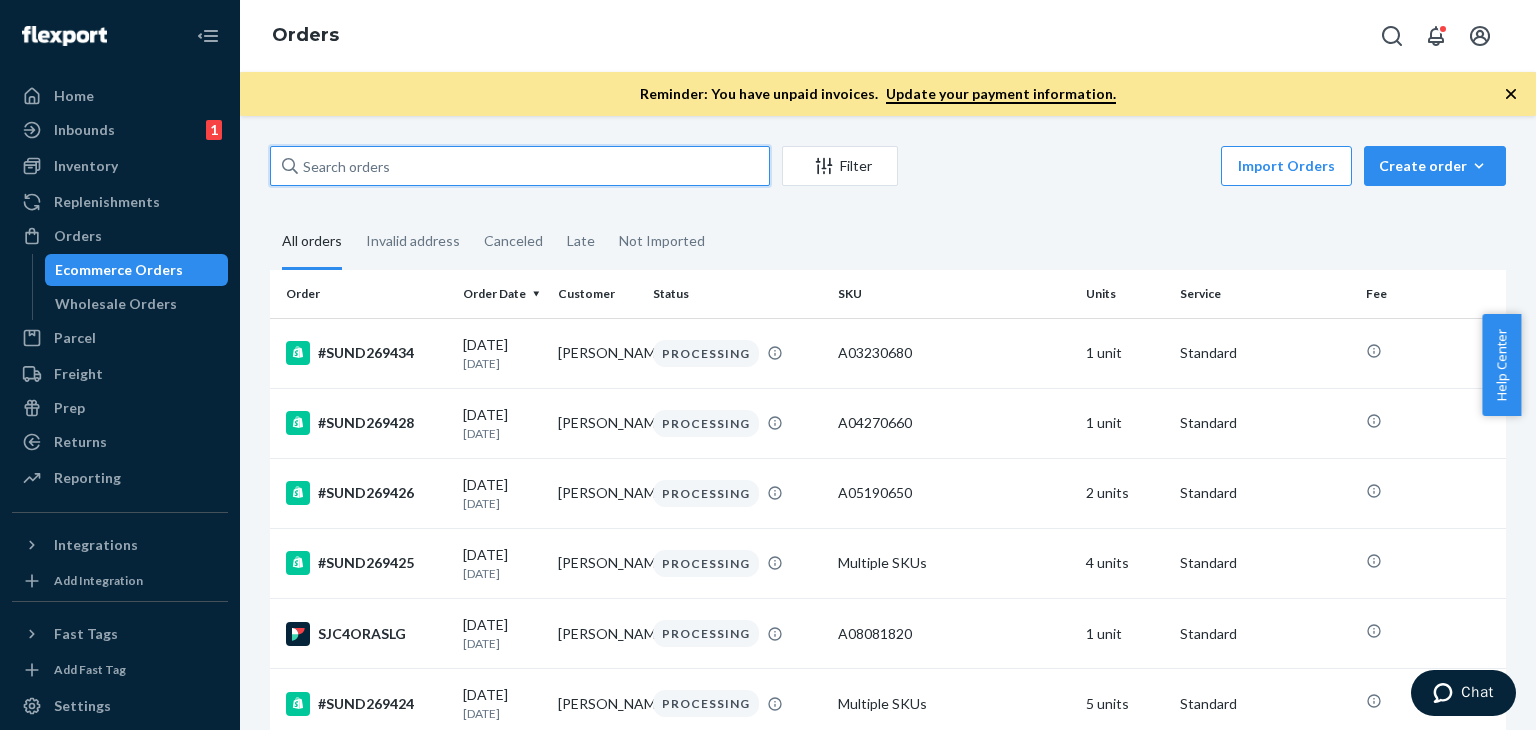 paste on "#SUND268162" 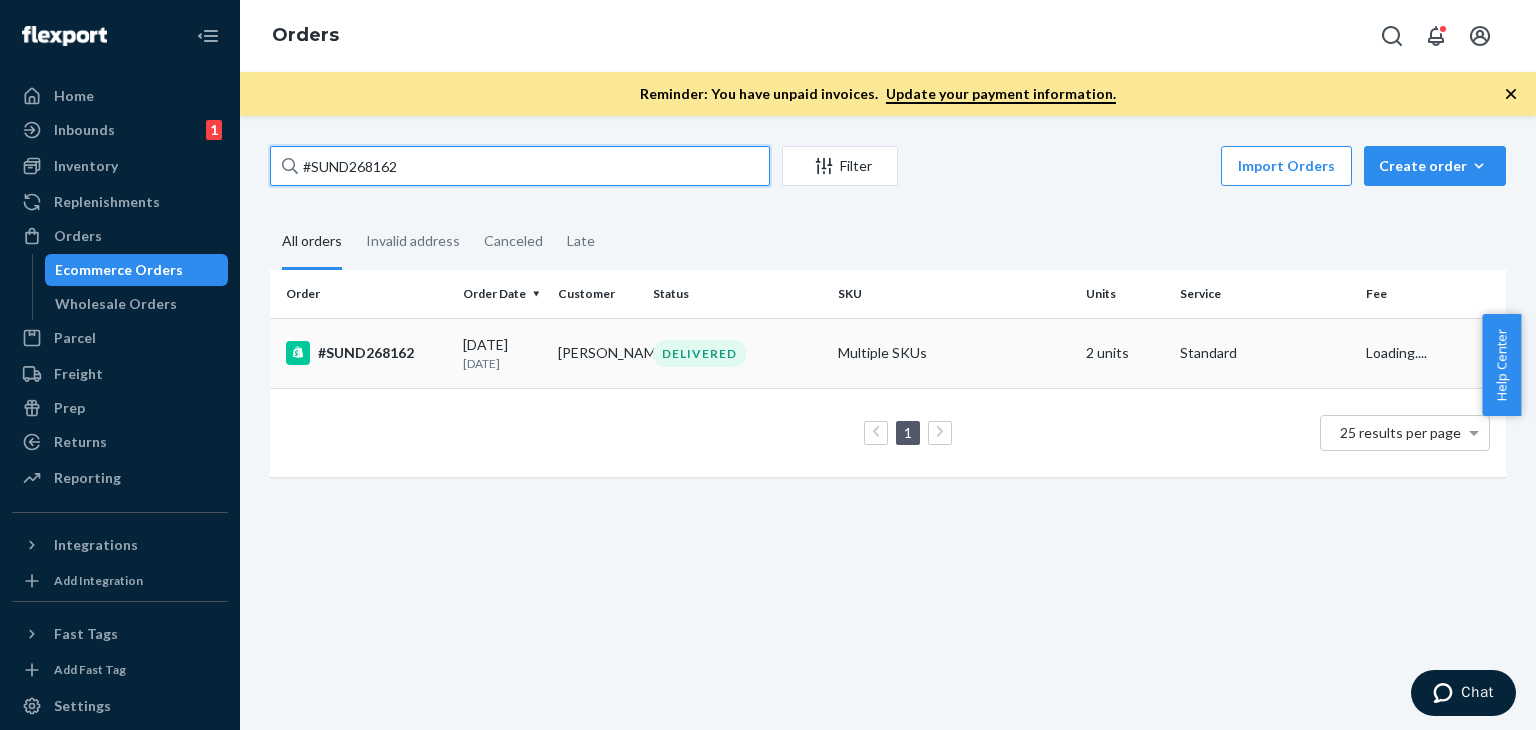 type on "#SUND268162" 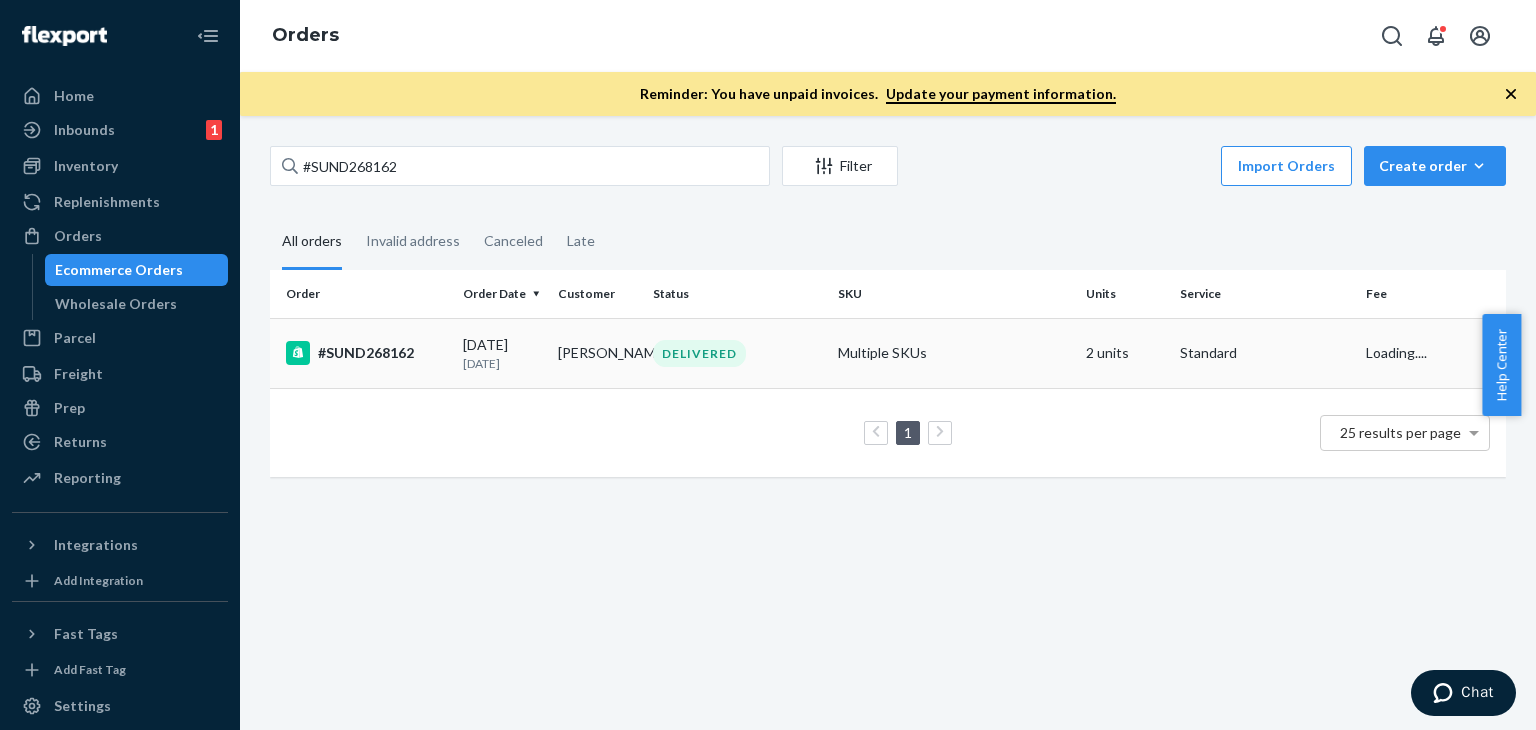 click on "Jill Henry-Peters" at bounding box center (597, 353) 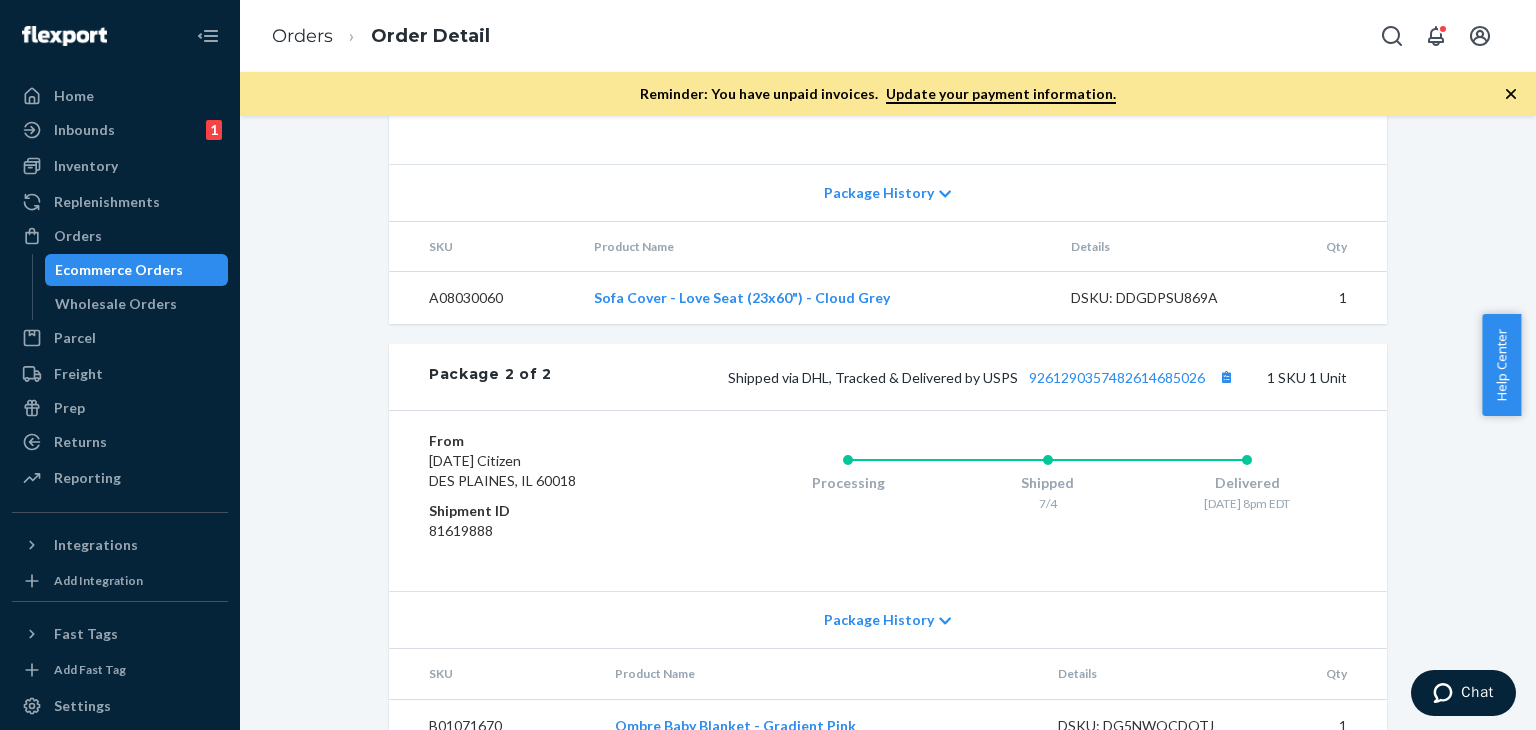 scroll, scrollTop: 1190, scrollLeft: 0, axis: vertical 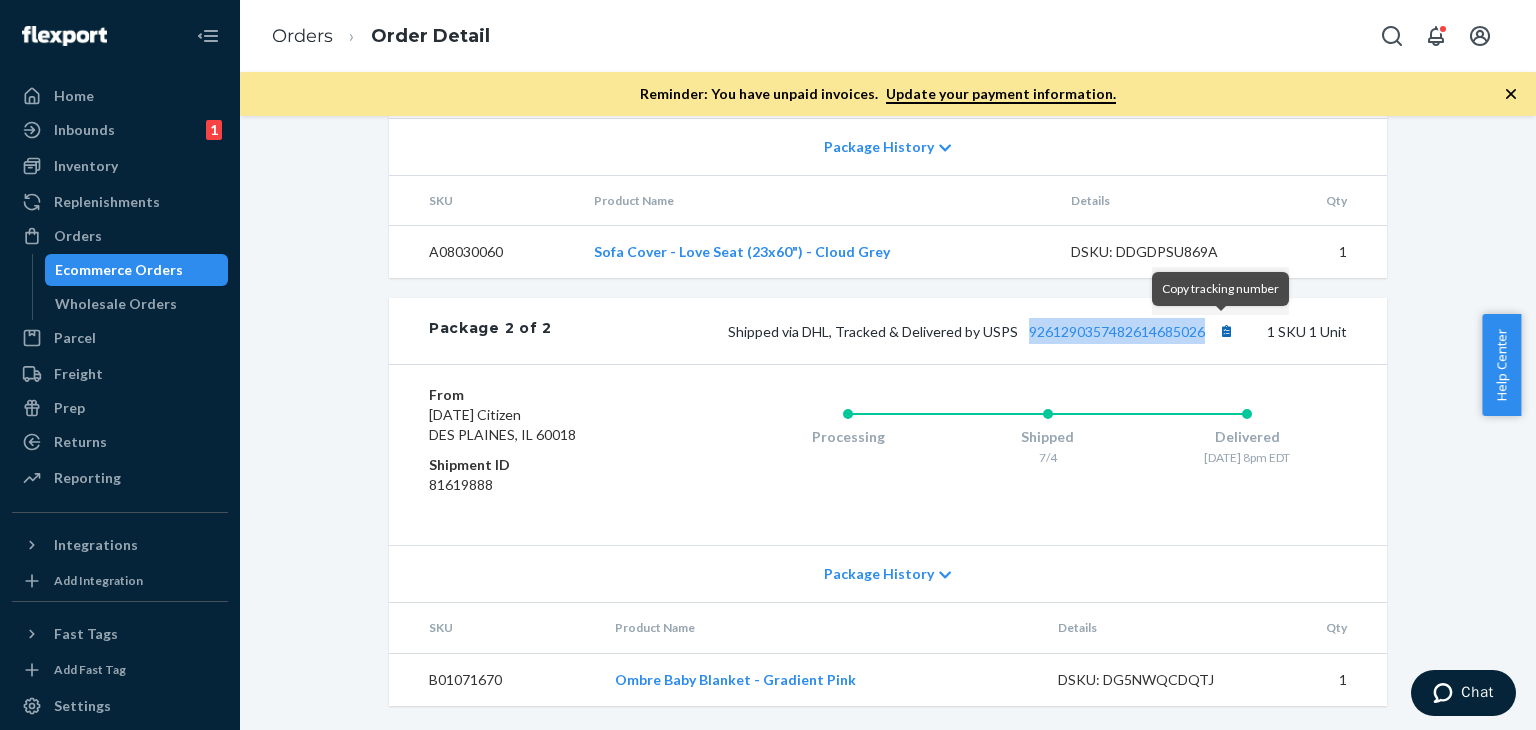 drag, startPoint x: 1019, startPoint y: 315, endPoint x: 1215, endPoint y: 319, distance: 196.04082 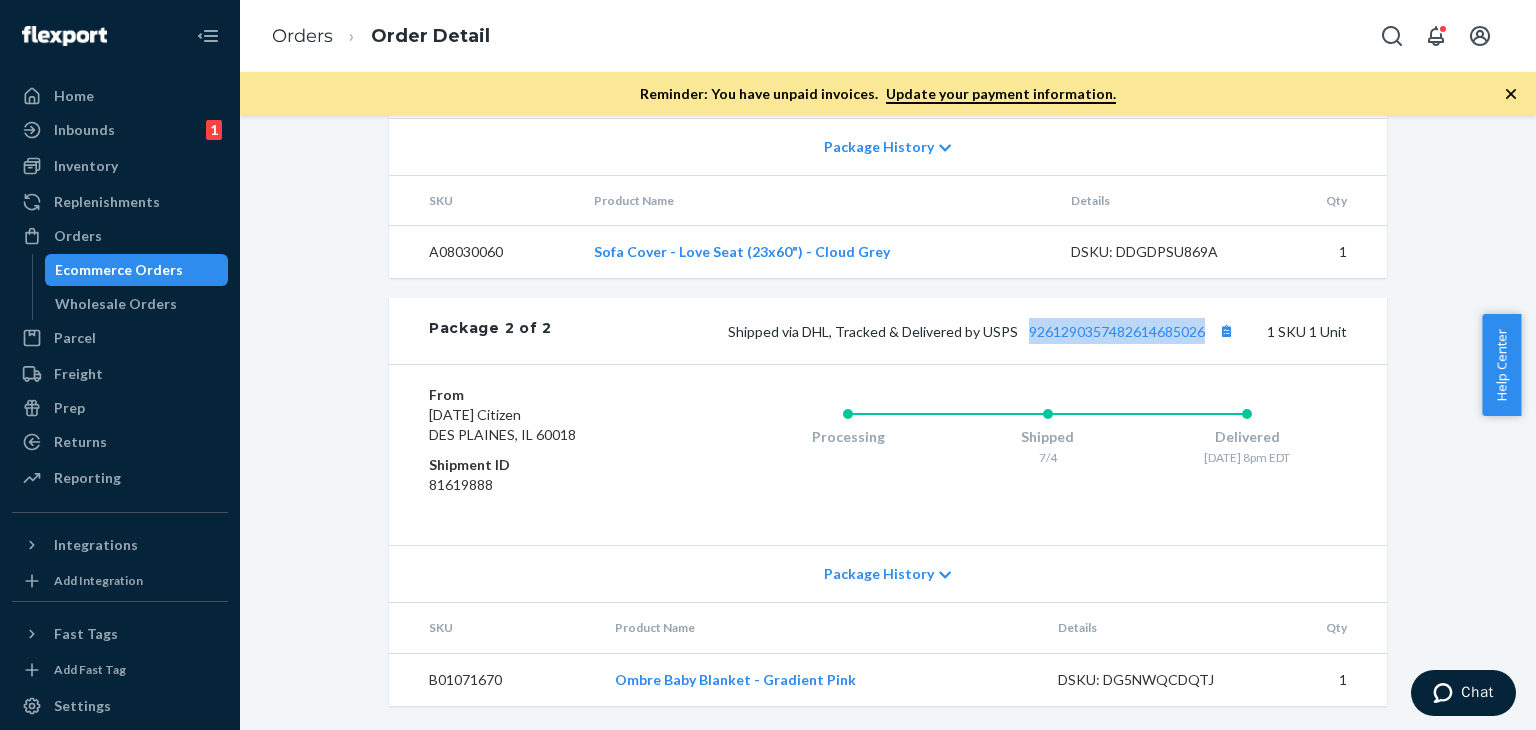 copy on "9261290357482614685026" 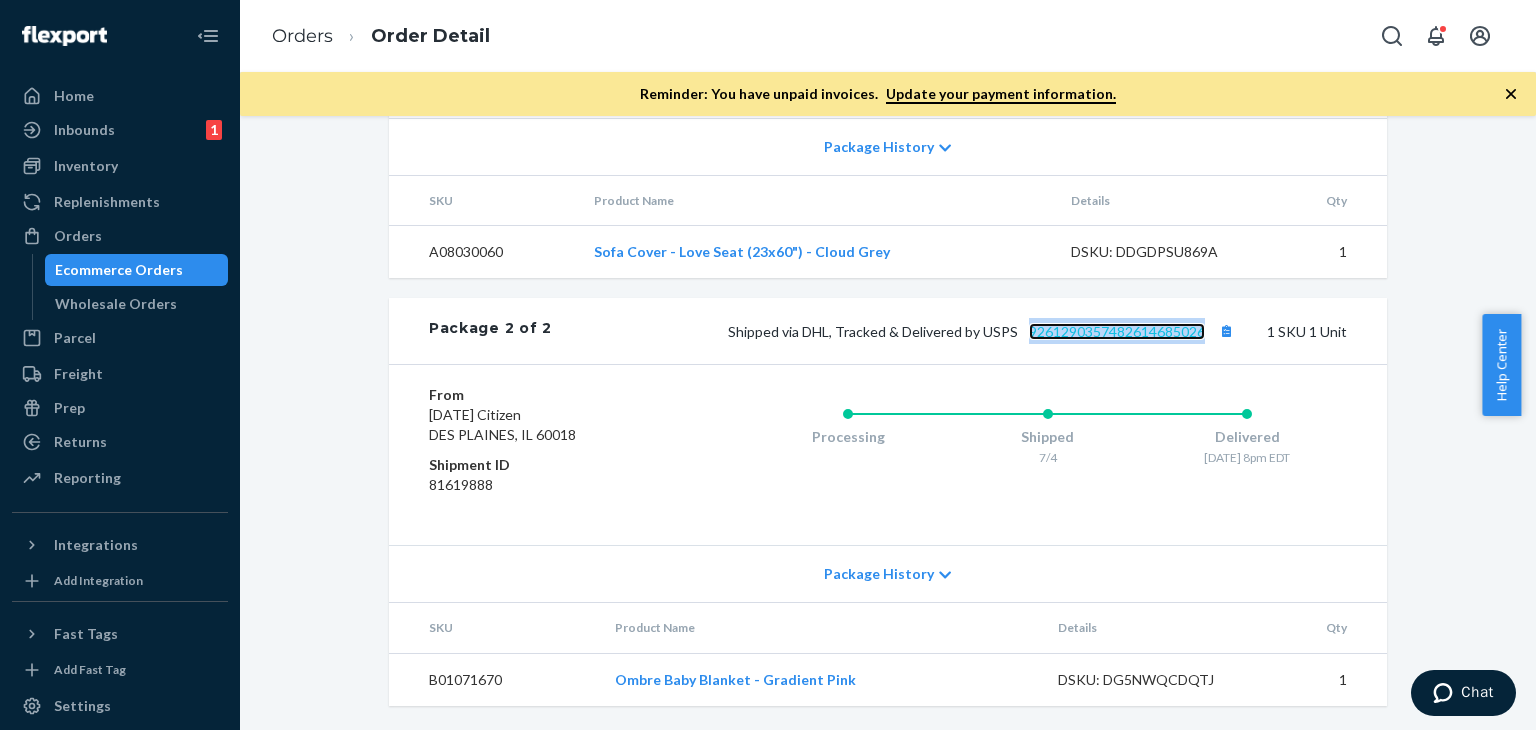 click on "9261290357482614685026" at bounding box center [1117, 331] 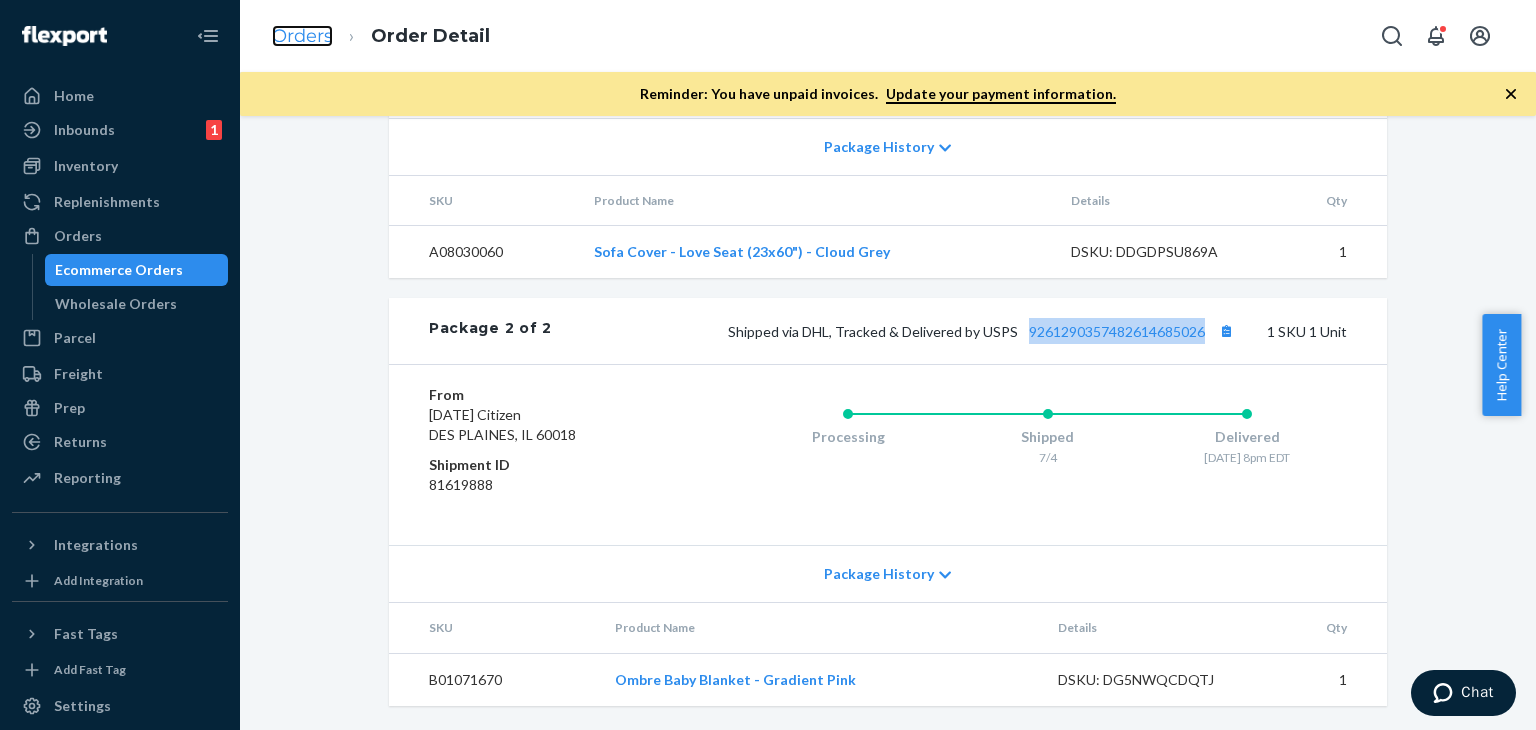click on "Orders" at bounding box center [302, 36] 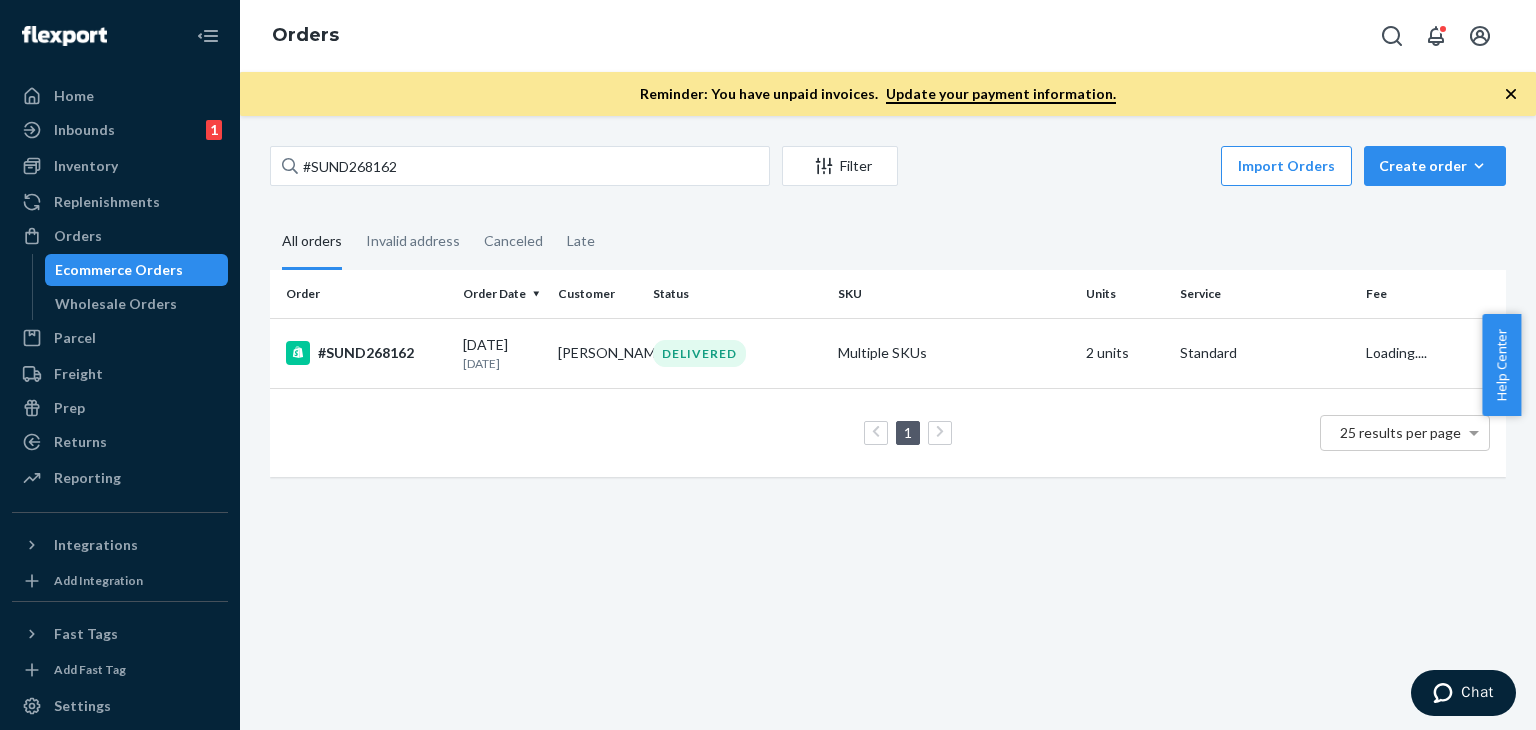 scroll, scrollTop: 0, scrollLeft: 0, axis: both 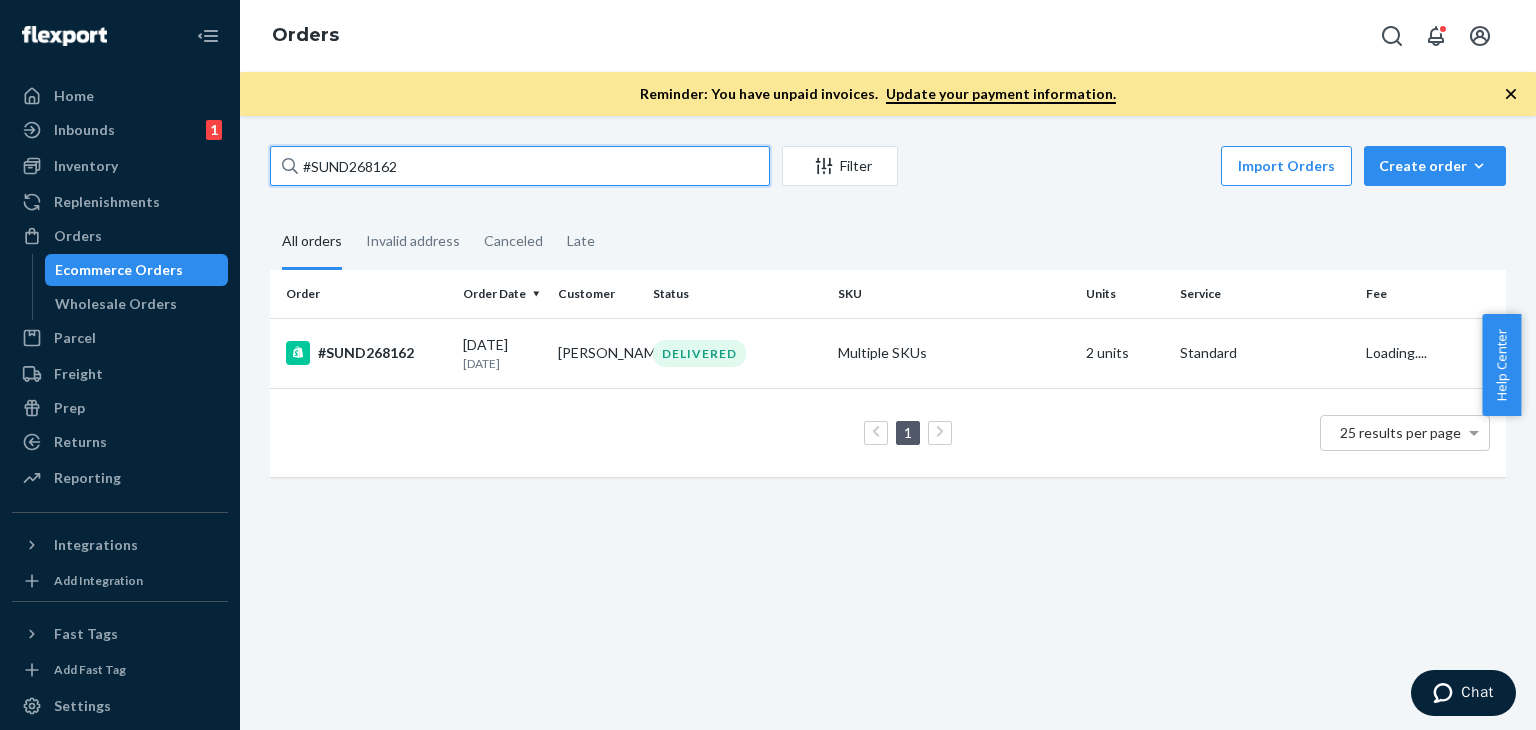 drag, startPoint x: 431, startPoint y: 171, endPoint x: 321, endPoint y: 170, distance: 110.00455 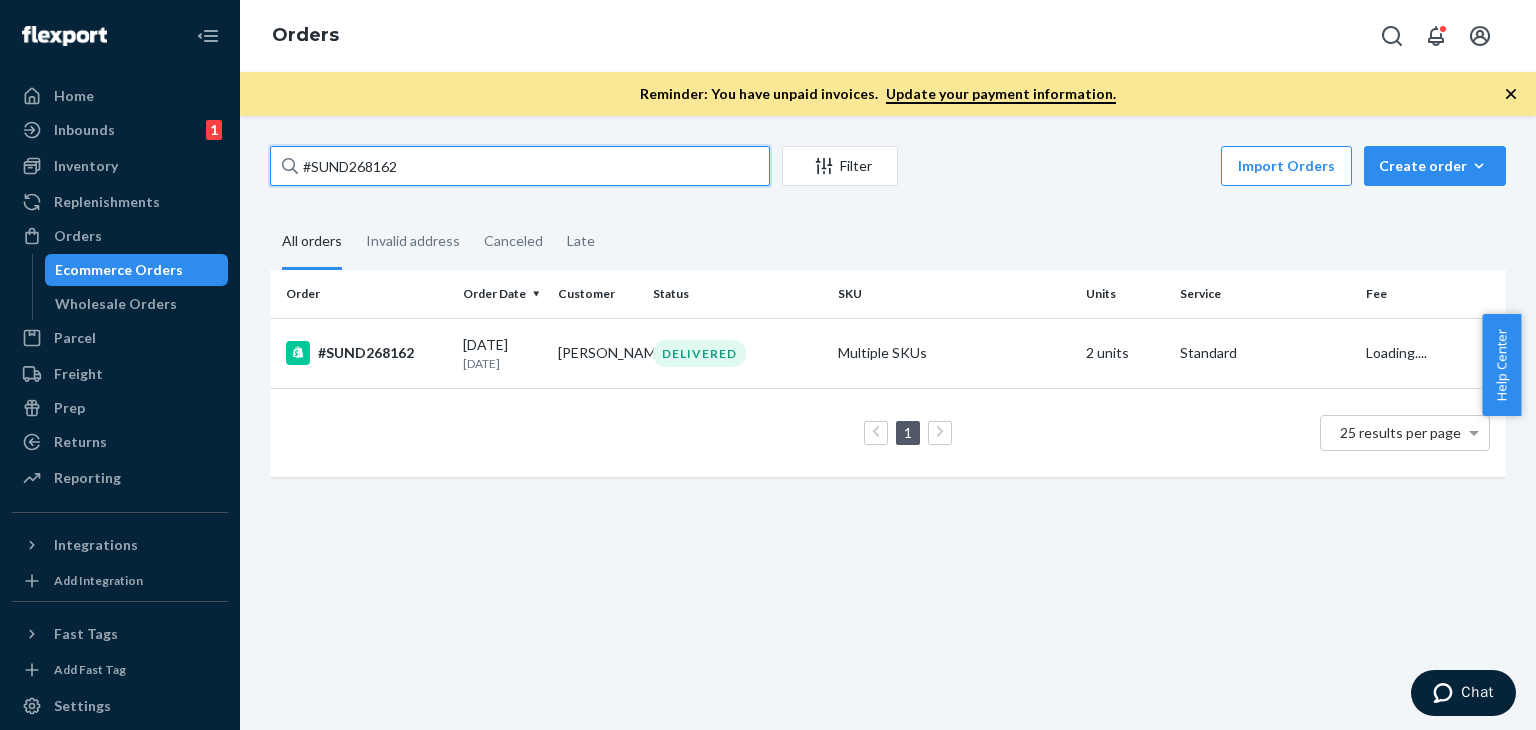 click on "#SUND268162" at bounding box center (520, 166) 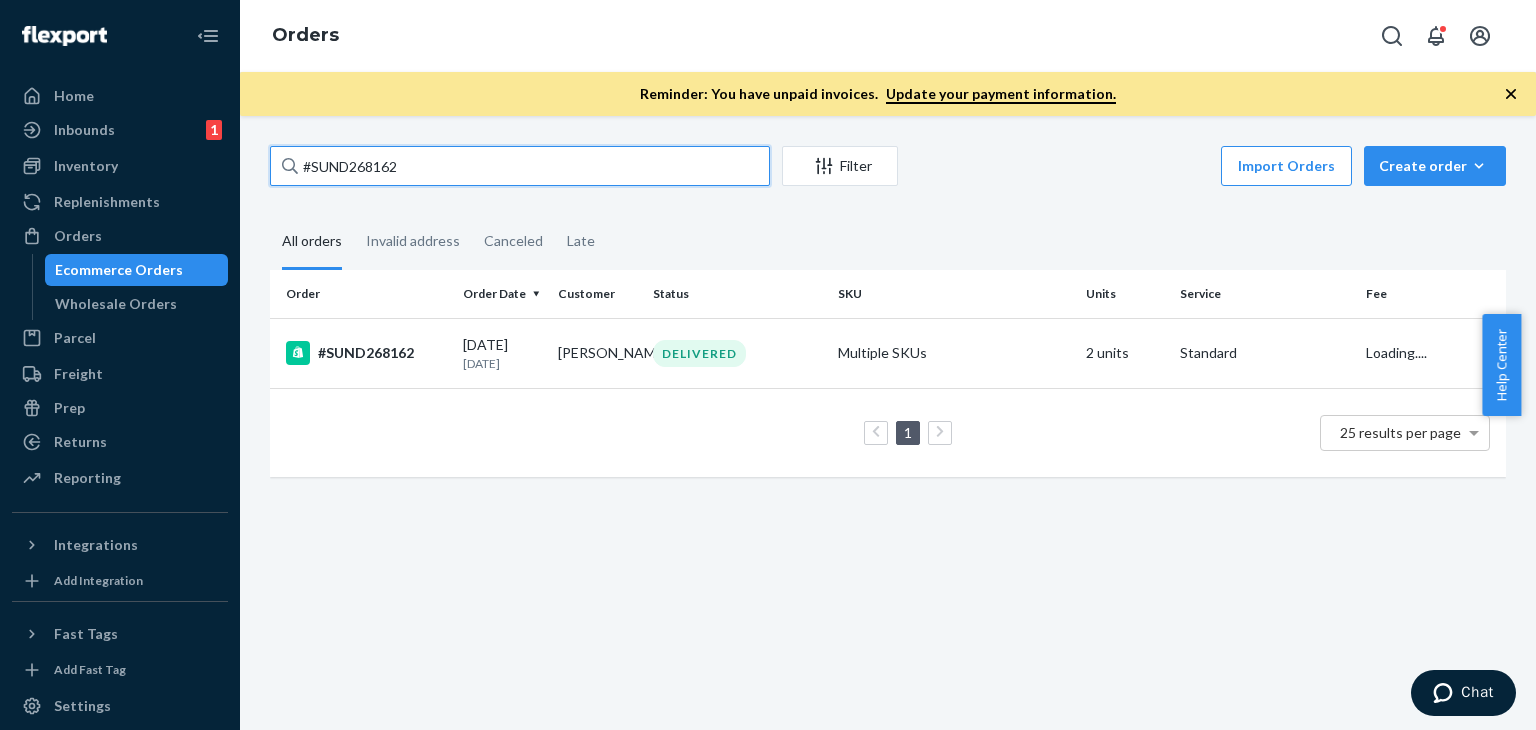 paste on "815 Complete" 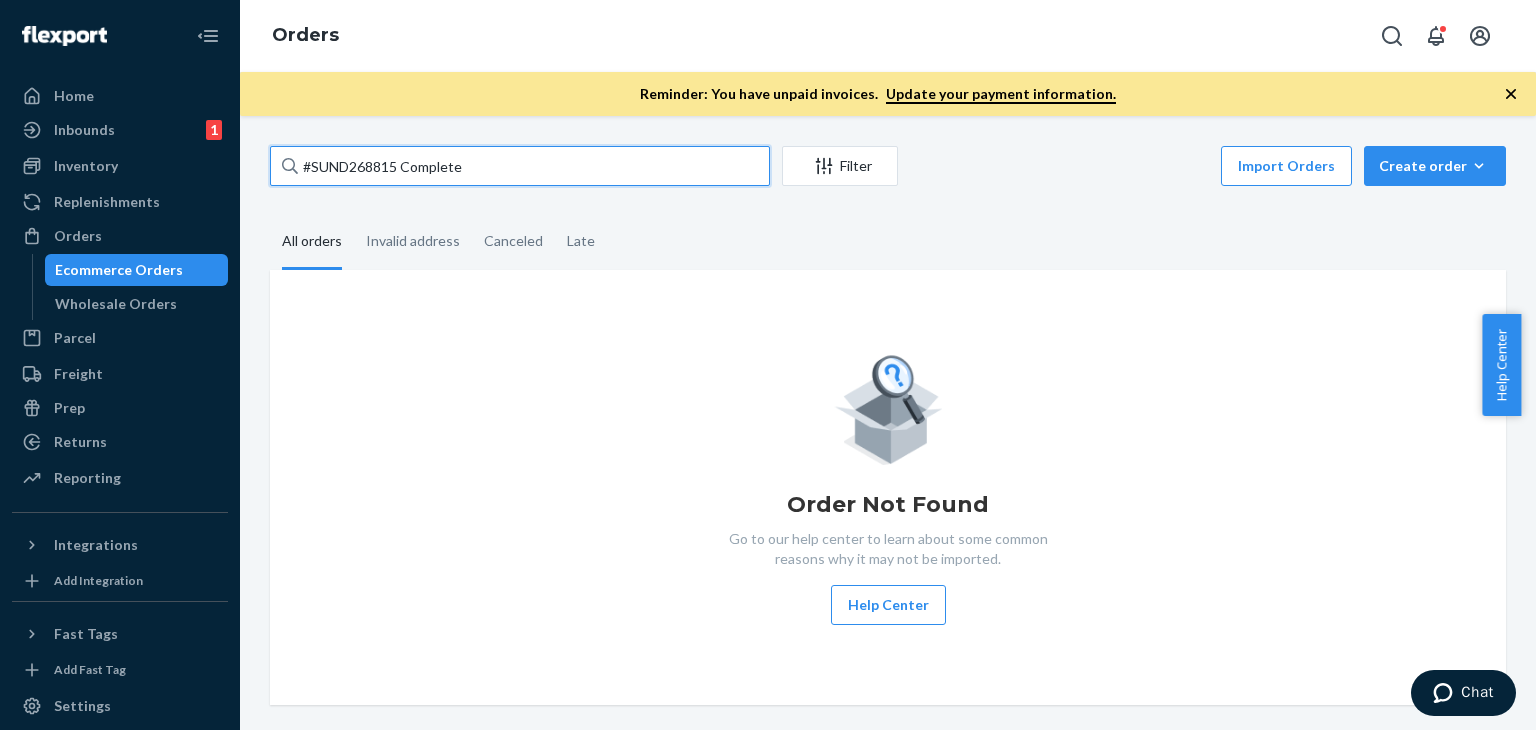 drag, startPoint x: 399, startPoint y: 168, endPoint x: 559, endPoint y: 168, distance: 160 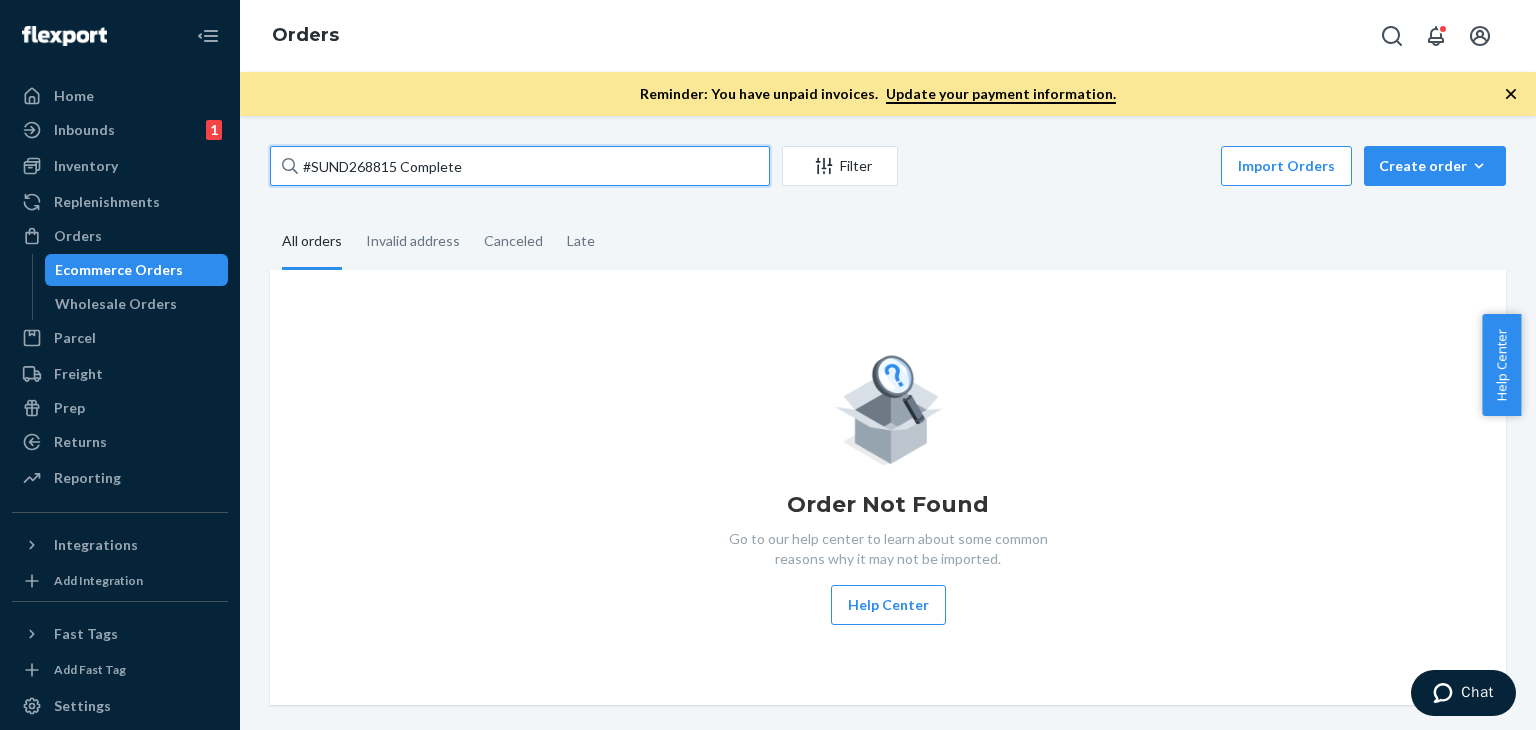 click on "#SUND268815 Complete" at bounding box center [520, 166] 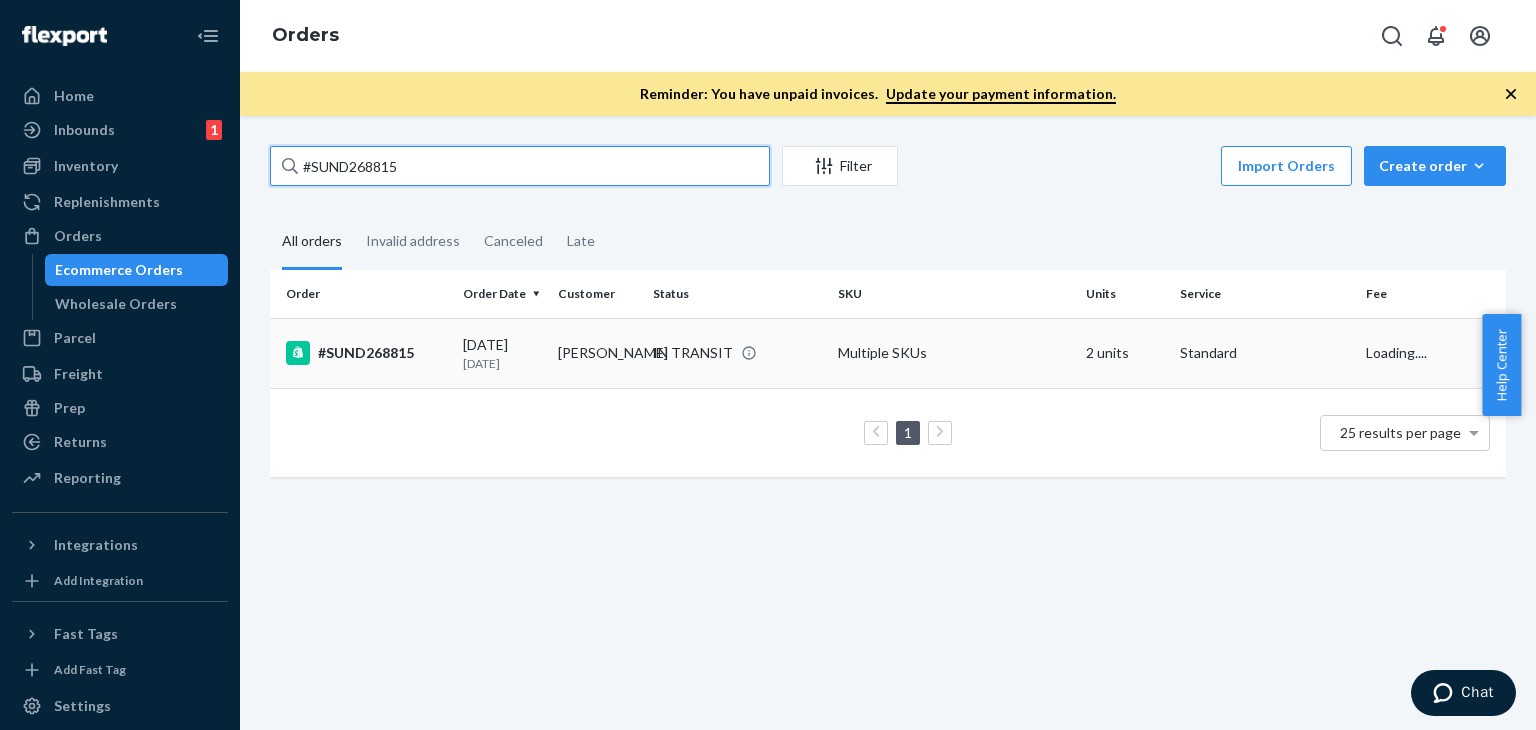type on "#SUND268815" 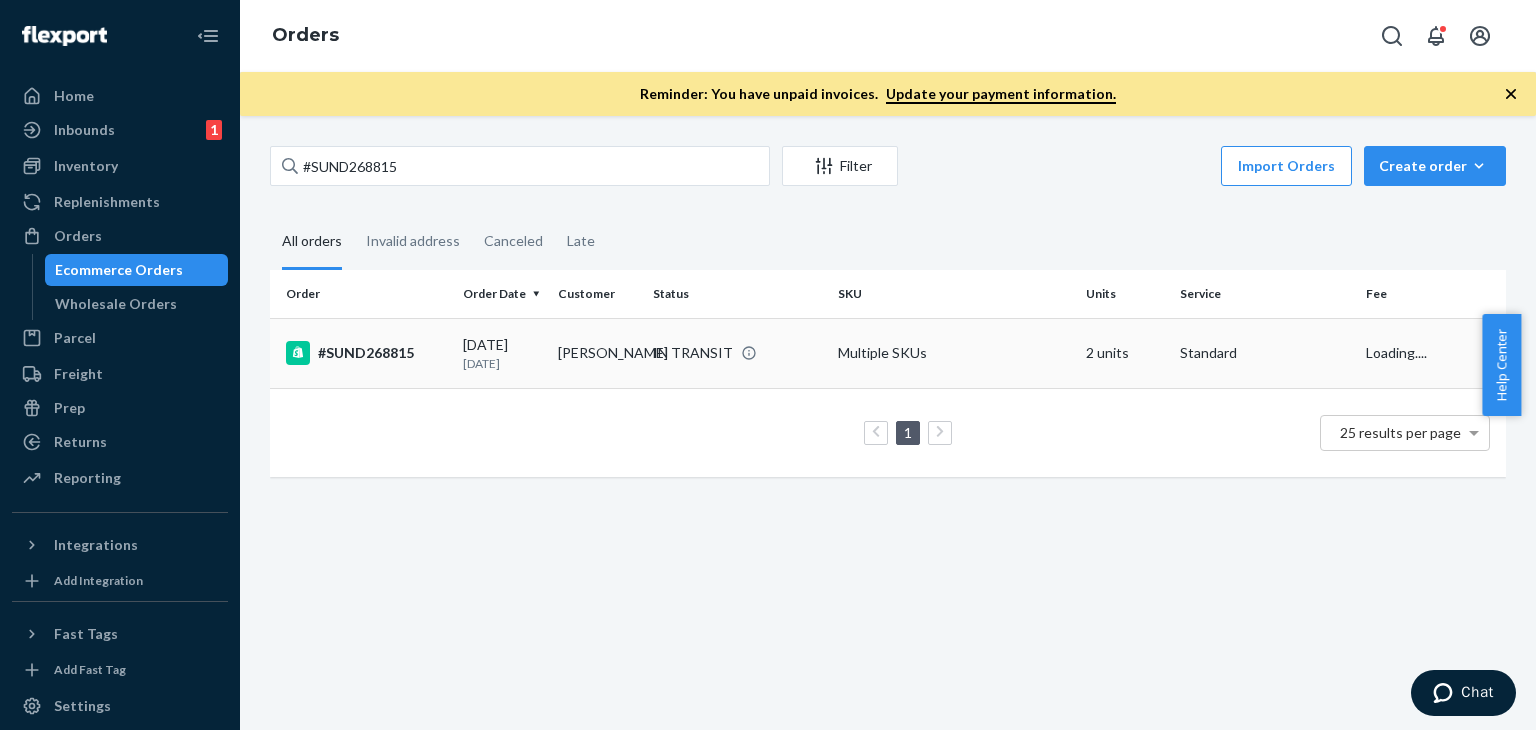 click on "David Rotstein" at bounding box center [597, 353] 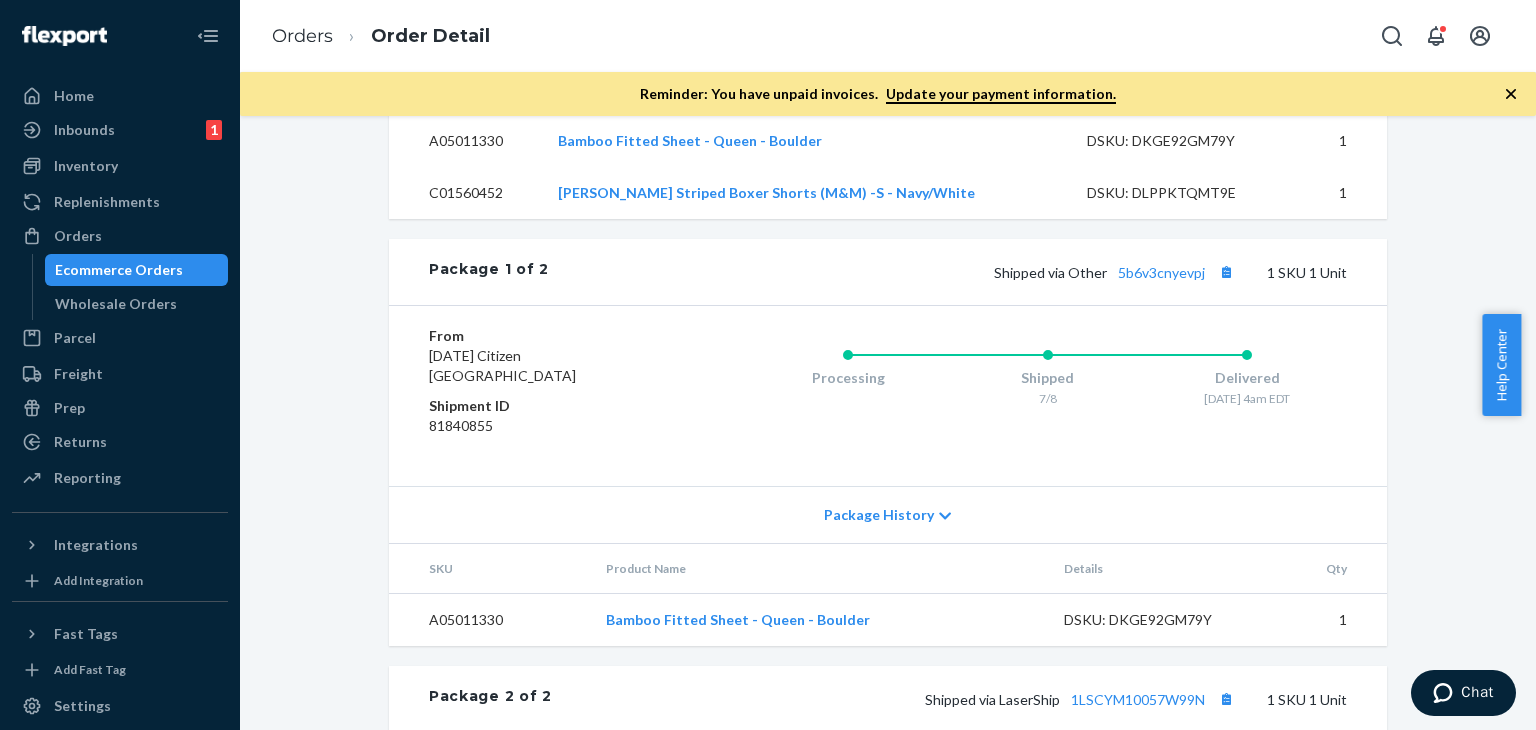 scroll, scrollTop: 1000, scrollLeft: 0, axis: vertical 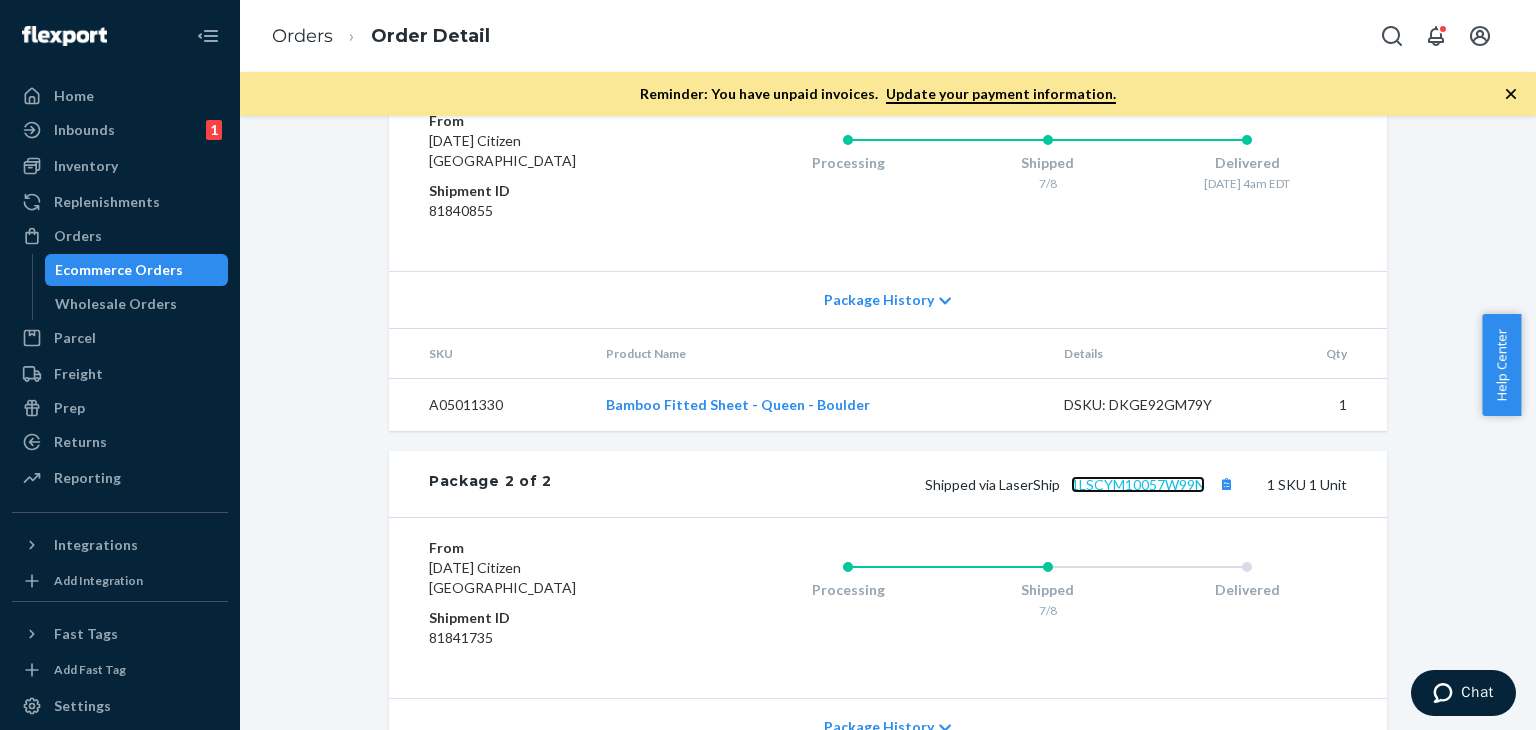 click on "1LSCYM10057W99N" at bounding box center (1138, 484) 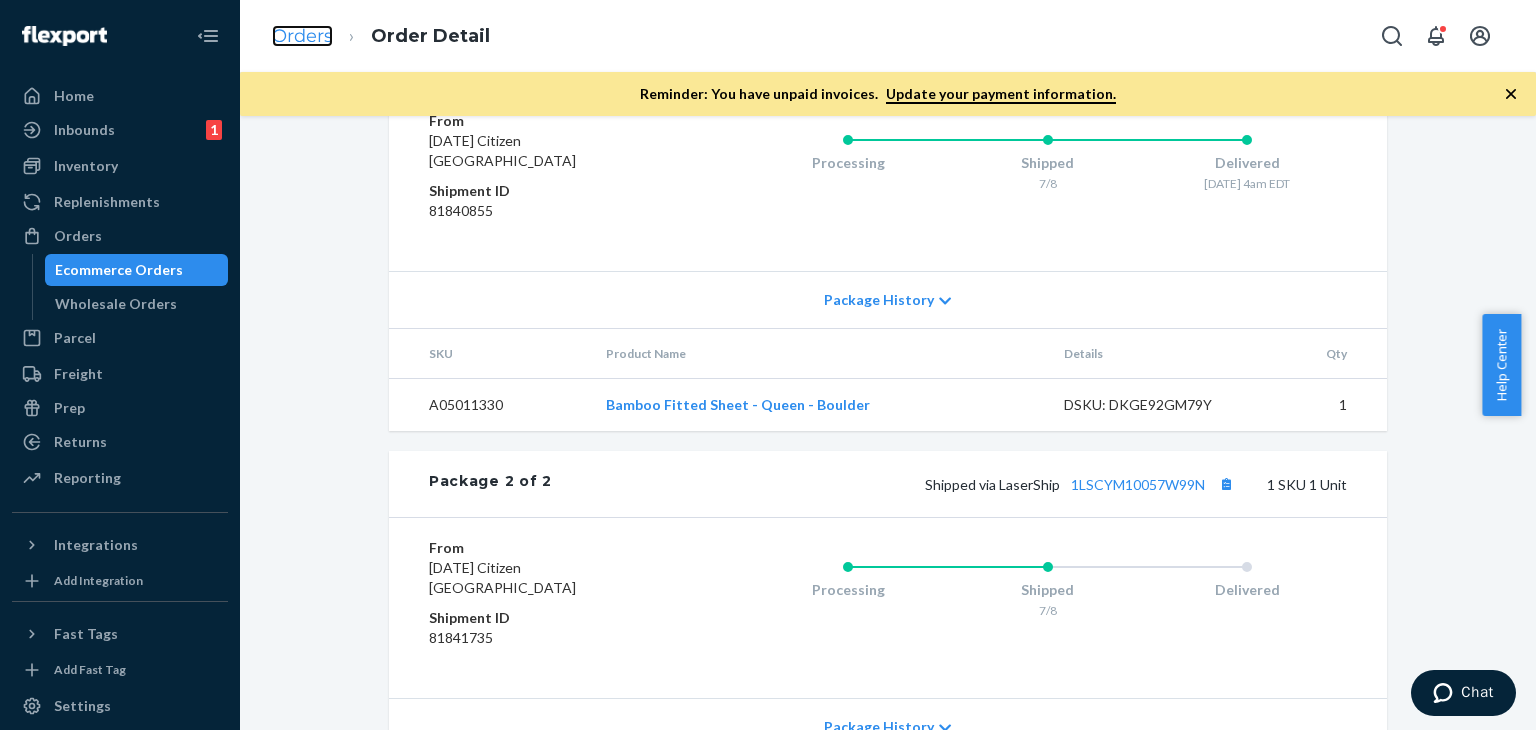 click on "Orders" at bounding box center (302, 36) 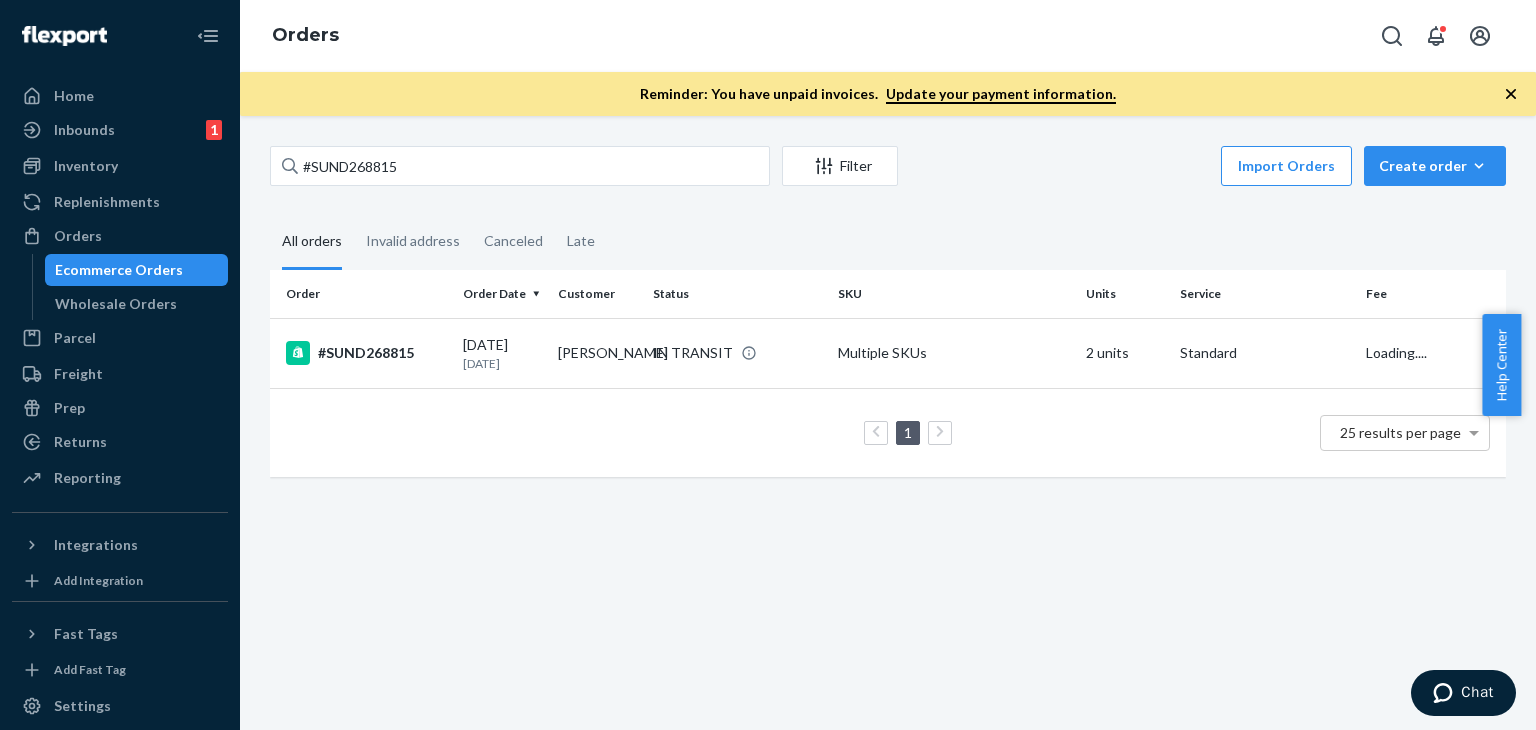 scroll, scrollTop: 0, scrollLeft: 0, axis: both 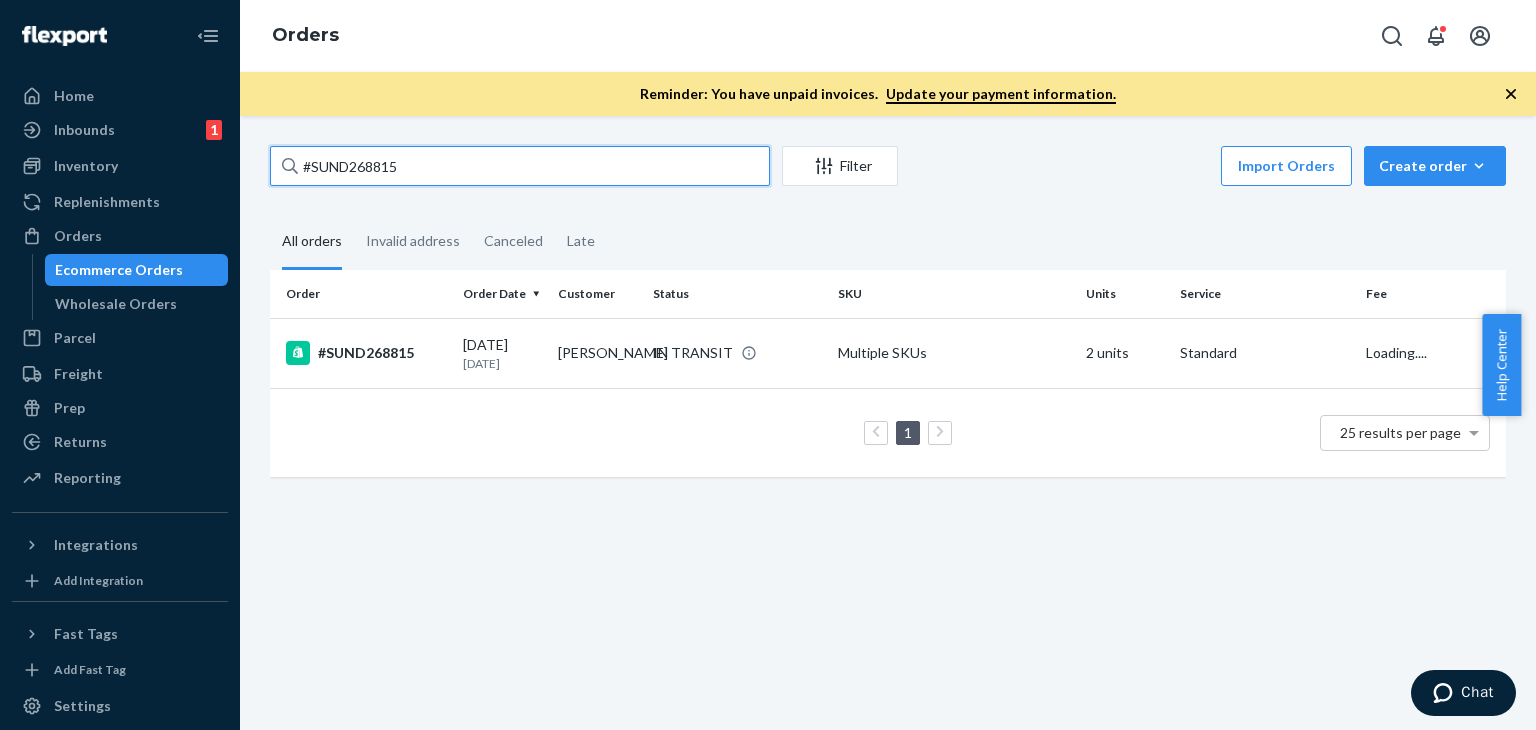 drag, startPoint x: 303, startPoint y: 177, endPoint x: 248, endPoint y: 181, distance: 55.145264 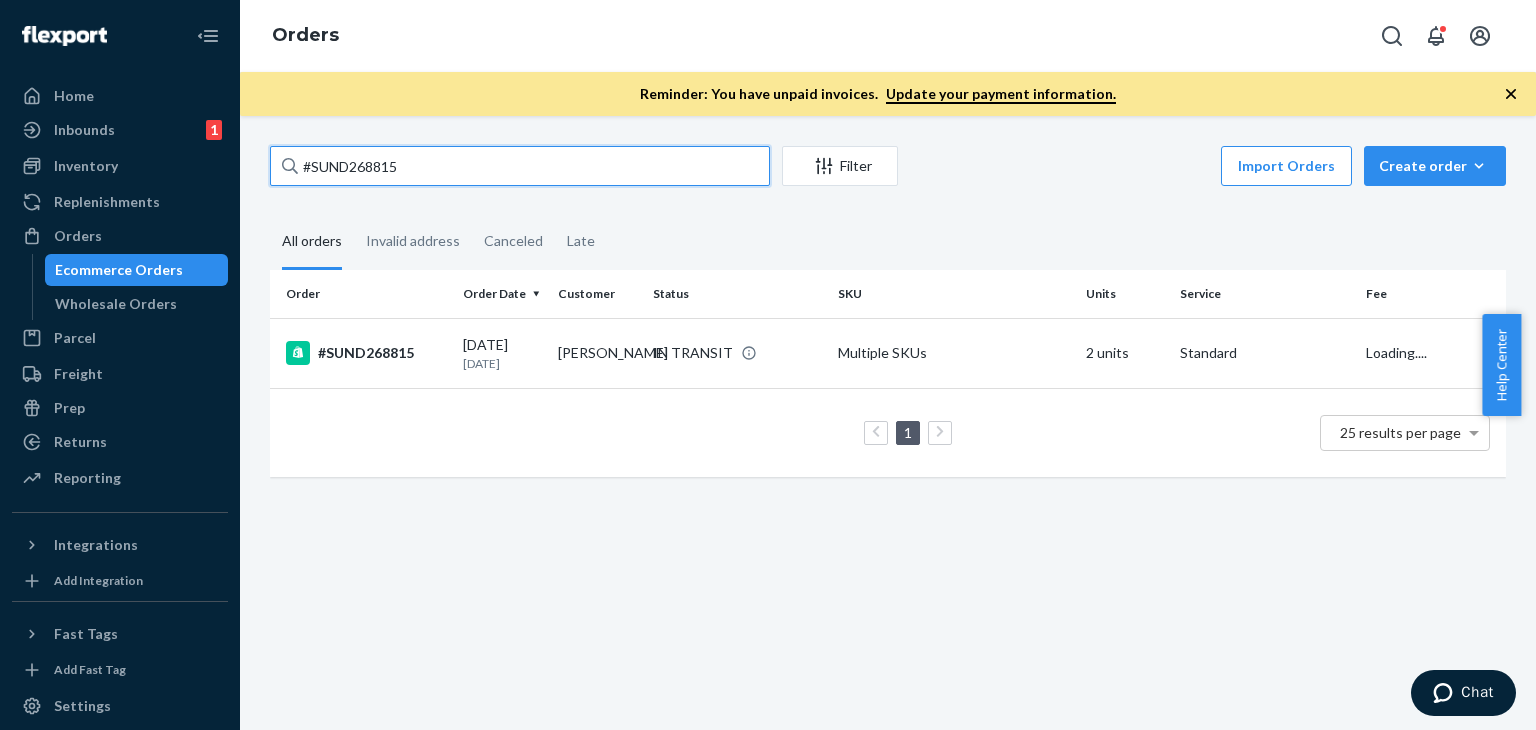 click on "#SUND268815 Filter Import Orders Create order Ecommerce order Removal order All orders Invalid address Canceled Late Order Order Date Customer Status SKU Units Service Fee #SUND268815 07/08/2025 4 days ago David Rotstein IN TRANSIT Multiple SKUs 2 units Standard Loading.... 1 25 results per page" at bounding box center (888, 423) 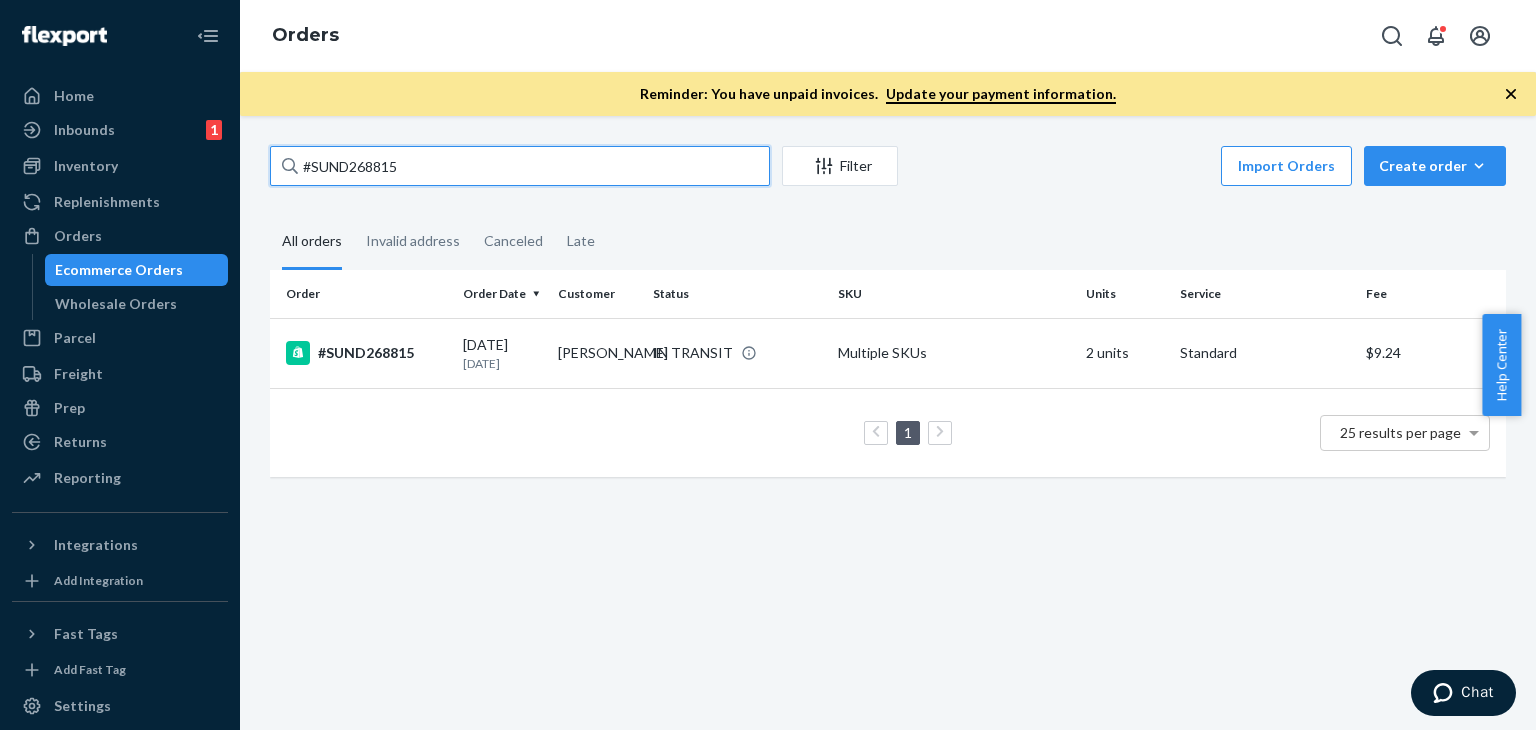 paste on "7822 Complete" 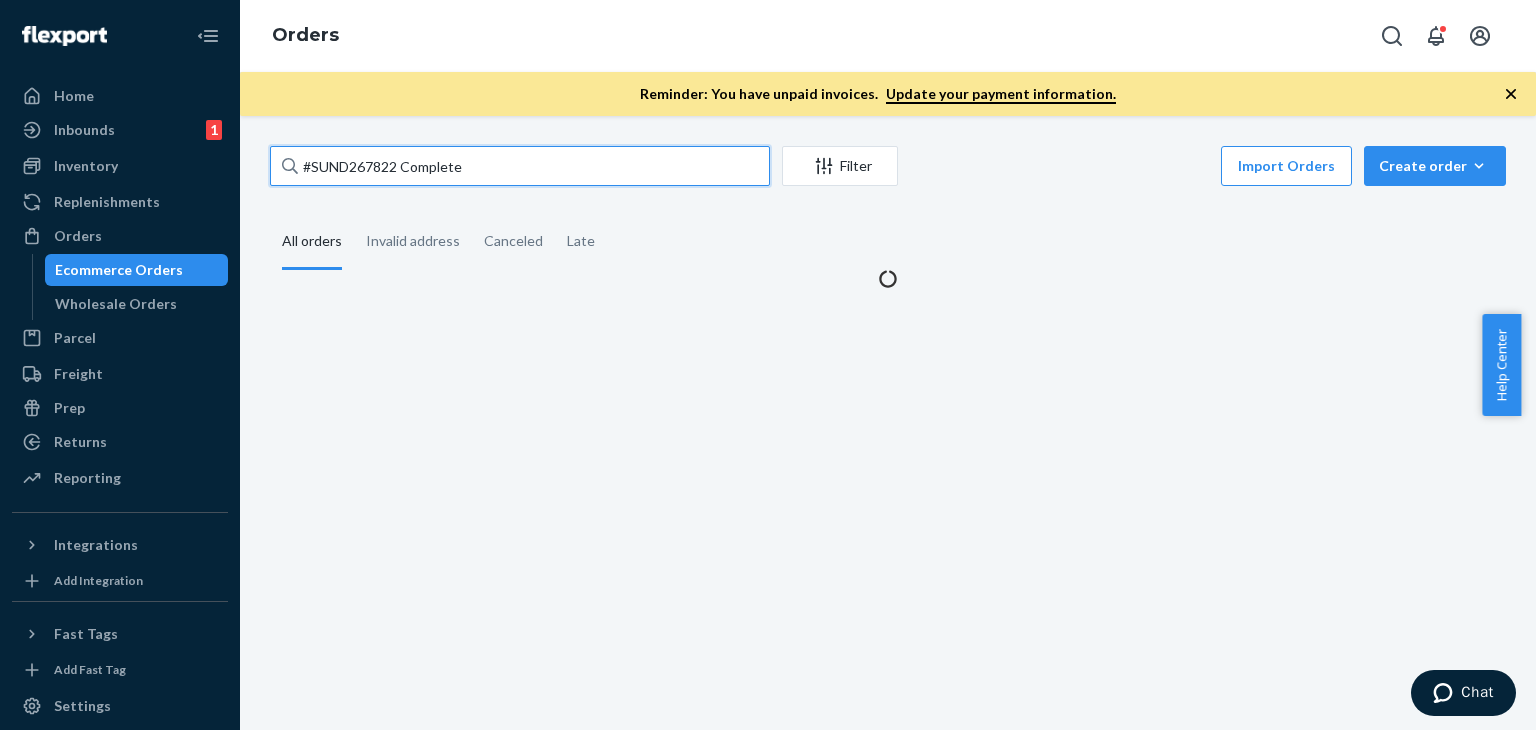 drag, startPoint x: 409, startPoint y: 164, endPoint x: 584, endPoint y: 163, distance: 175.00285 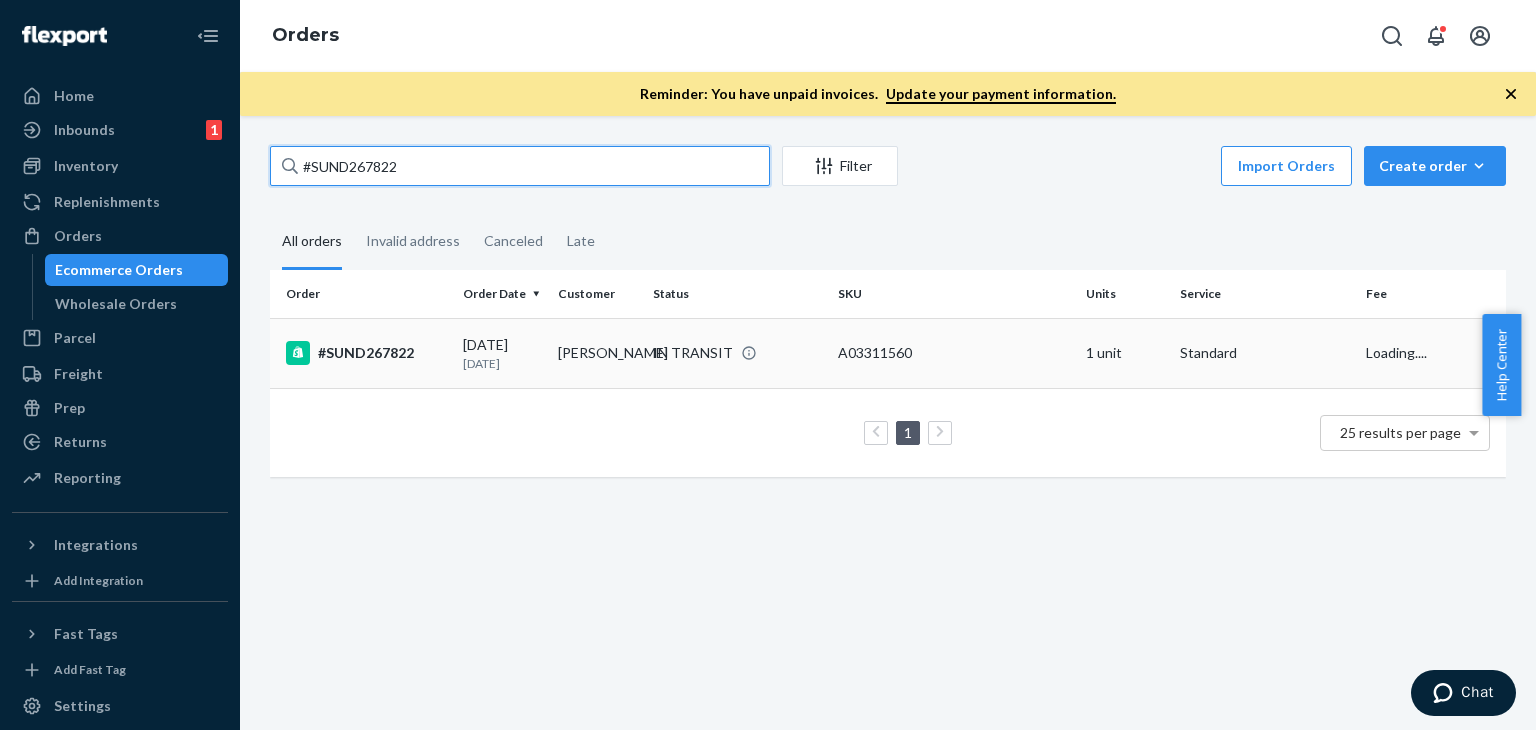 type on "#SUND267822" 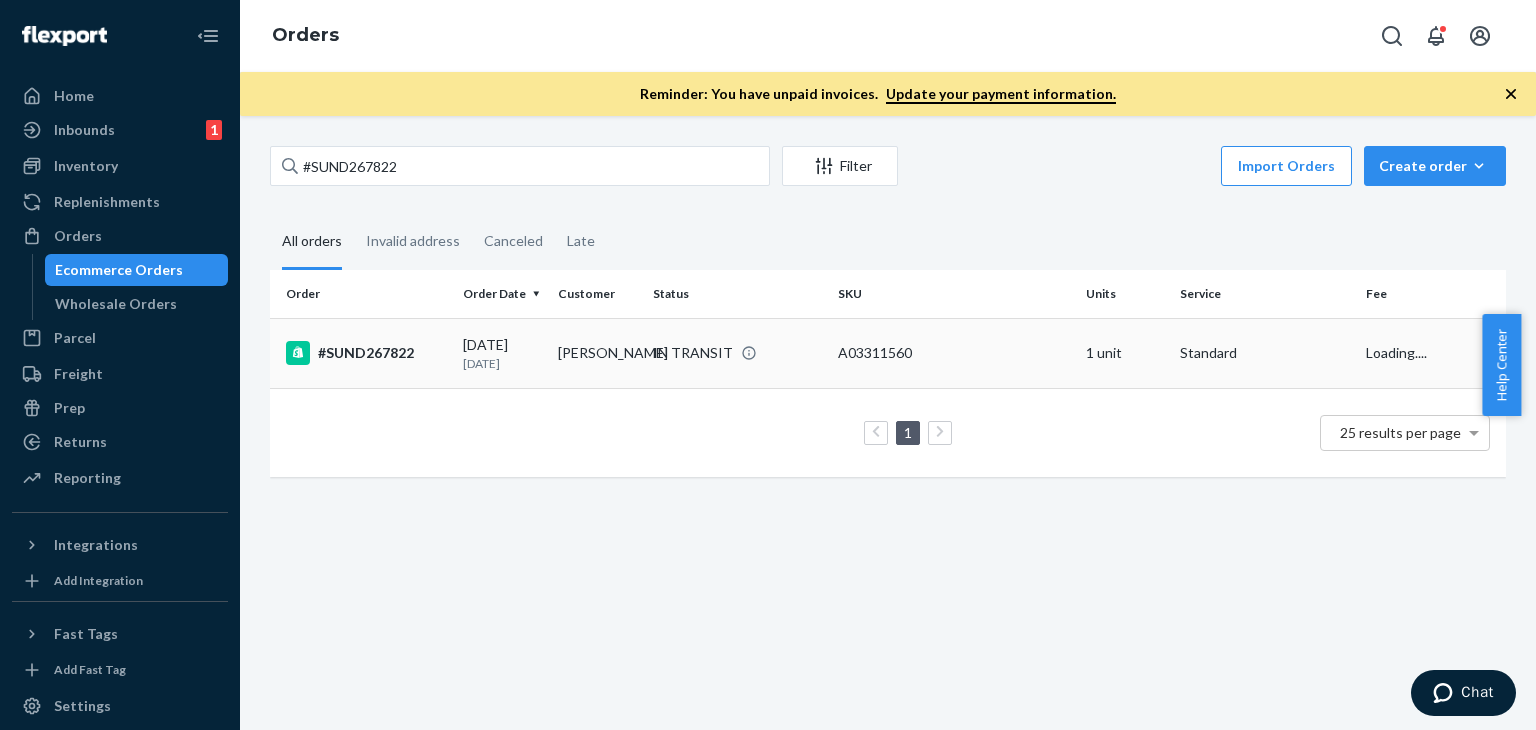 click on "IN TRANSIT" at bounding box center [737, 353] 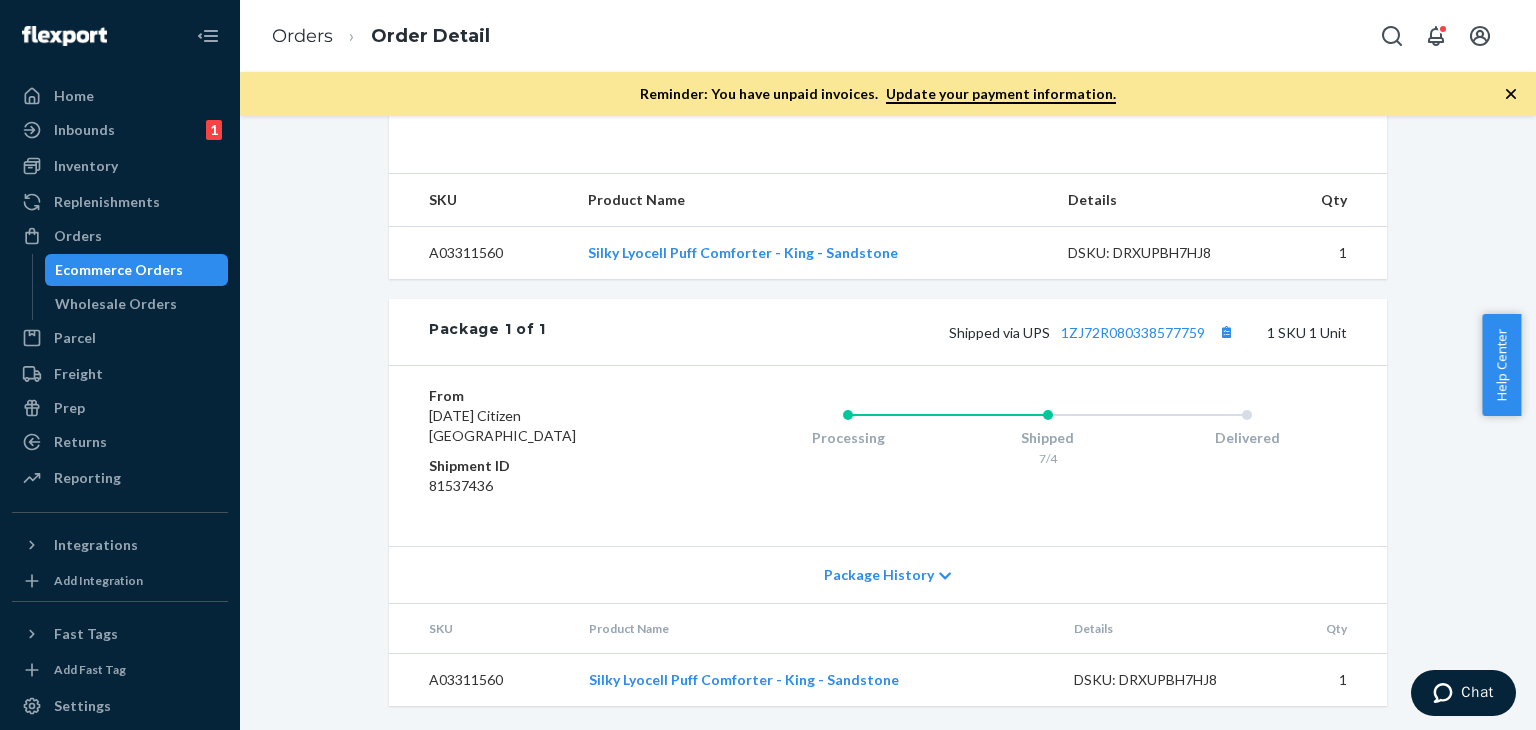 scroll, scrollTop: 712, scrollLeft: 0, axis: vertical 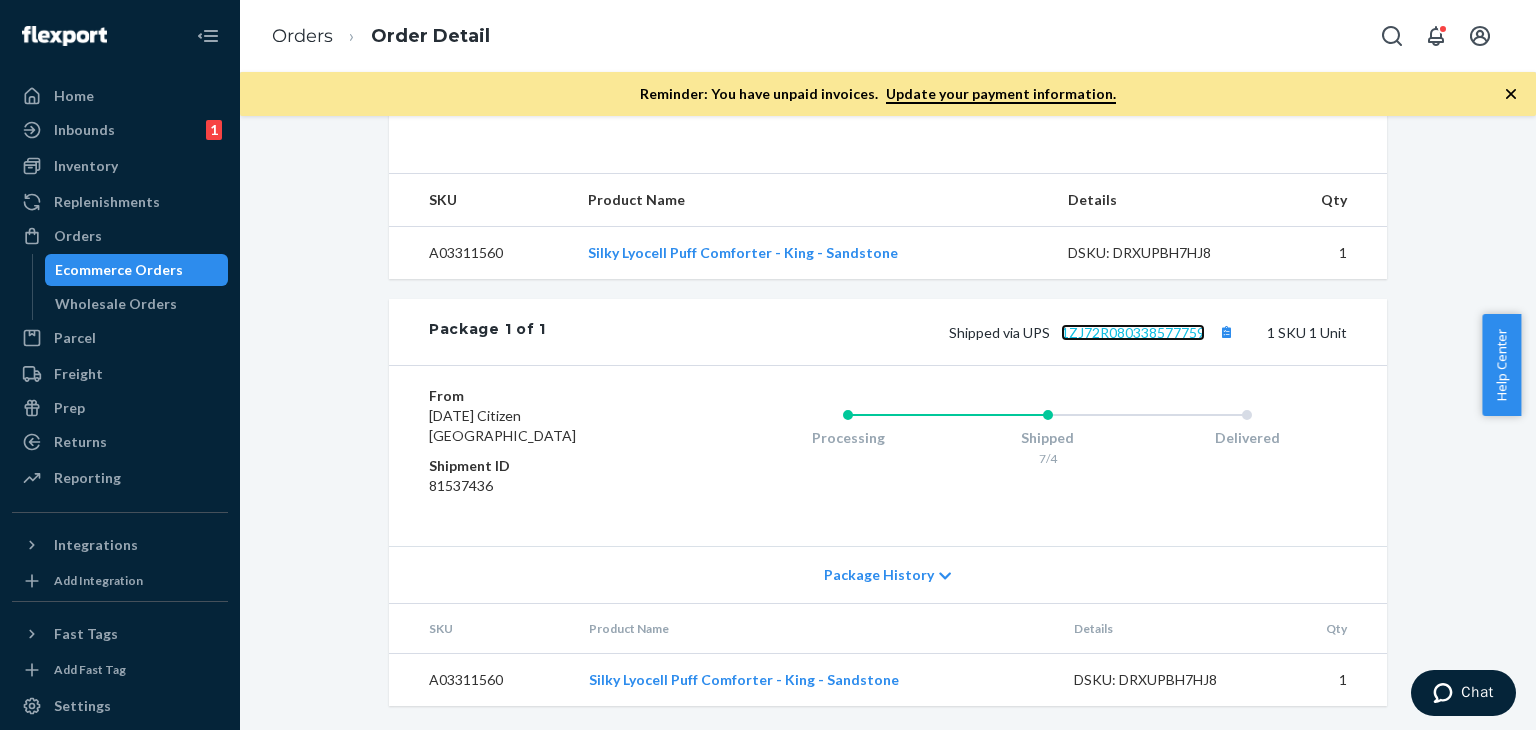 click on "1ZJ72R080338577759" at bounding box center [1133, 332] 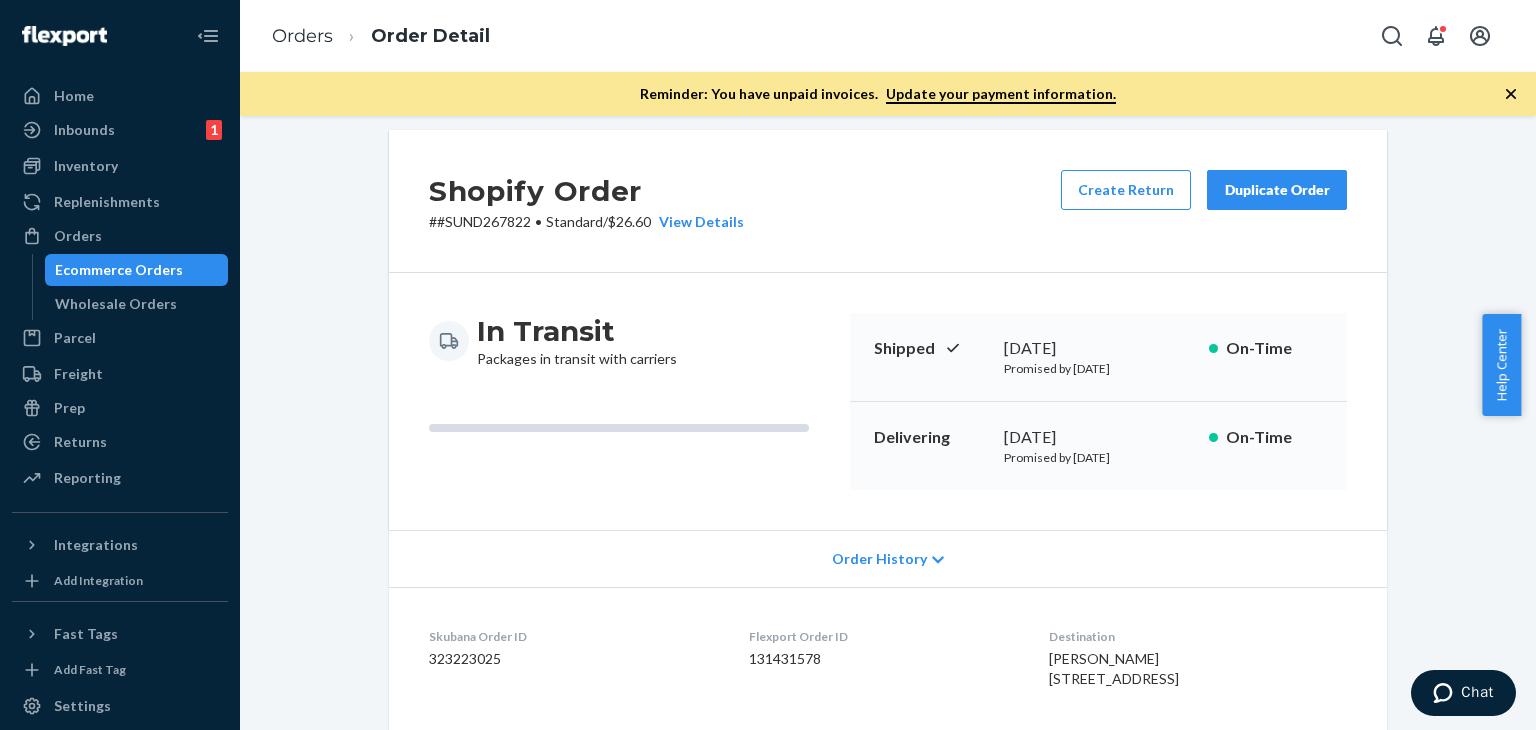 scroll, scrollTop: 12, scrollLeft: 0, axis: vertical 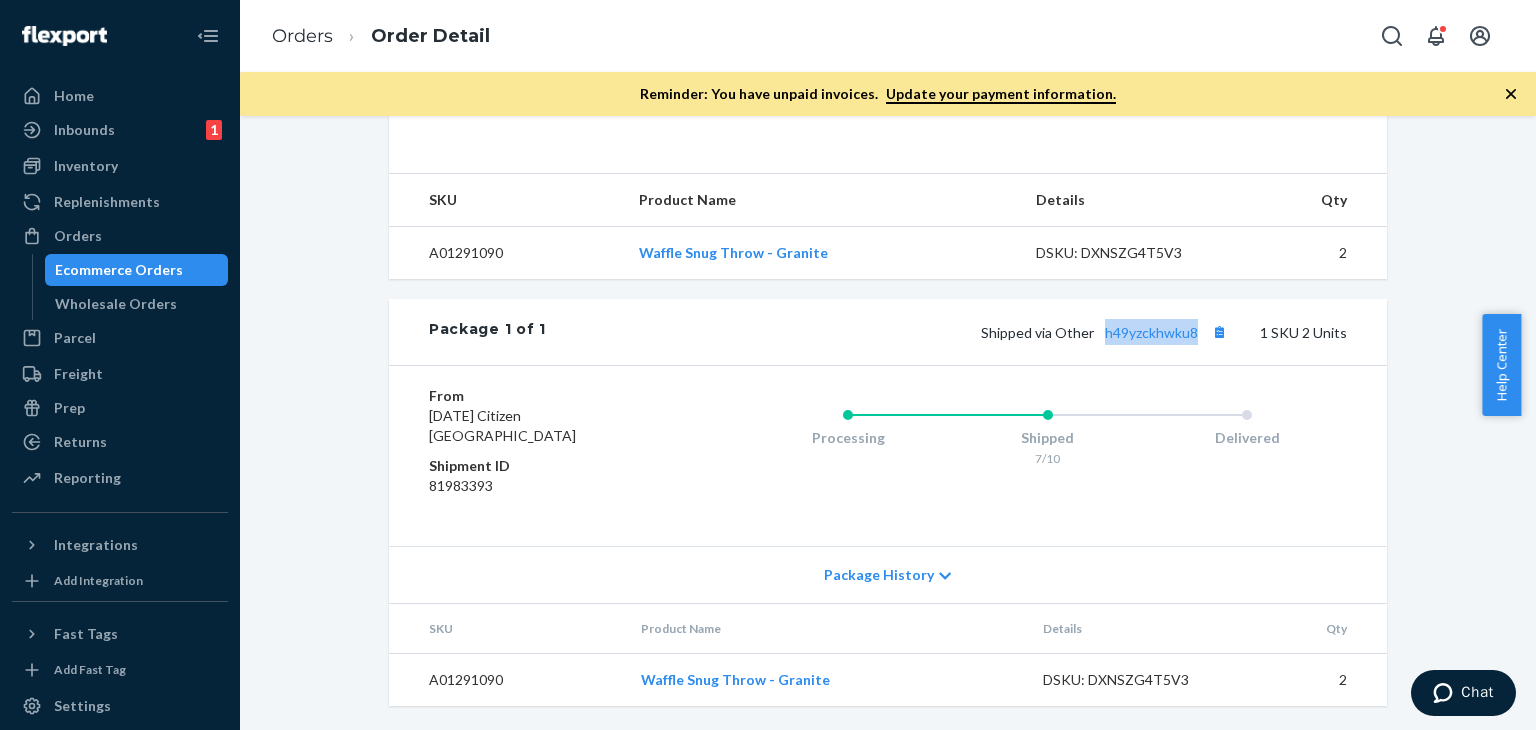 drag, startPoint x: 1093, startPoint y: 309, endPoint x: 1209, endPoint y: 305, distance: 116.06895 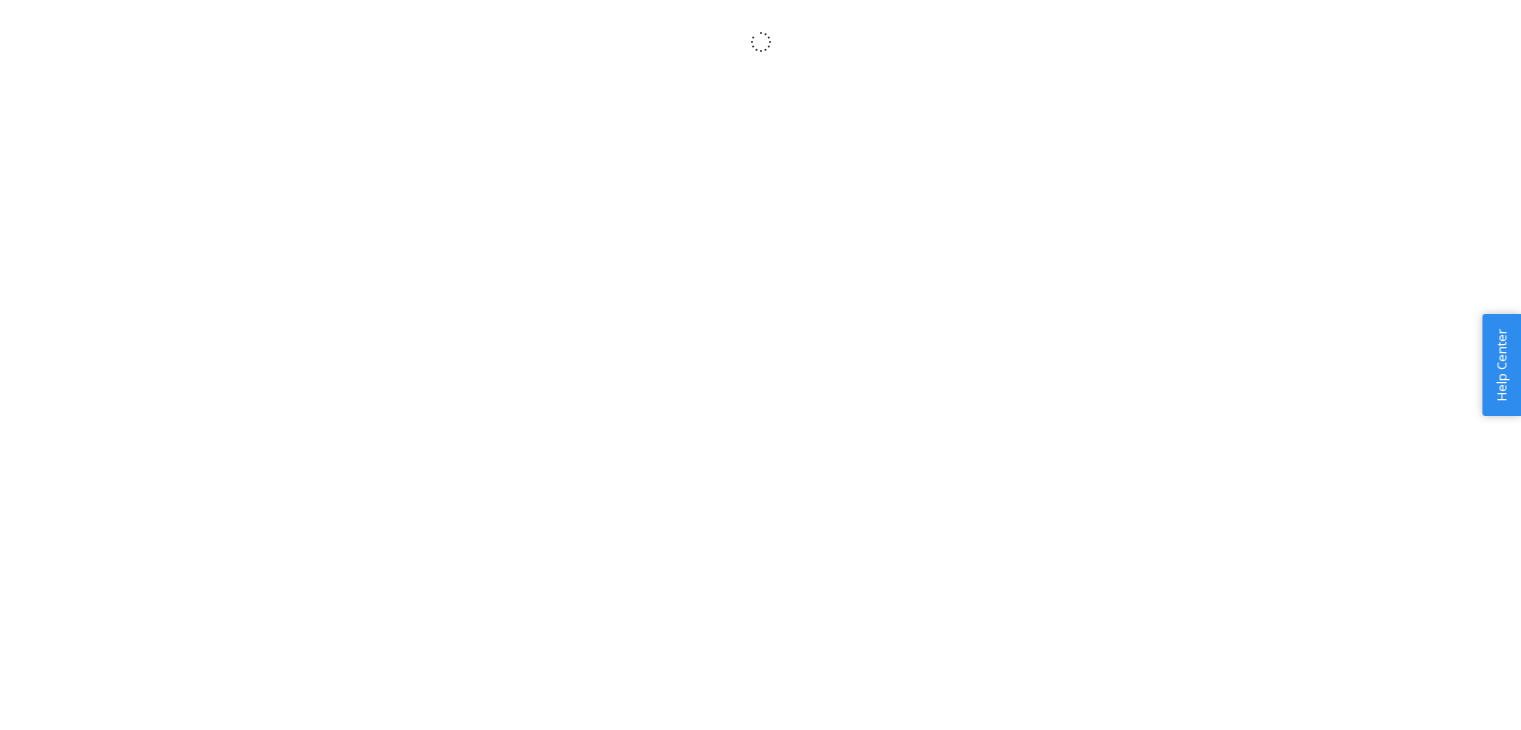 scroll, scrollTop: 0, scrollLeft: 0, axis: both 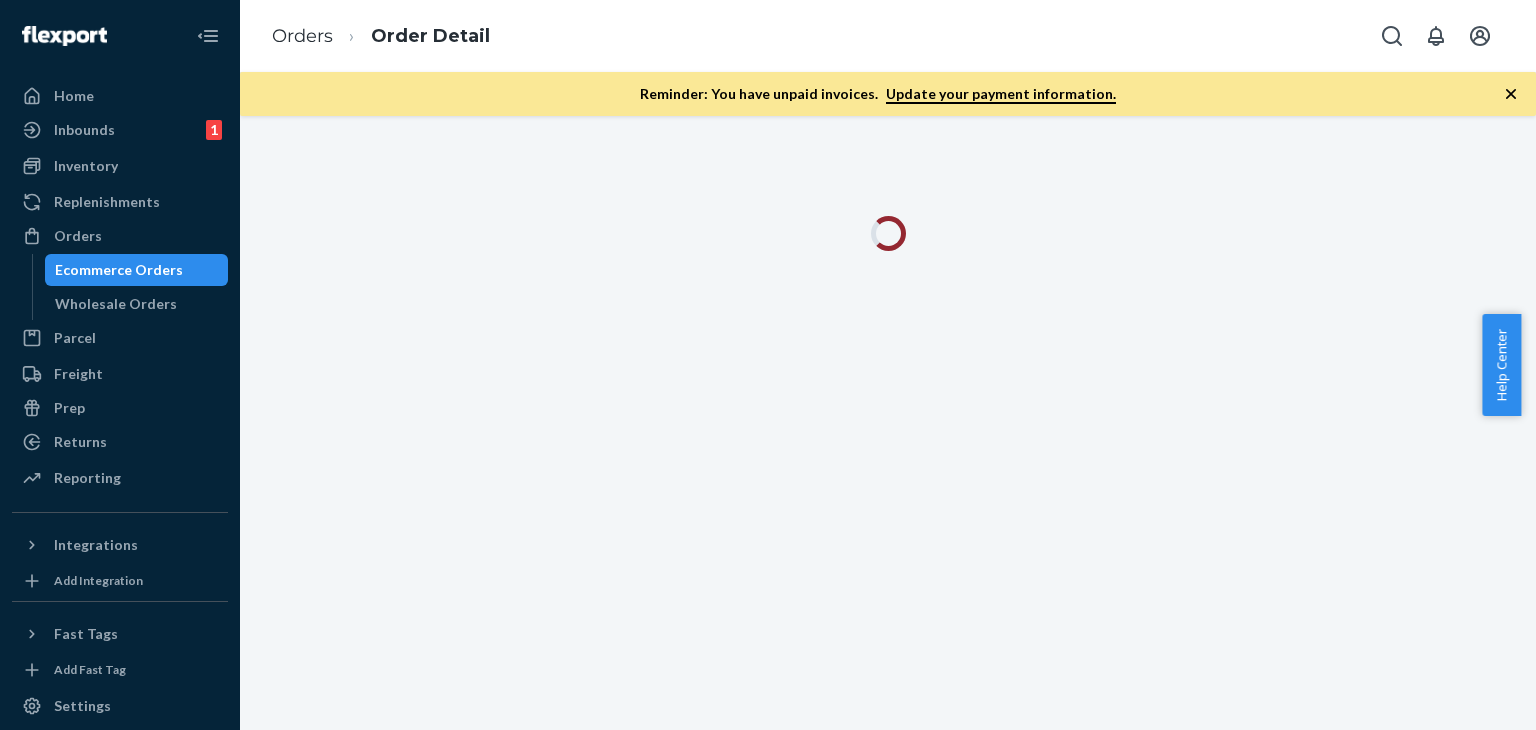 click on "Orders" at bounding box center (302, 36) 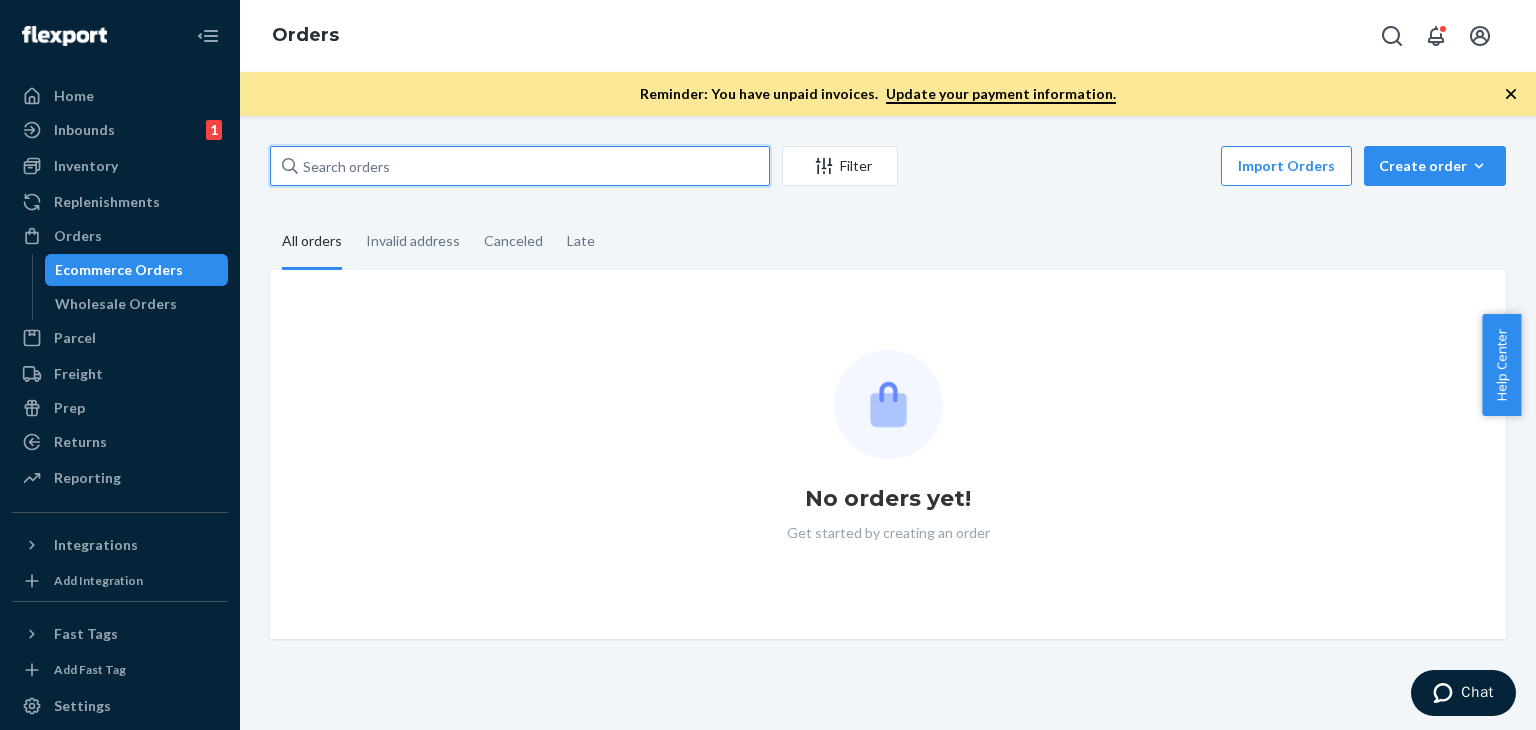 click at bounding box center [520, 166] 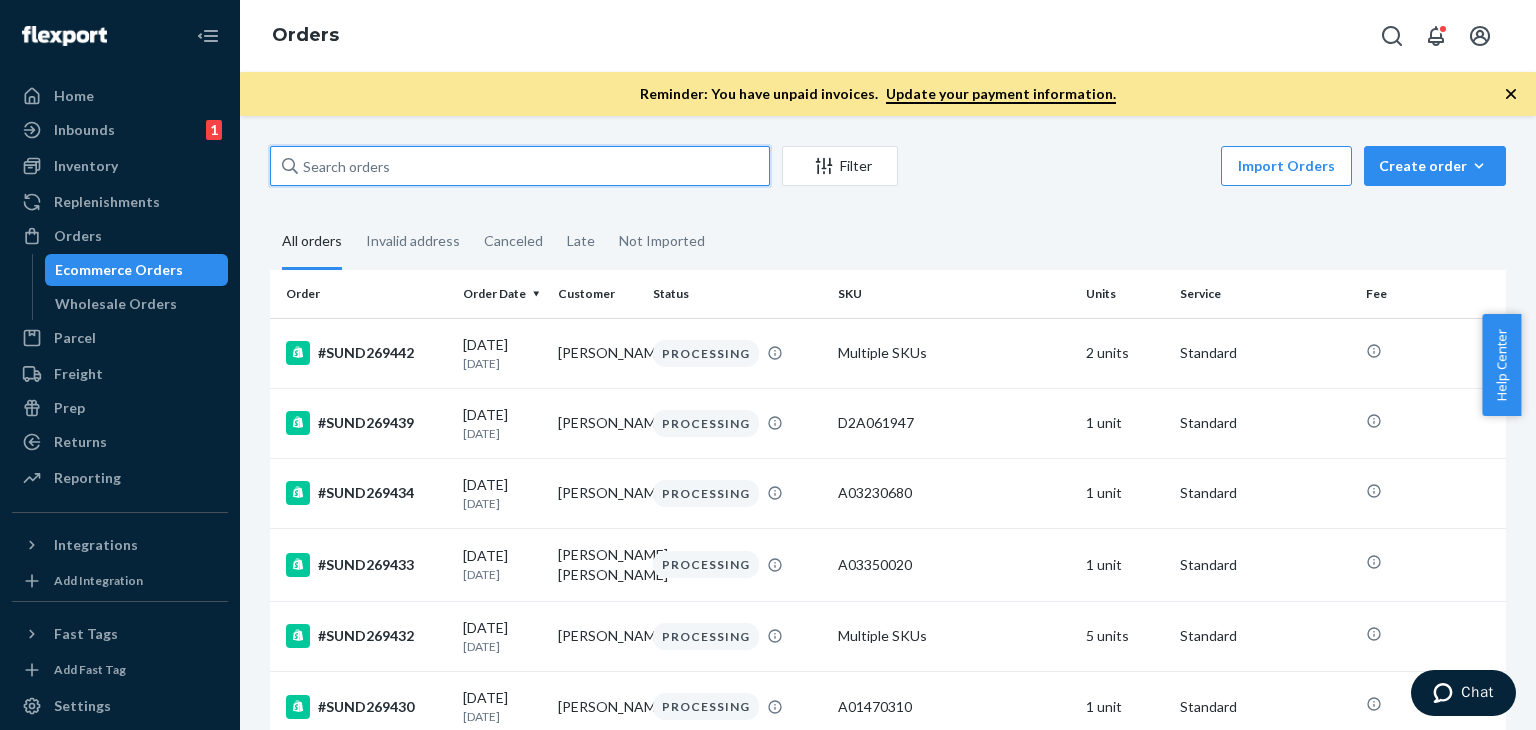 paste on "#SUND265508 Complete" 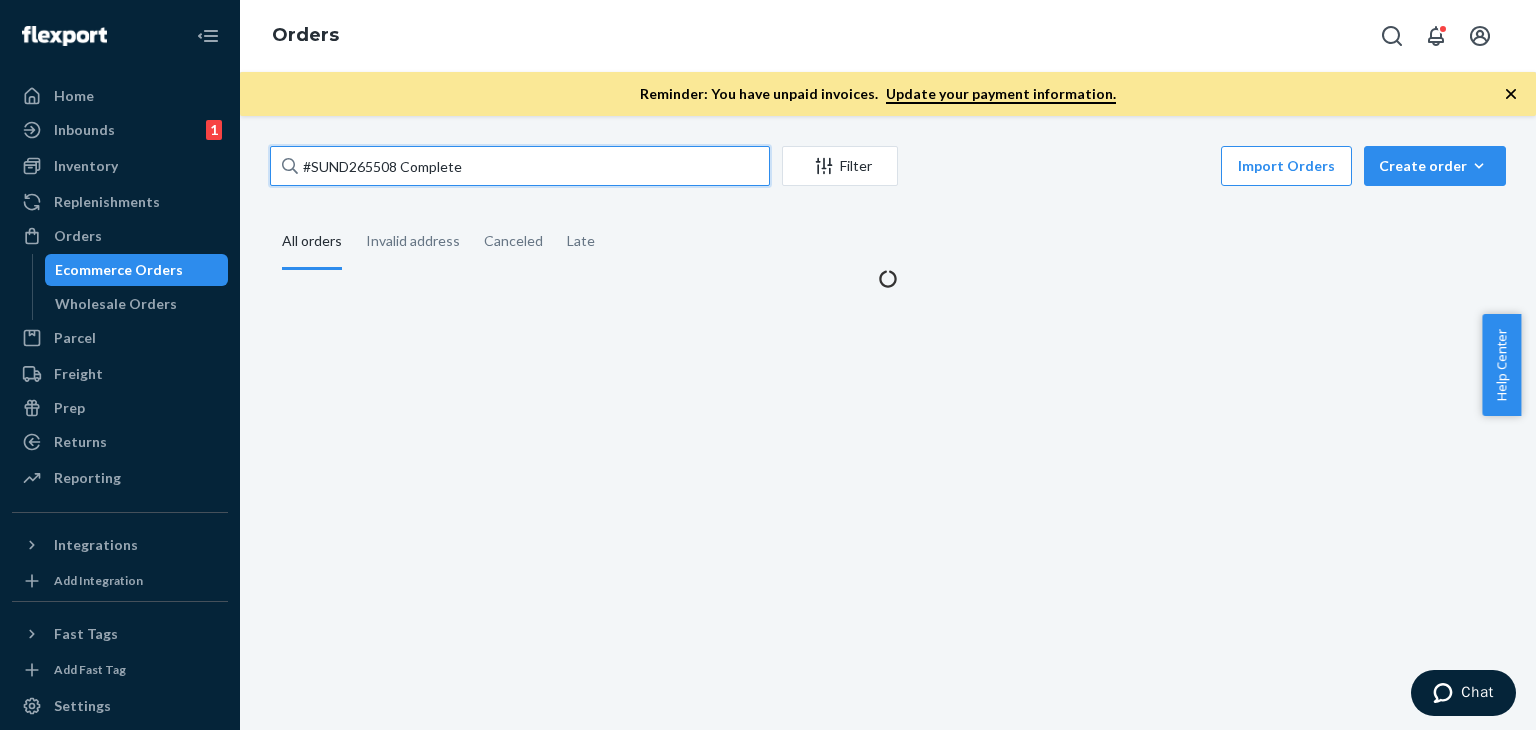drag, startPoint x: 399, startPoint y: 165, endPoint x: 547, endPoint y: 170, distance: 148.08444 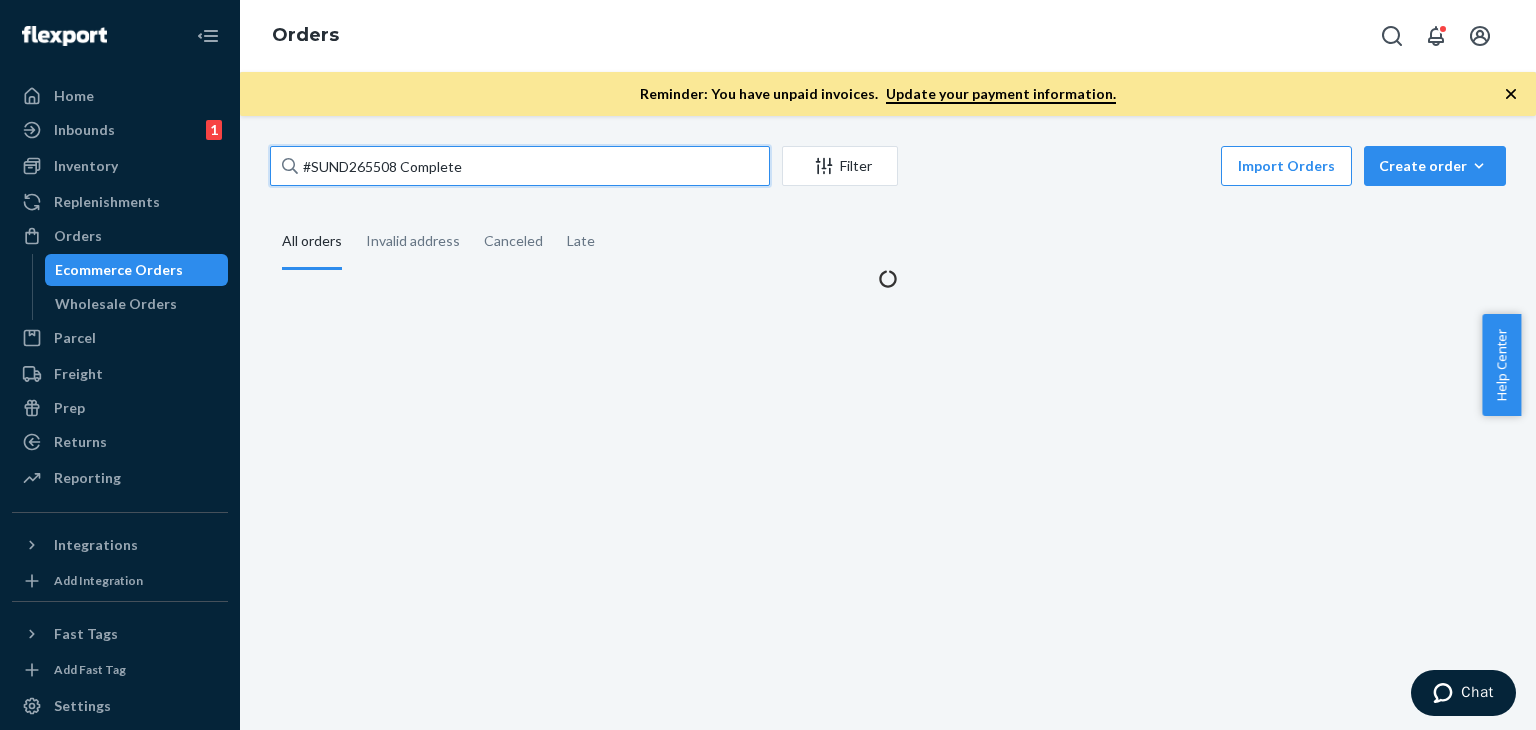 click on "#SUND265508 Complete" at bounding box center (520, 166) 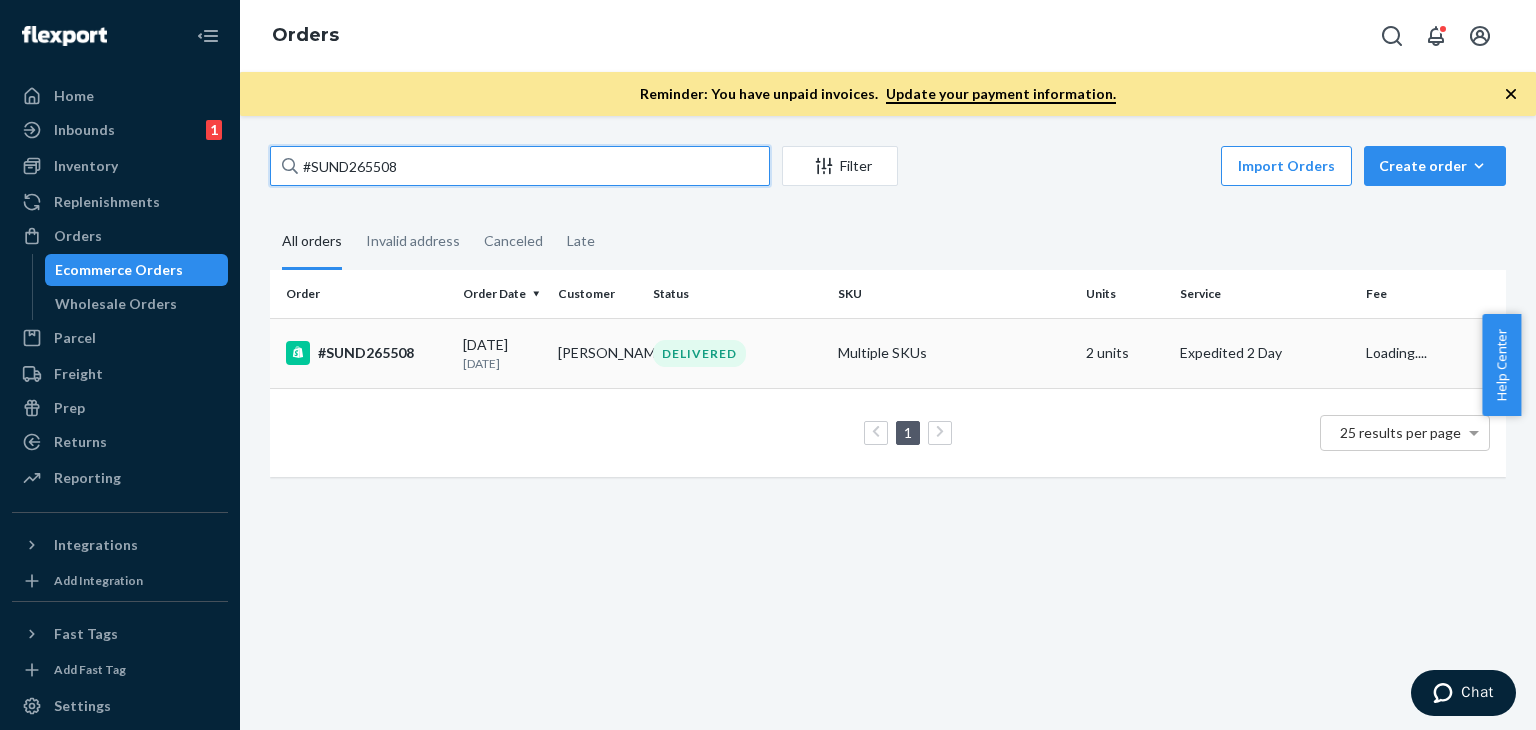 type on "#SUND265508" 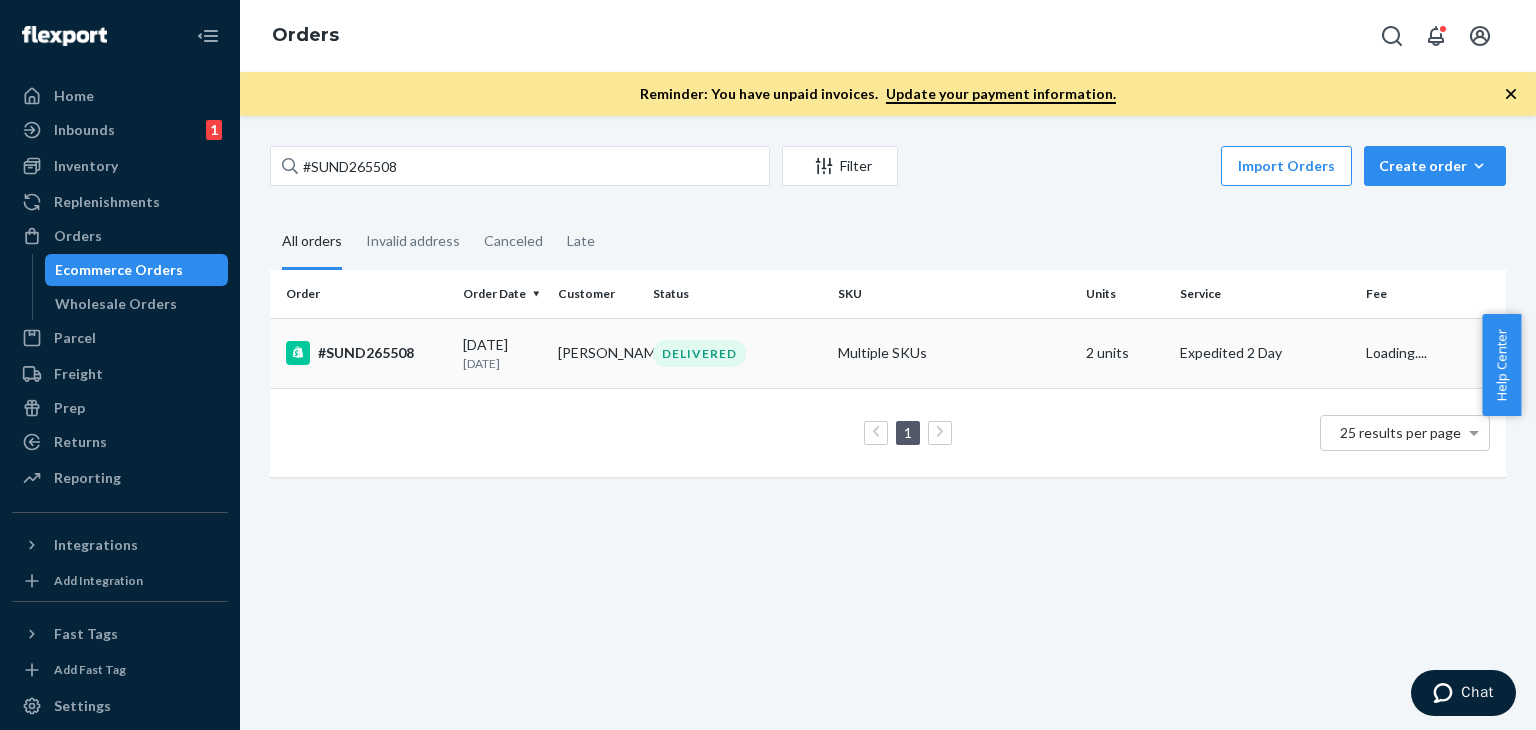 click on "[PERSON_NAME]" at bounding box center (597, 353) 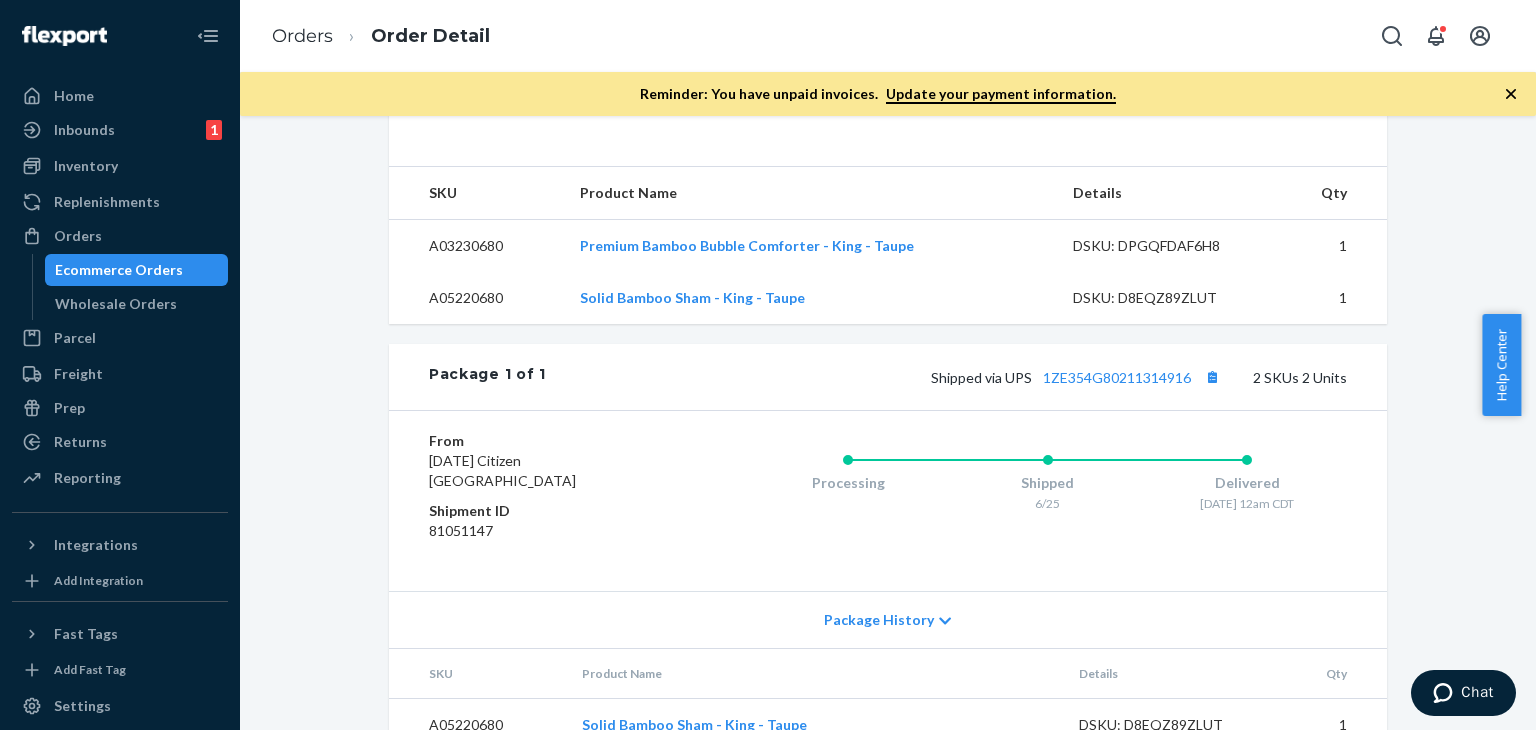 scroll, scrollTop: 0, scrollLeft: 0, axis: both 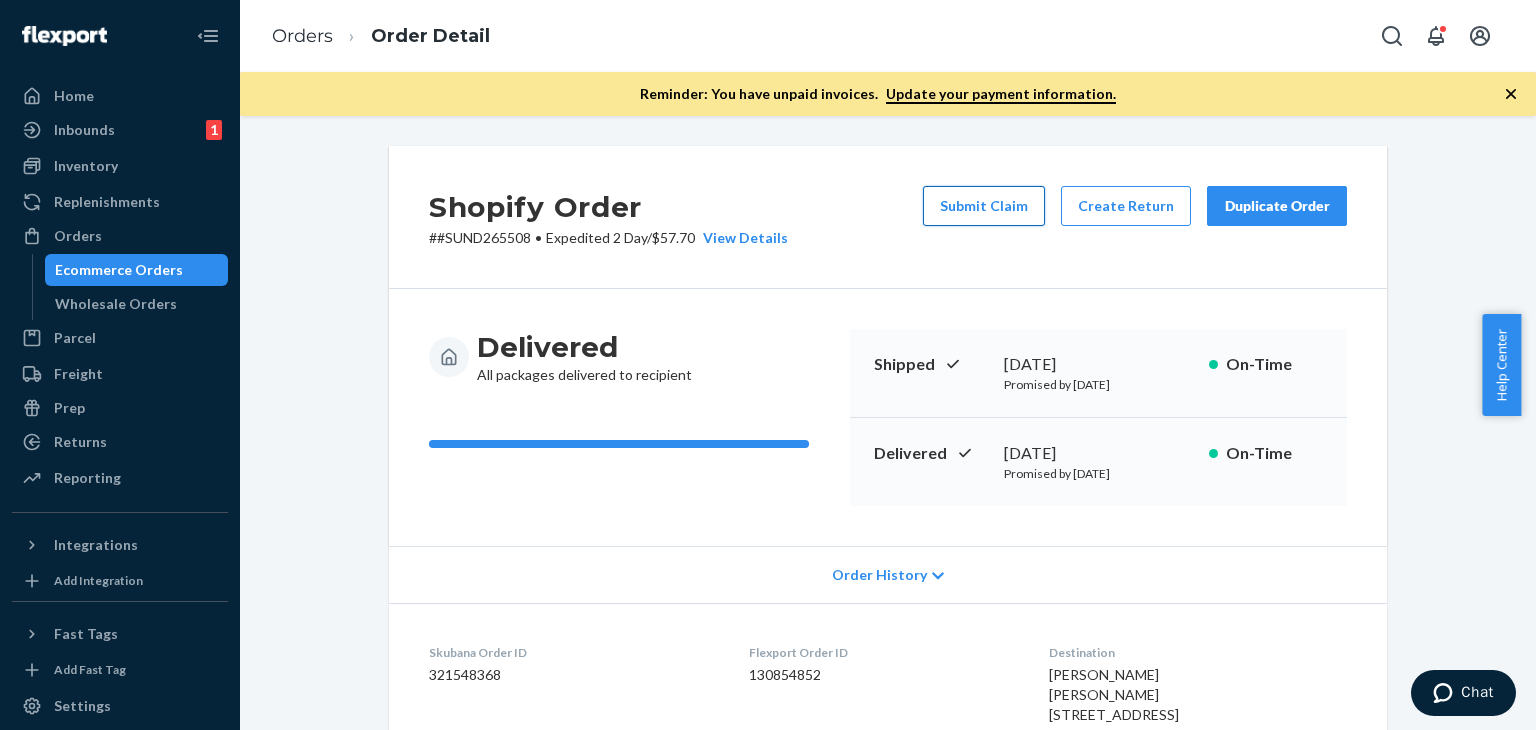click on "Submit Claim" at bounding box center (984, 206) 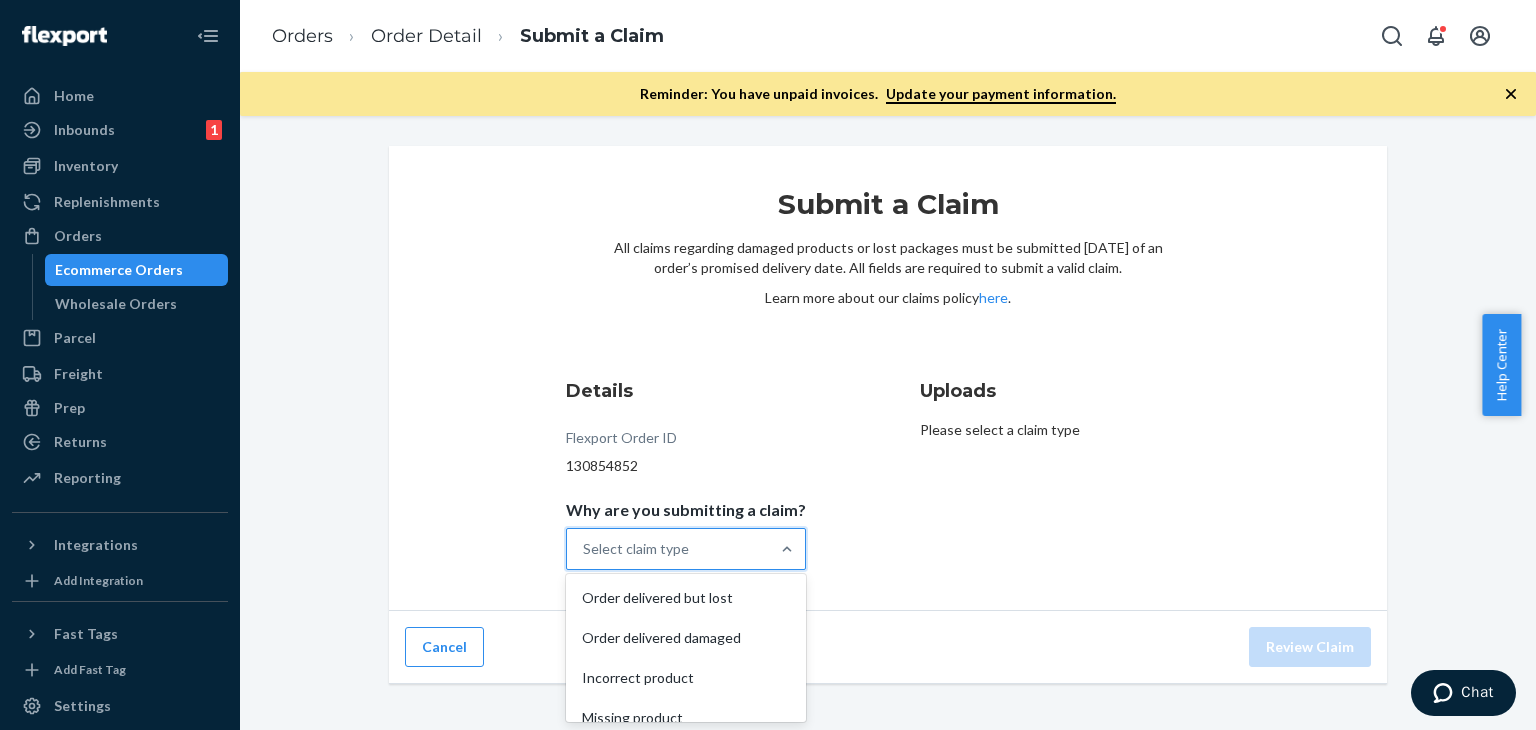 click on "Select claim type" at bounding box center (668, 549) 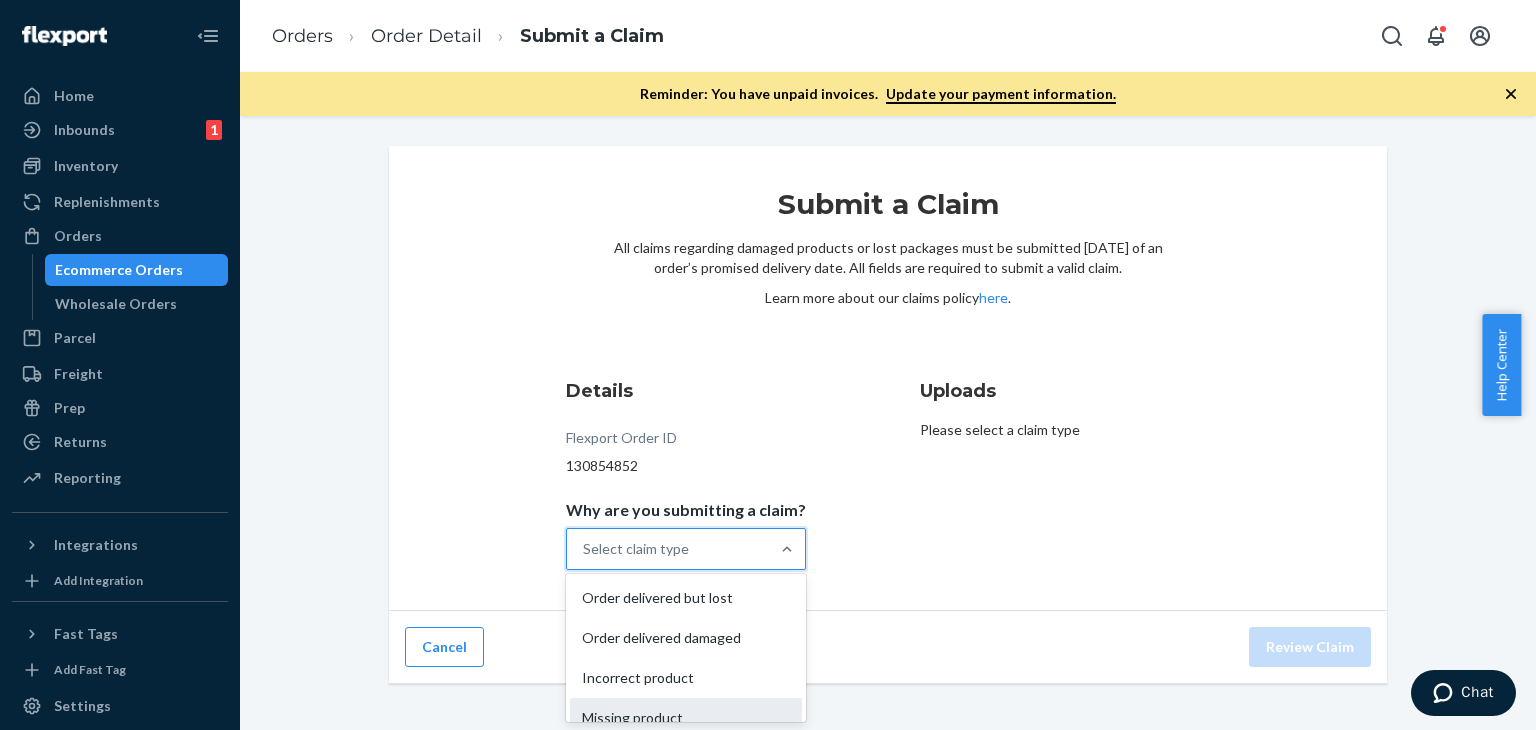 click on "Missing product" at bounding box center [686, 718] 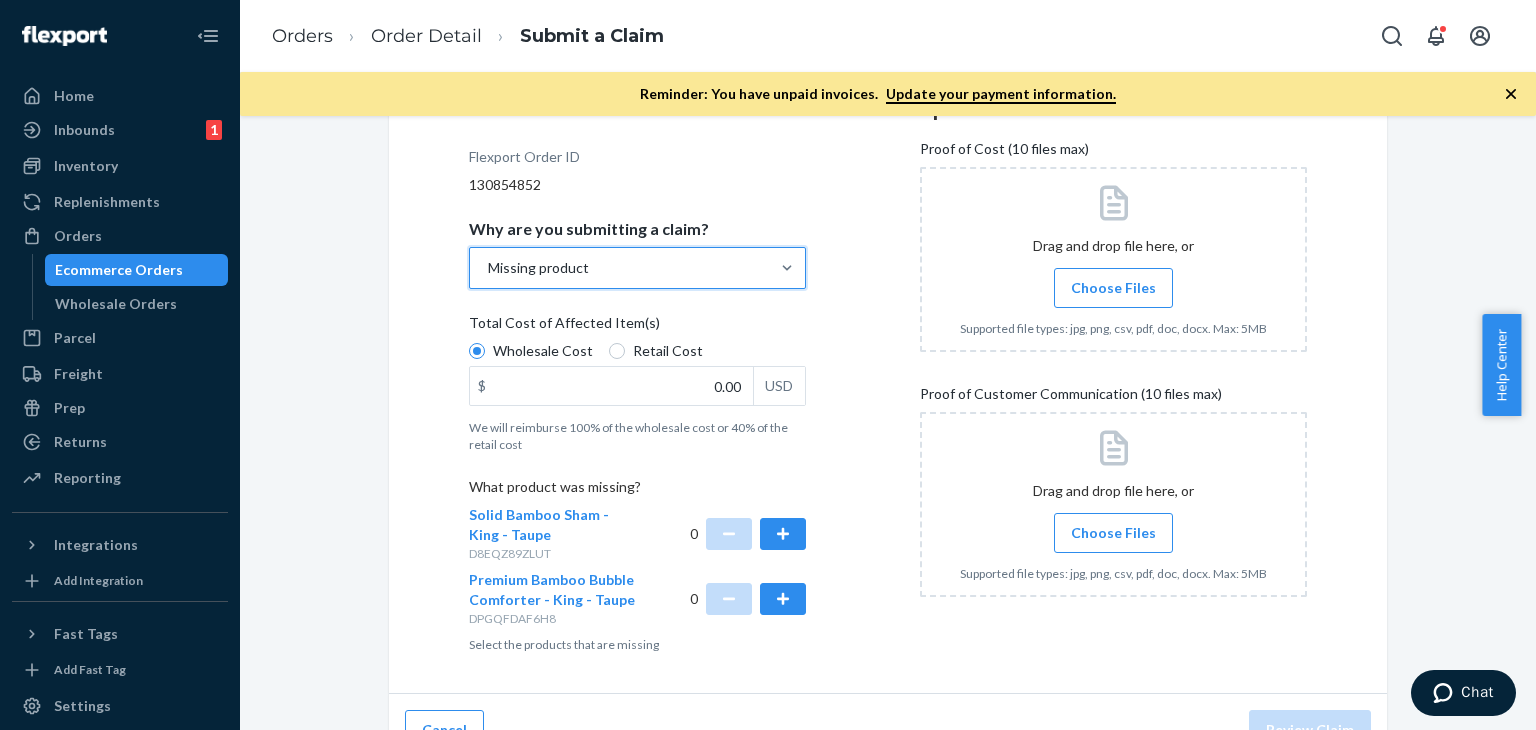 scroll, scrollTop: 317, scrollLeft: 0, axis: vertical 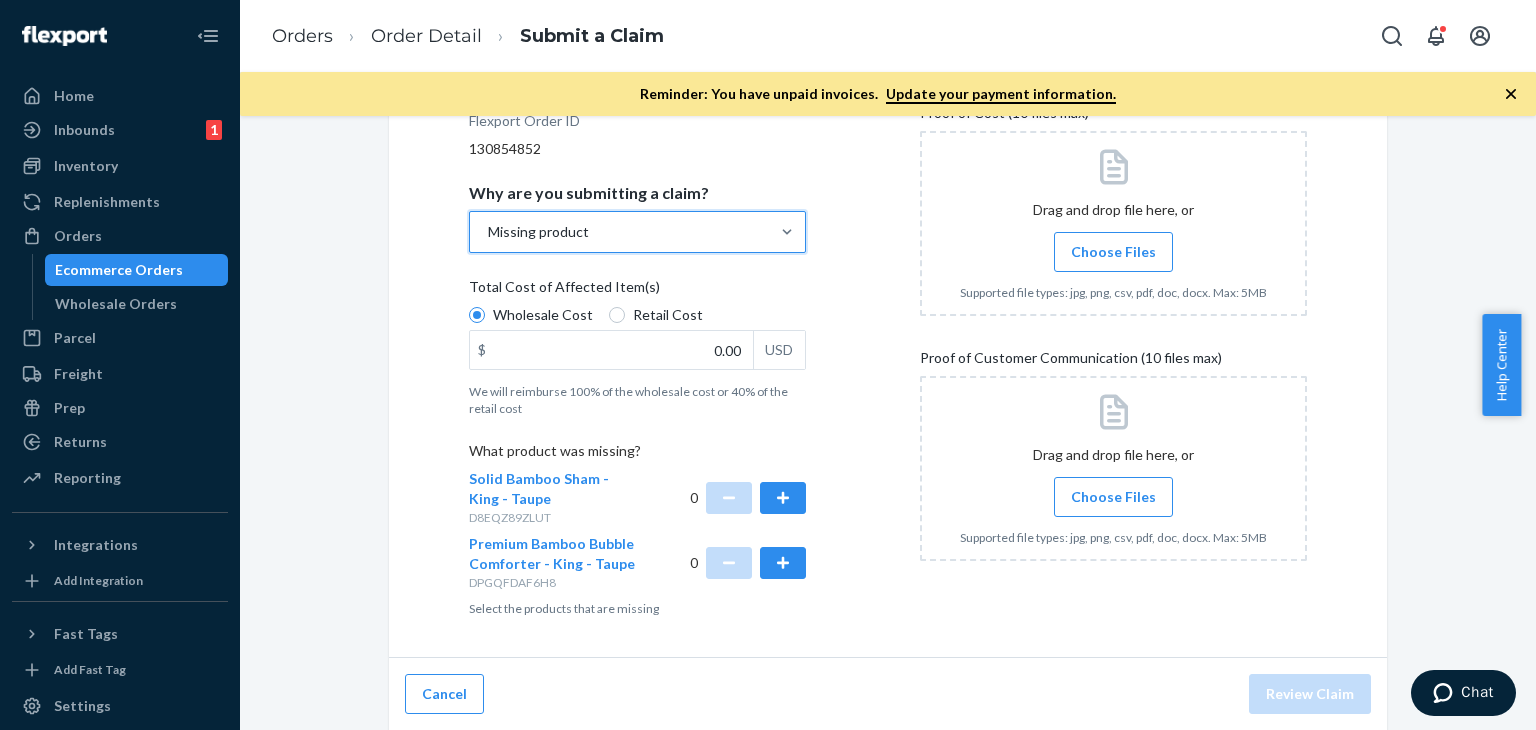 click on "Wholesale Cost Retail Cost" at bounding box center (637, 317) 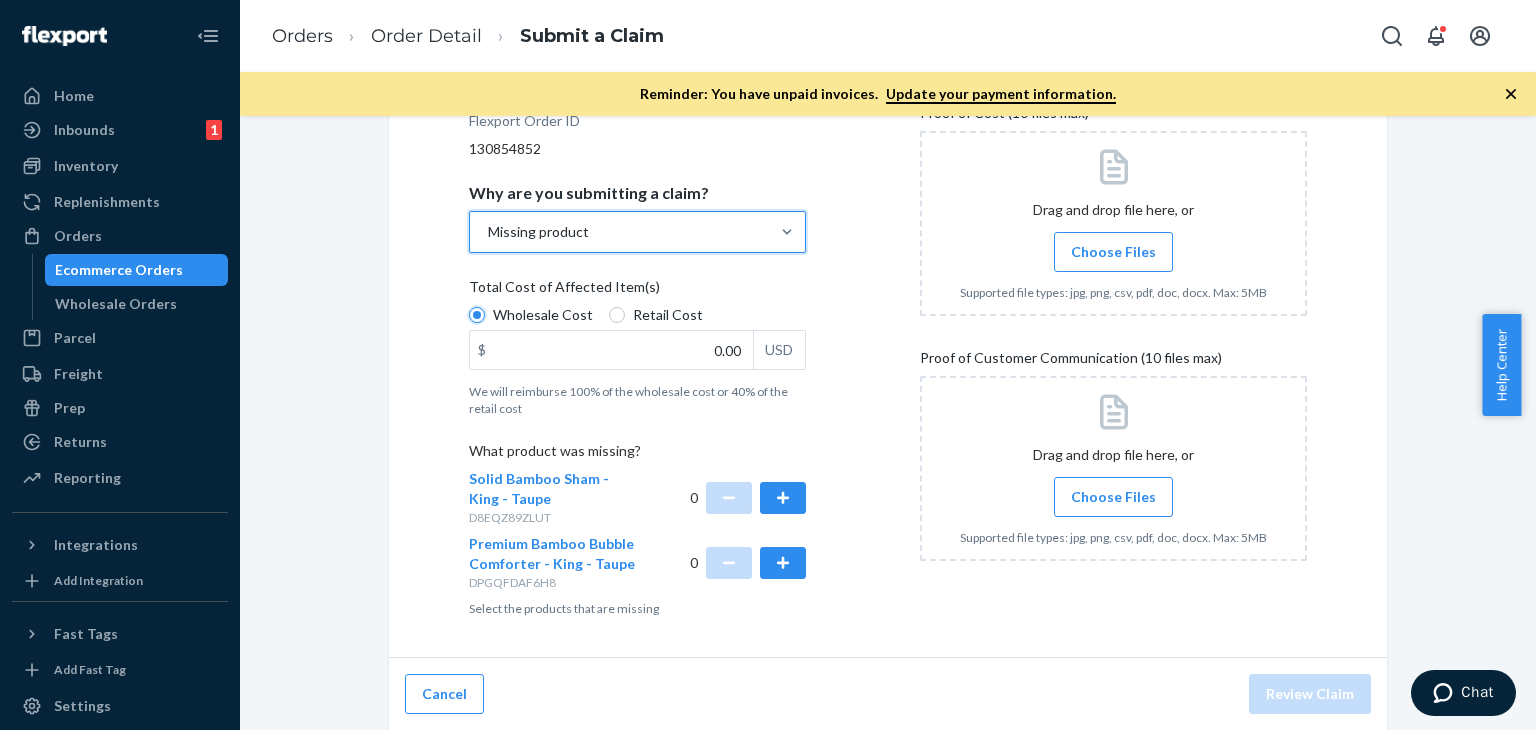 click on "Wholesale Cost" at bounding box center (477, 315) 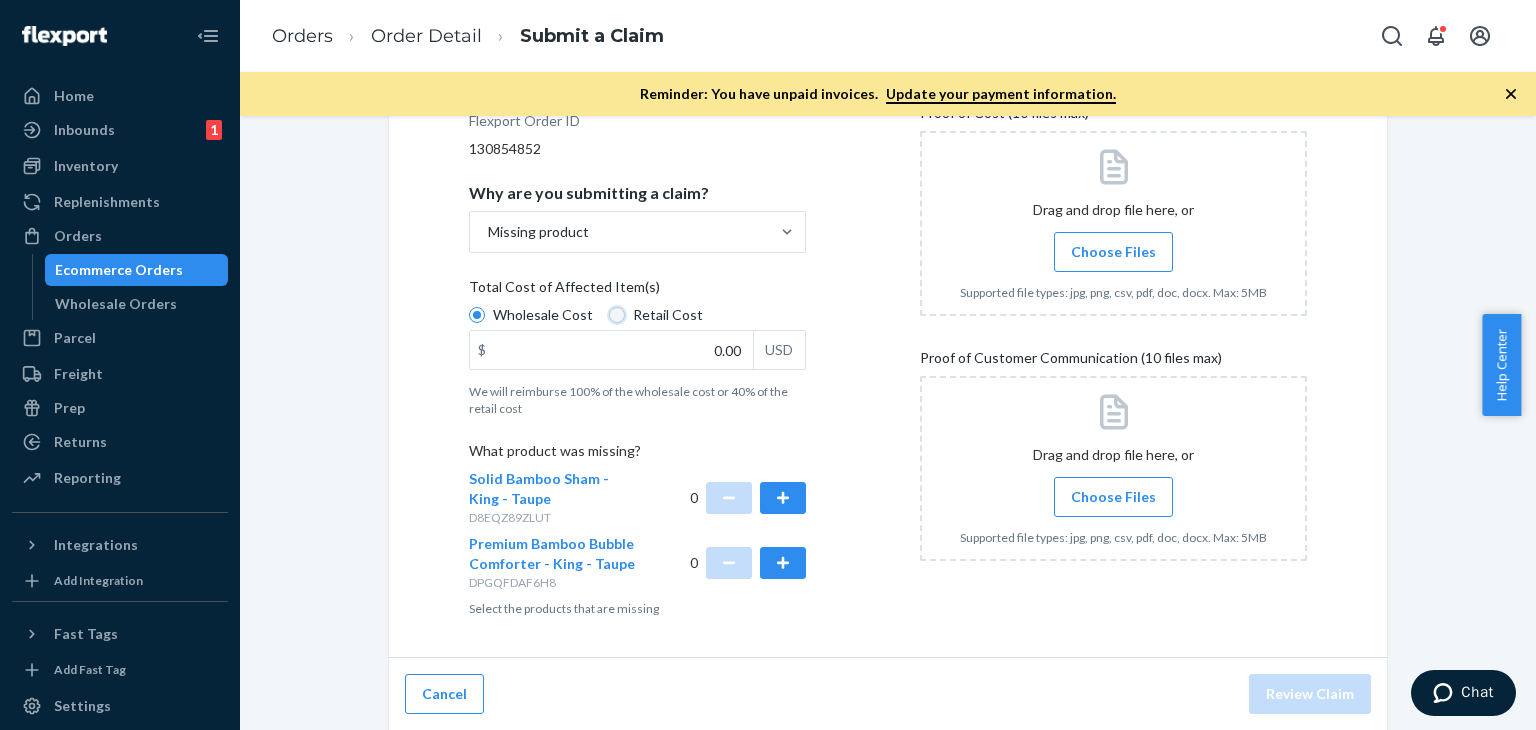 click on "Retail Cost" at bounding box center [617, 315] 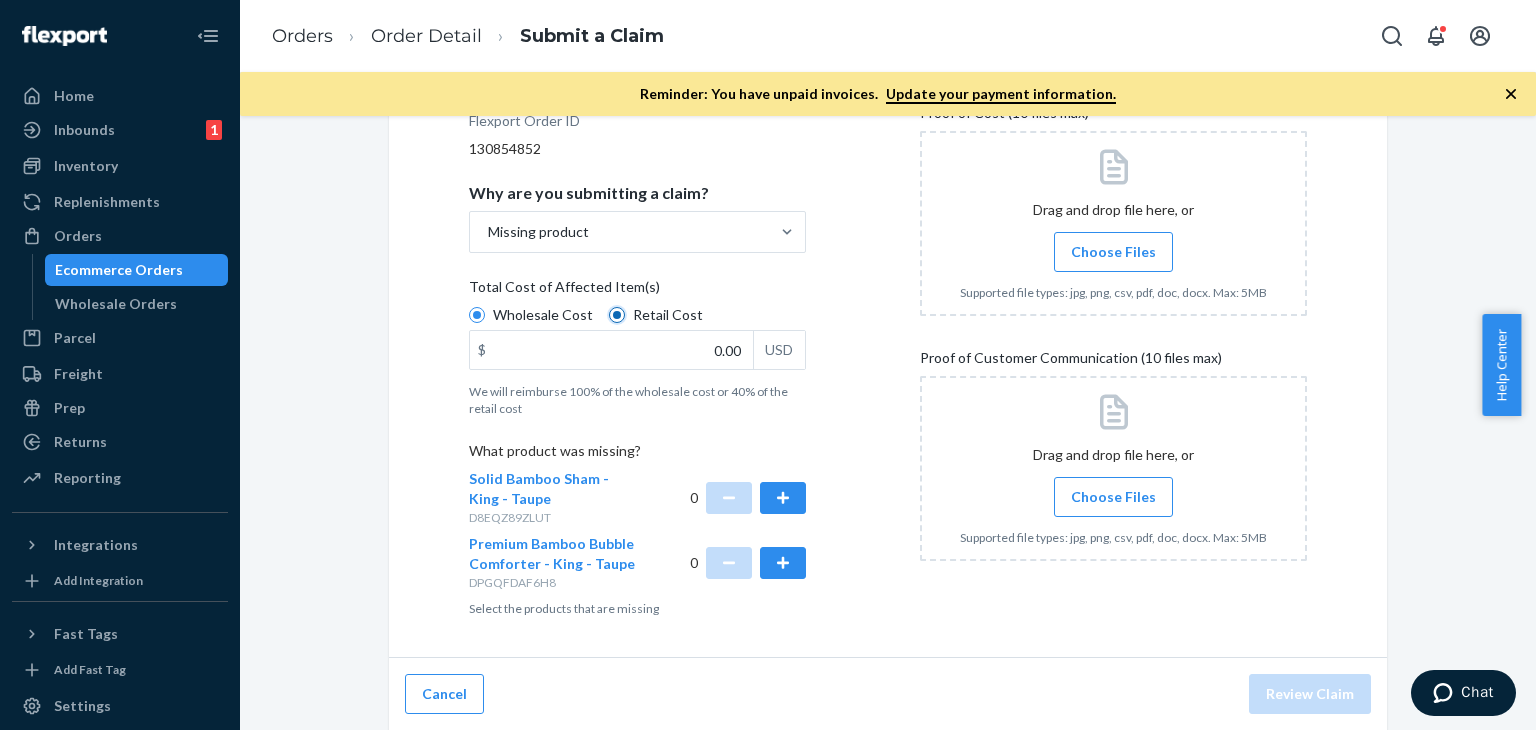 radio on "true" 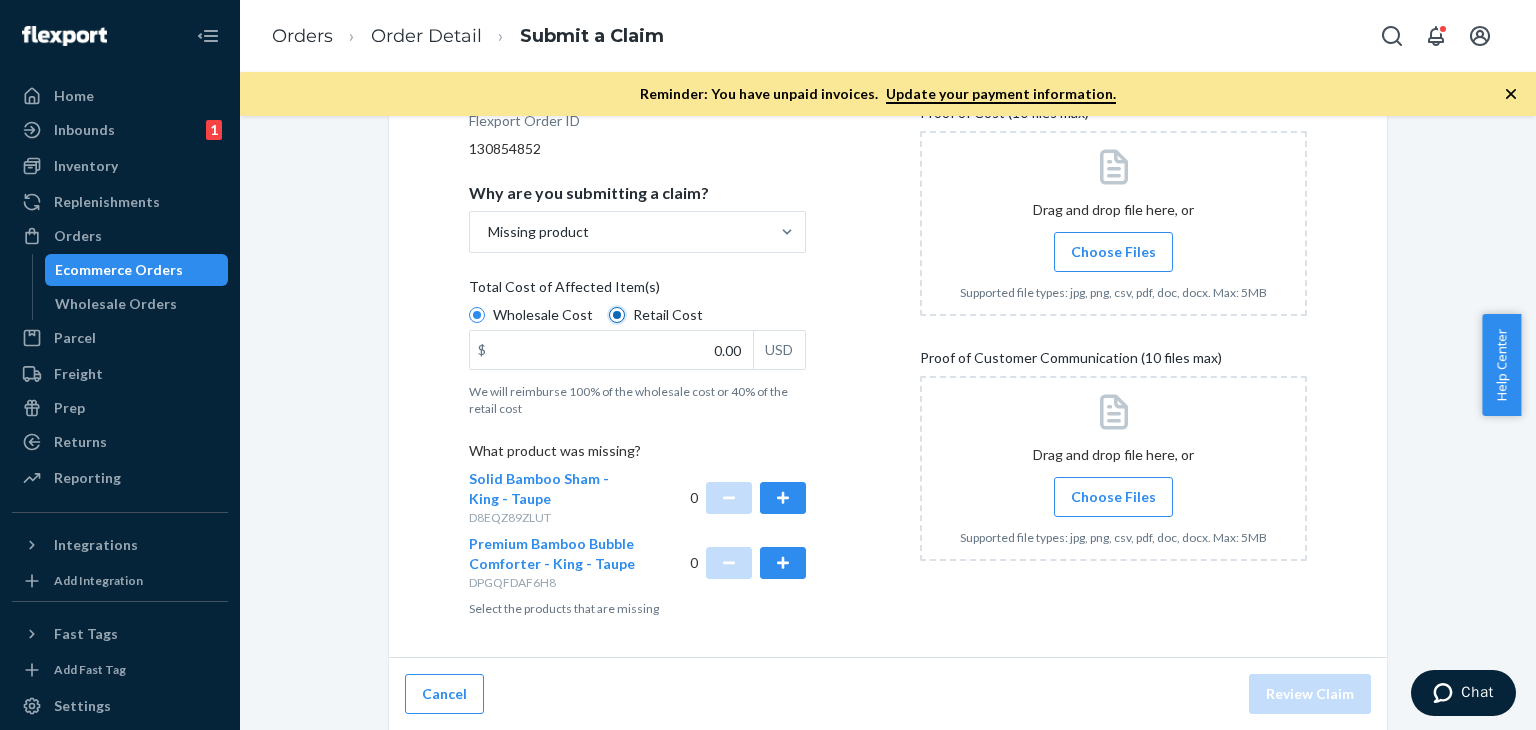 radio on "false" 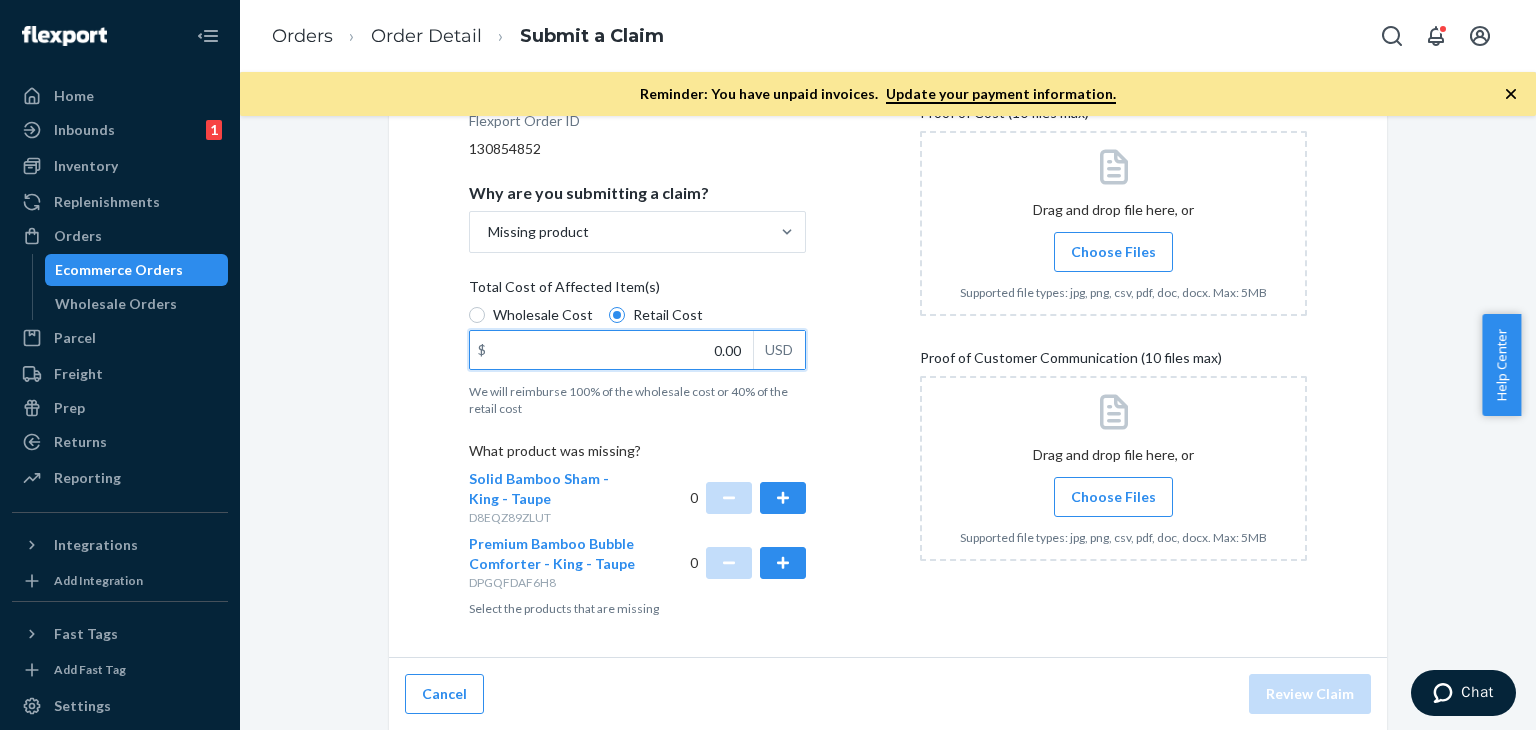 drag, startPoint x: 704, startPoint y: 345, endPoint x: 756, endPoint y: 355, distance: 52.95281 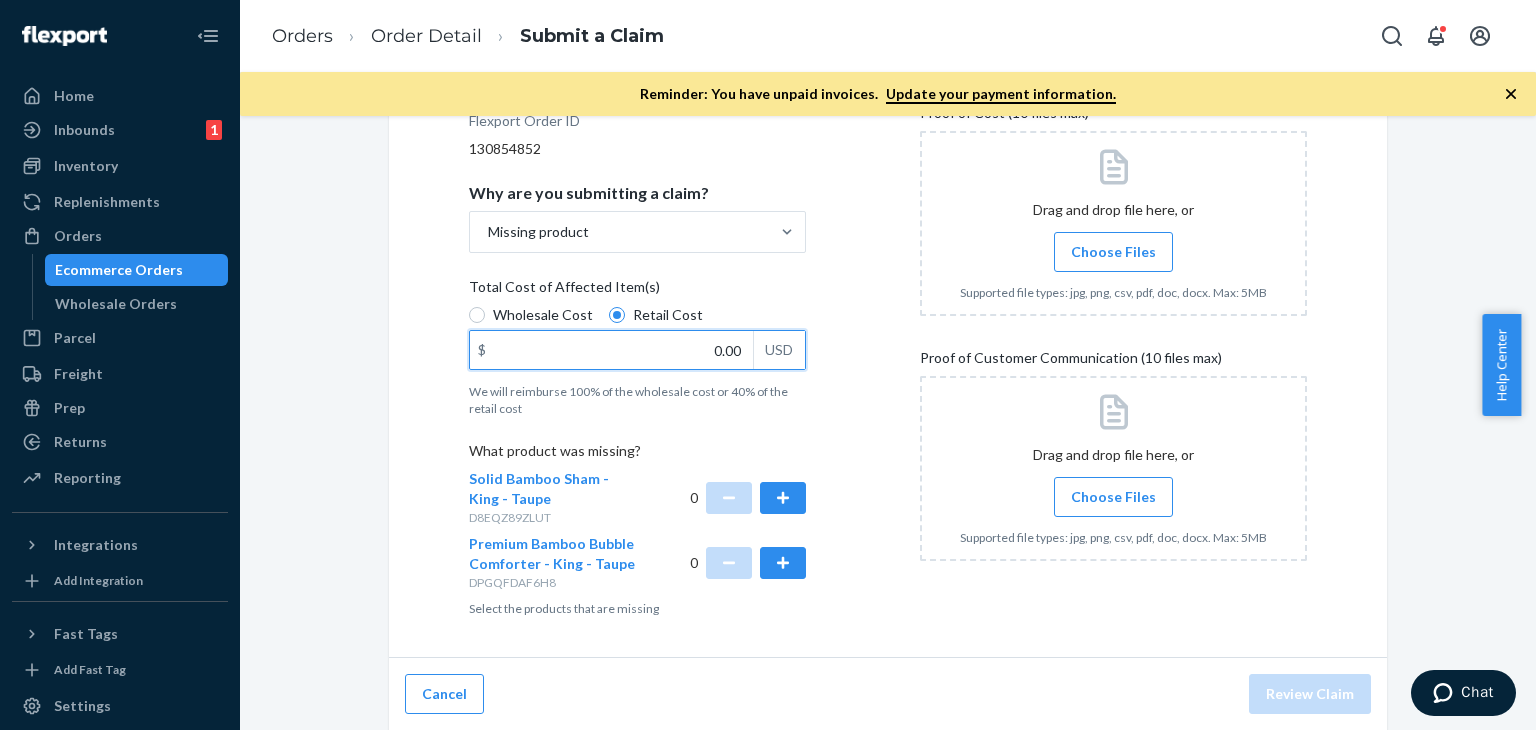 click on "$ 0.00 USD" at bounding box center (637, 350) 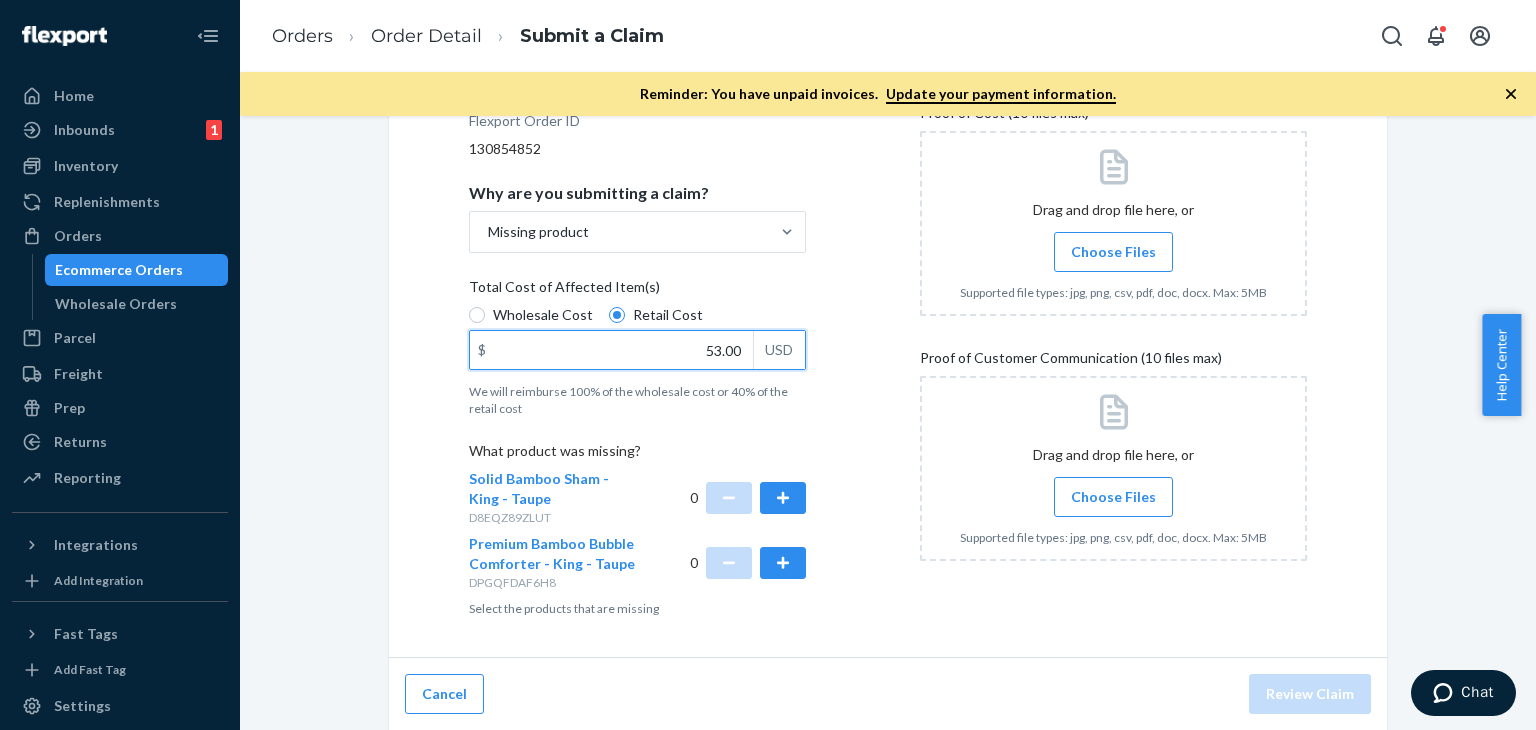 click on "53.00" at bounding box center [611, 350] 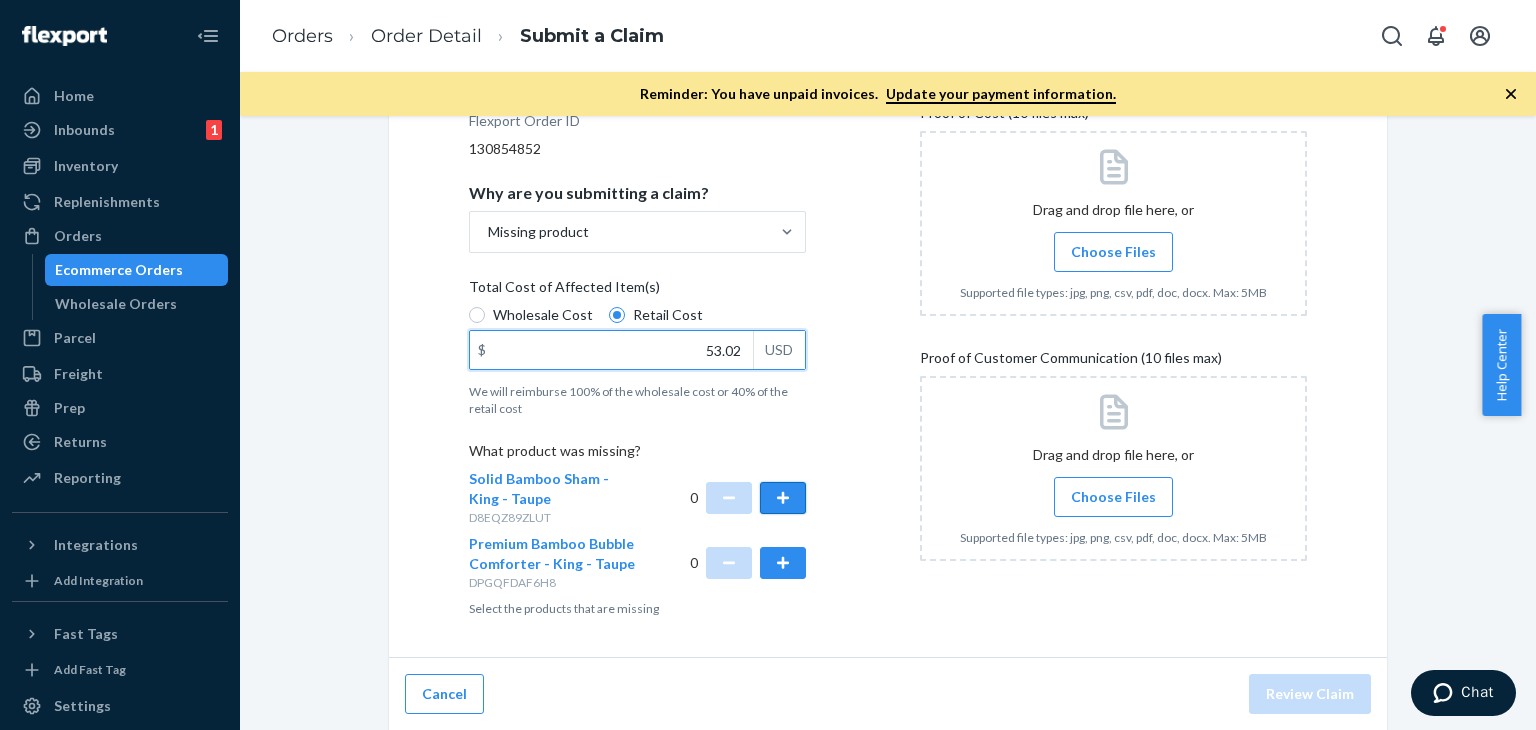 type on "53.02" 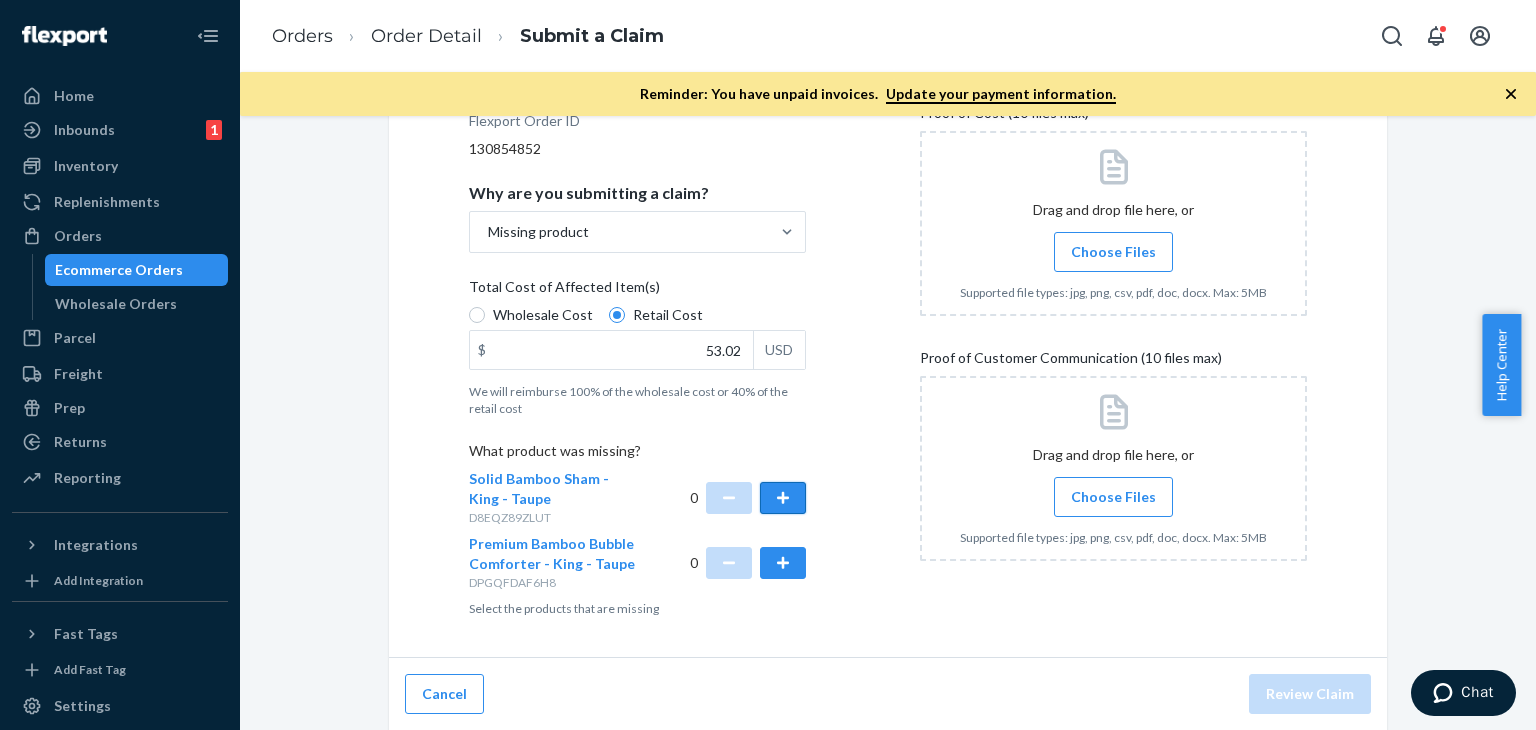 click at bounding box center [783, 498] 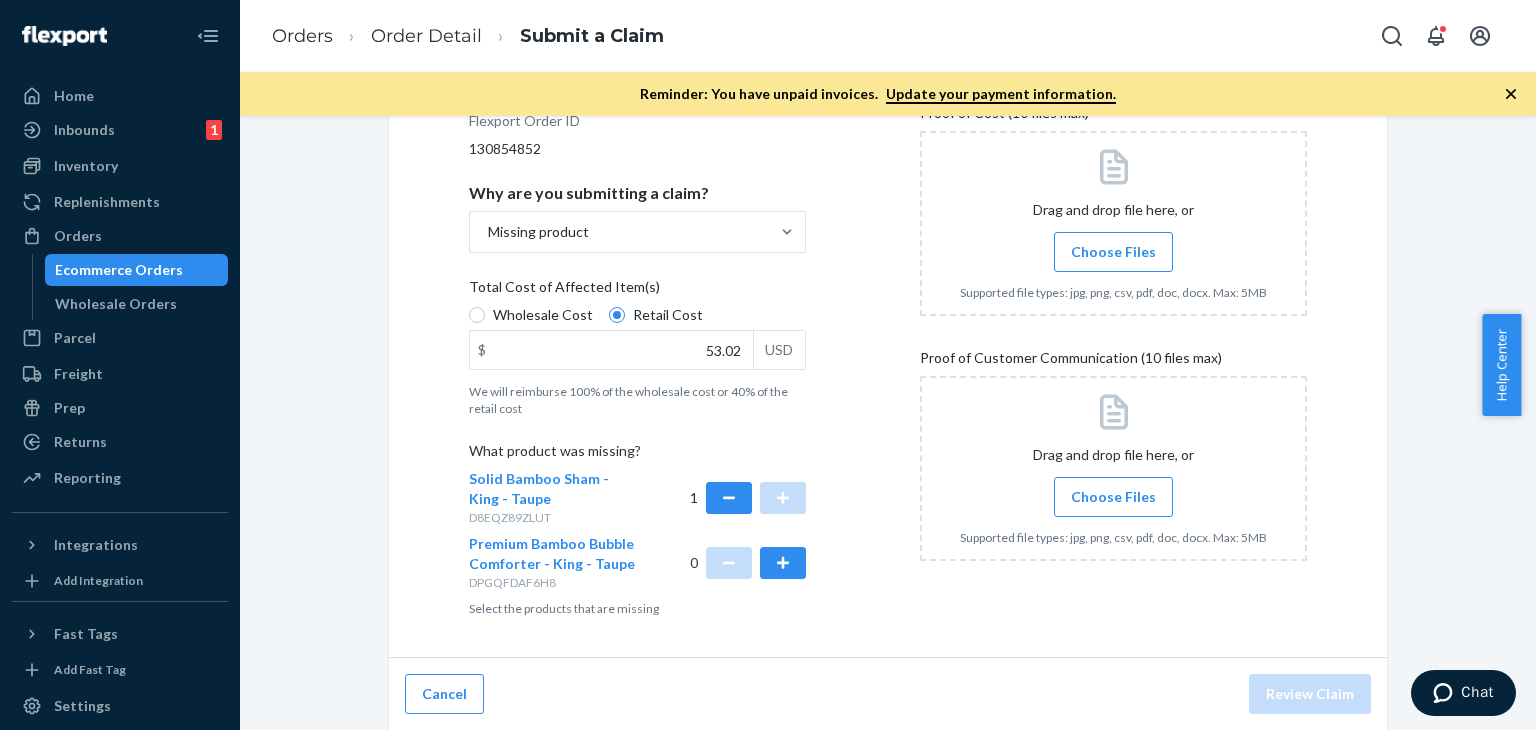 click on "Choose Files" at bounding box center [1113, 252] 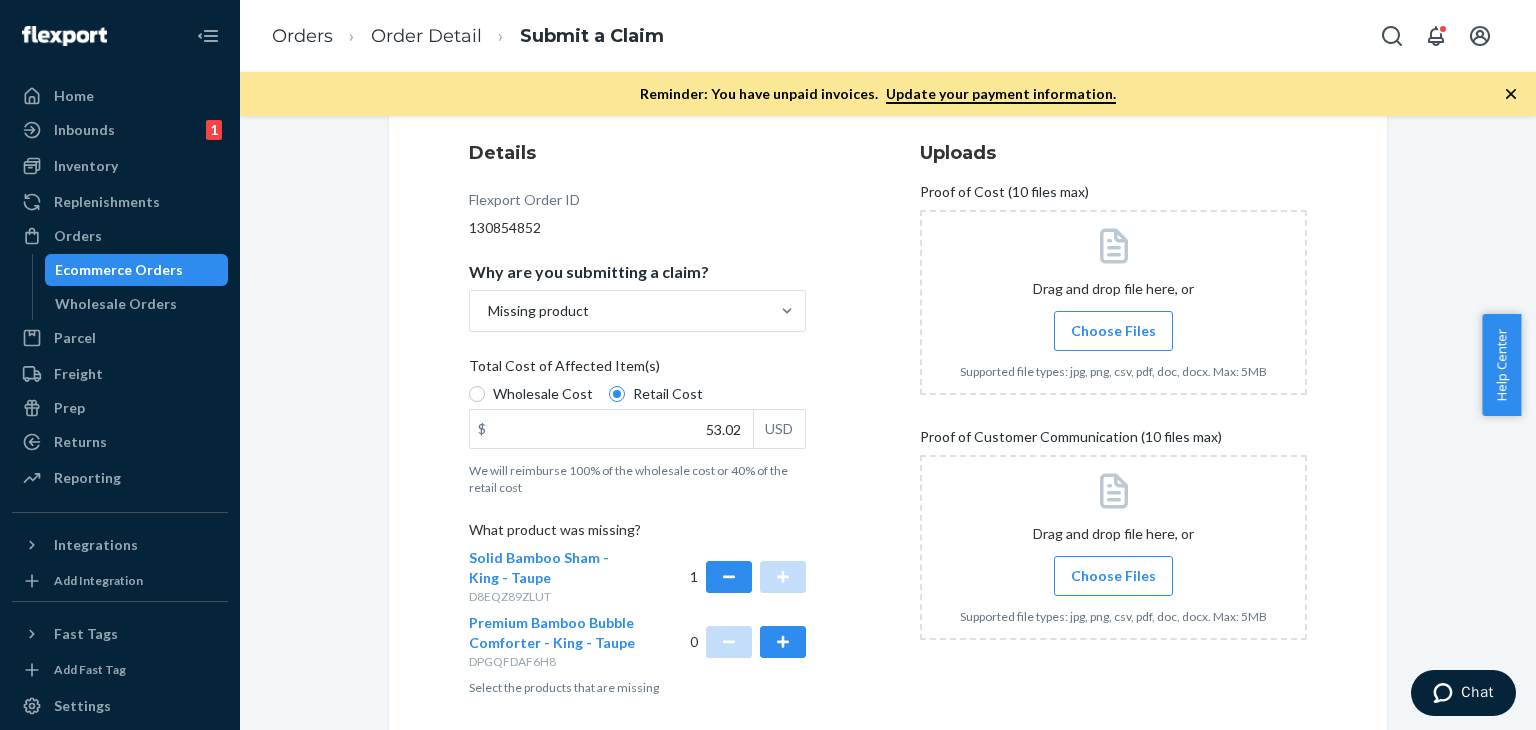 scroll, scrollTop: 217, scrollLeft: 0, axis: vertical 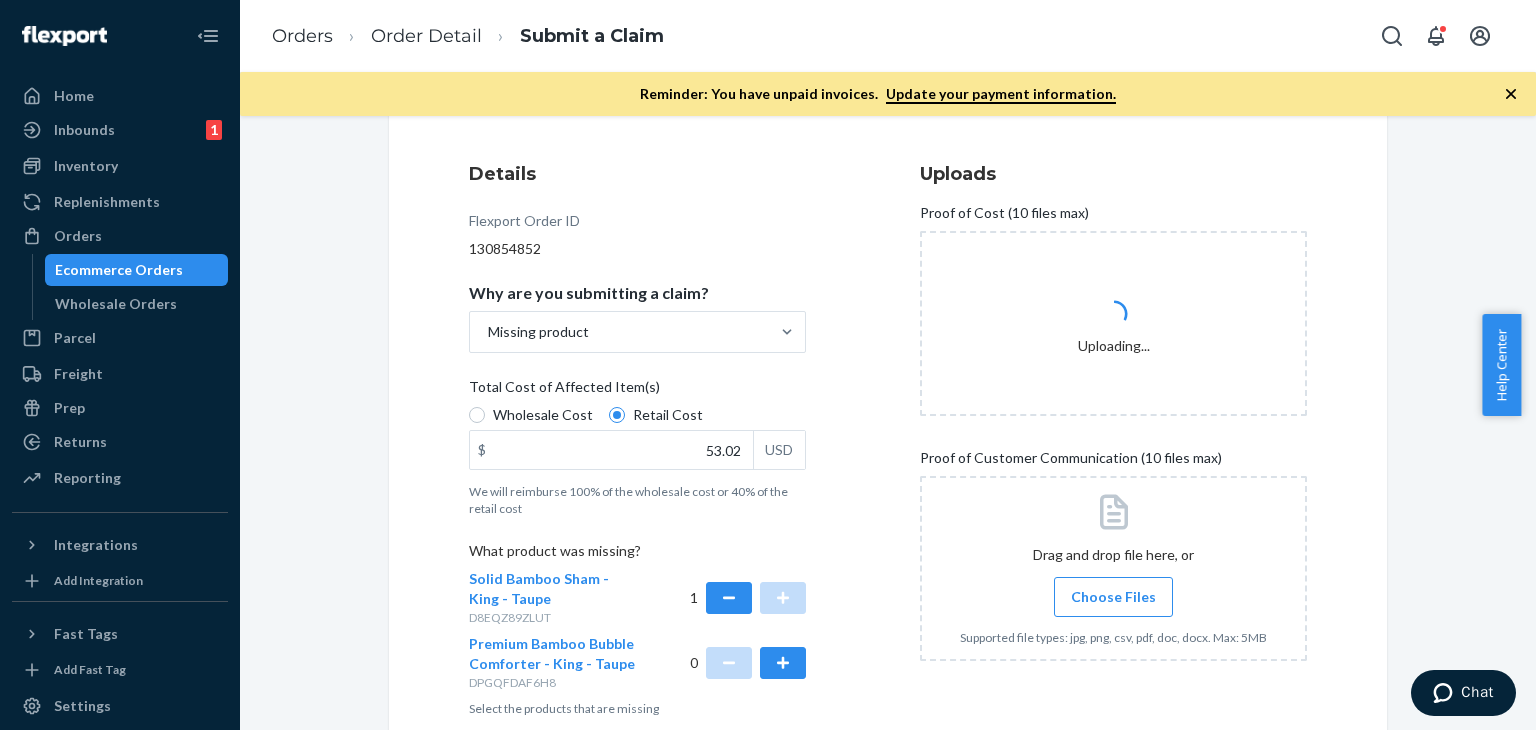 click on "Choose Files" at bounding box center [1113, 597] 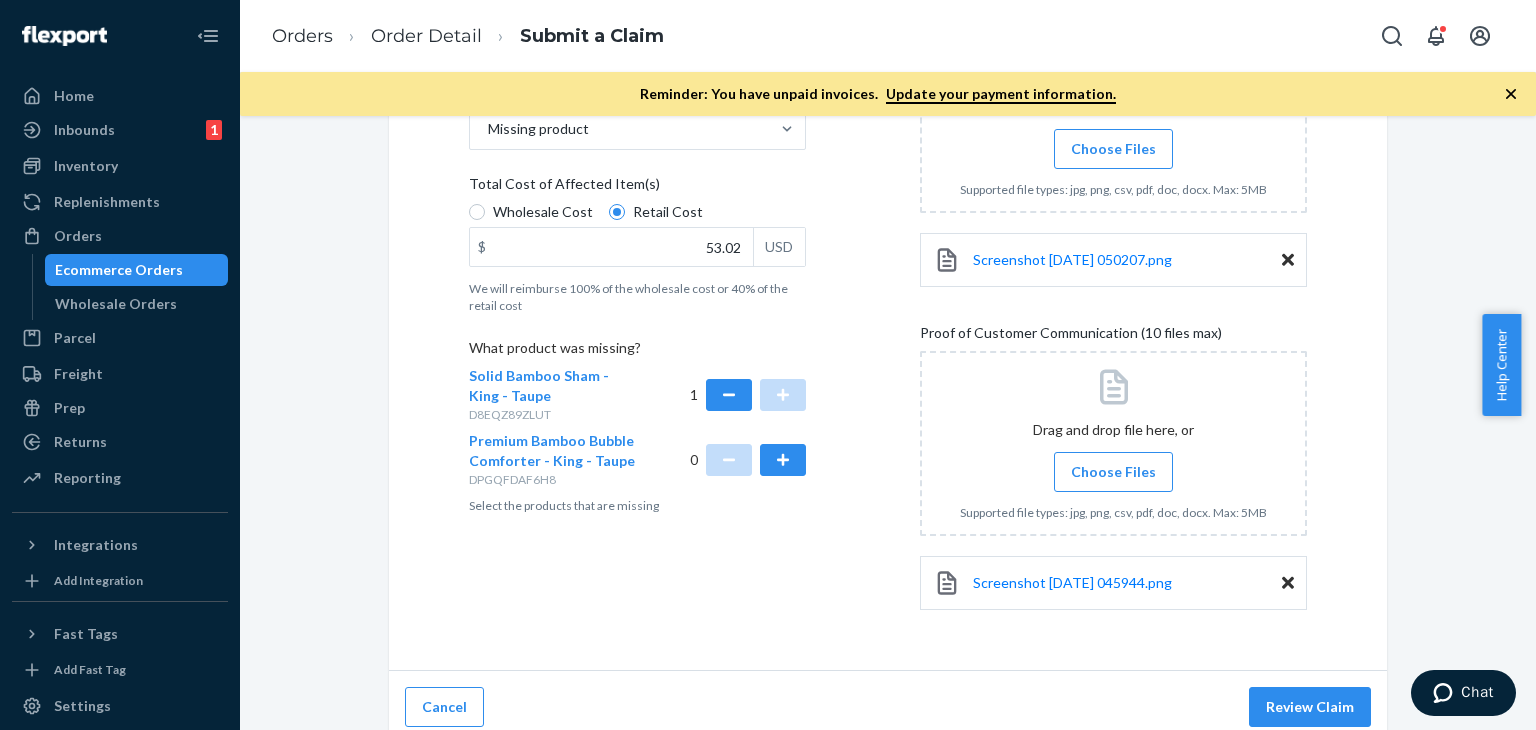 scroll, scrollTop: 433, scrollLeft: 0, axis: vertical 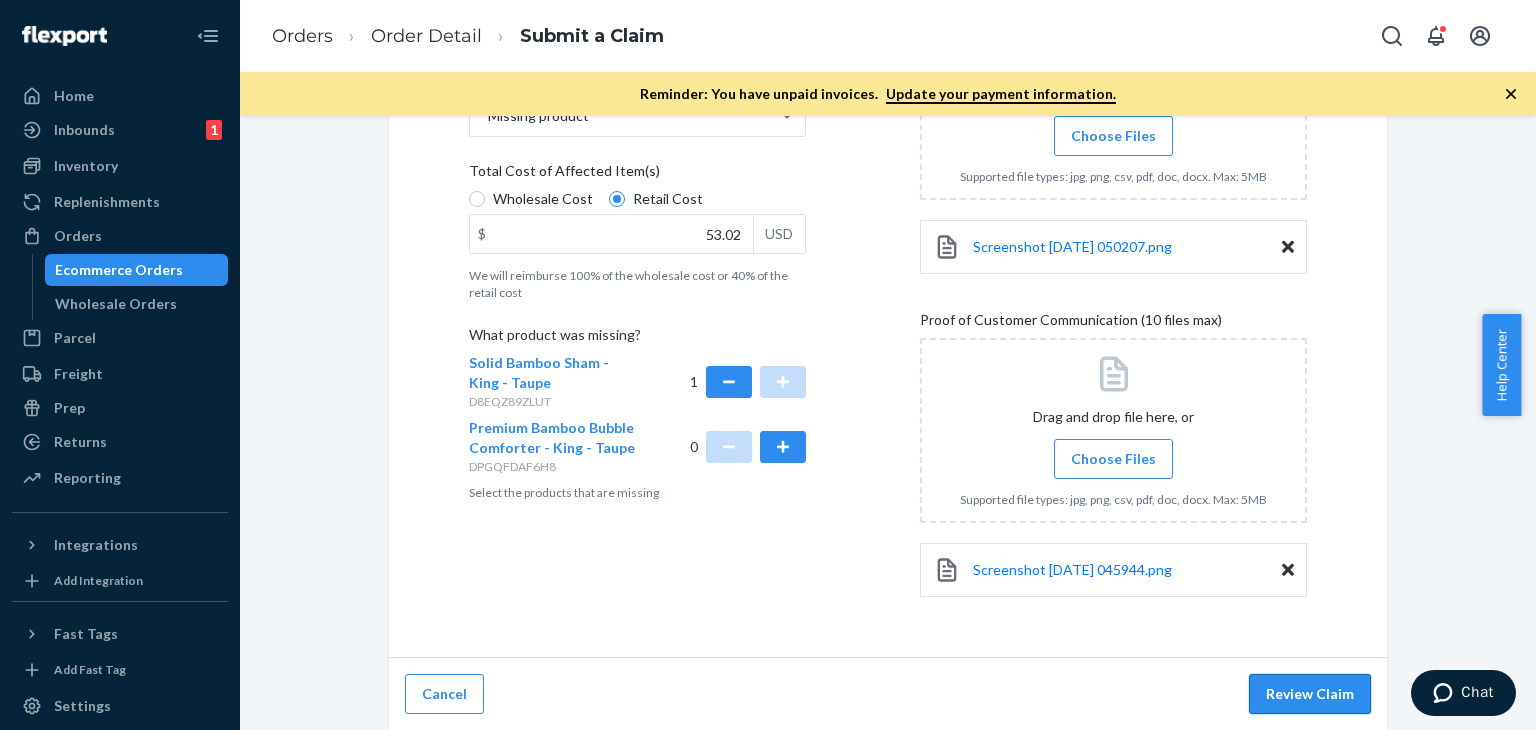 click on "Review Claim" at bounding box center (1310, 694) 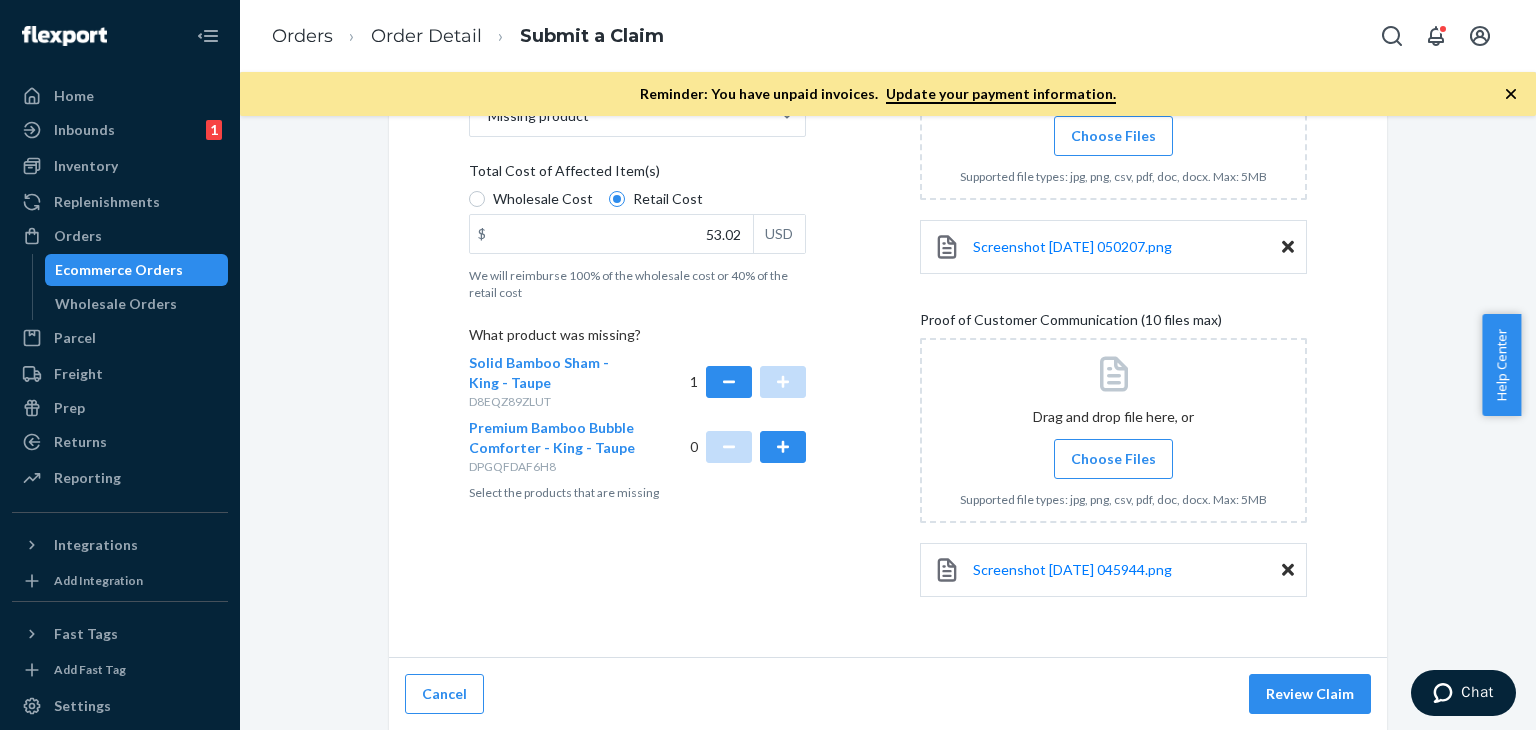 scroll, scrollTop: 150, scrollLeft: 0, axis: vertical 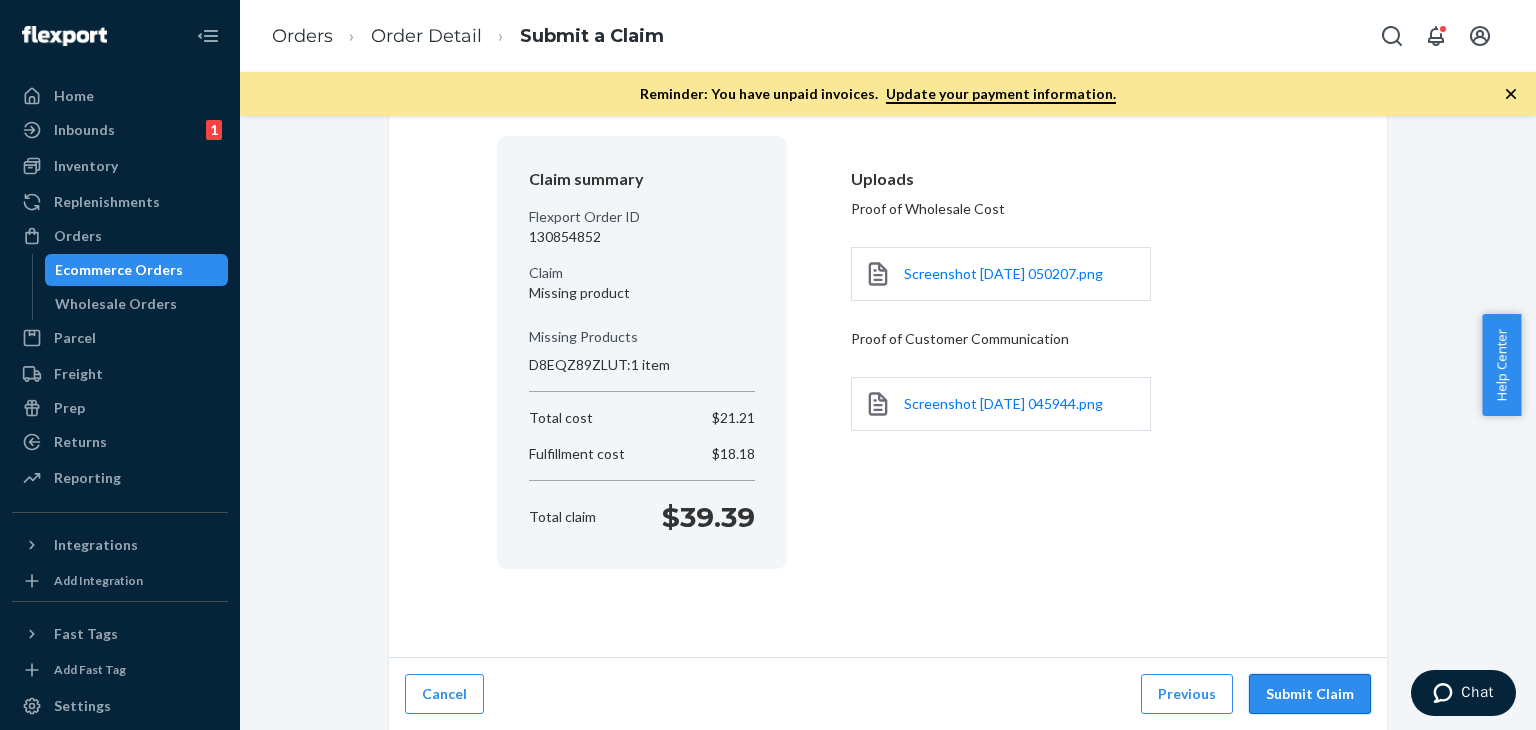 click on "Submit Claim" at bounding box center (1310, 694) 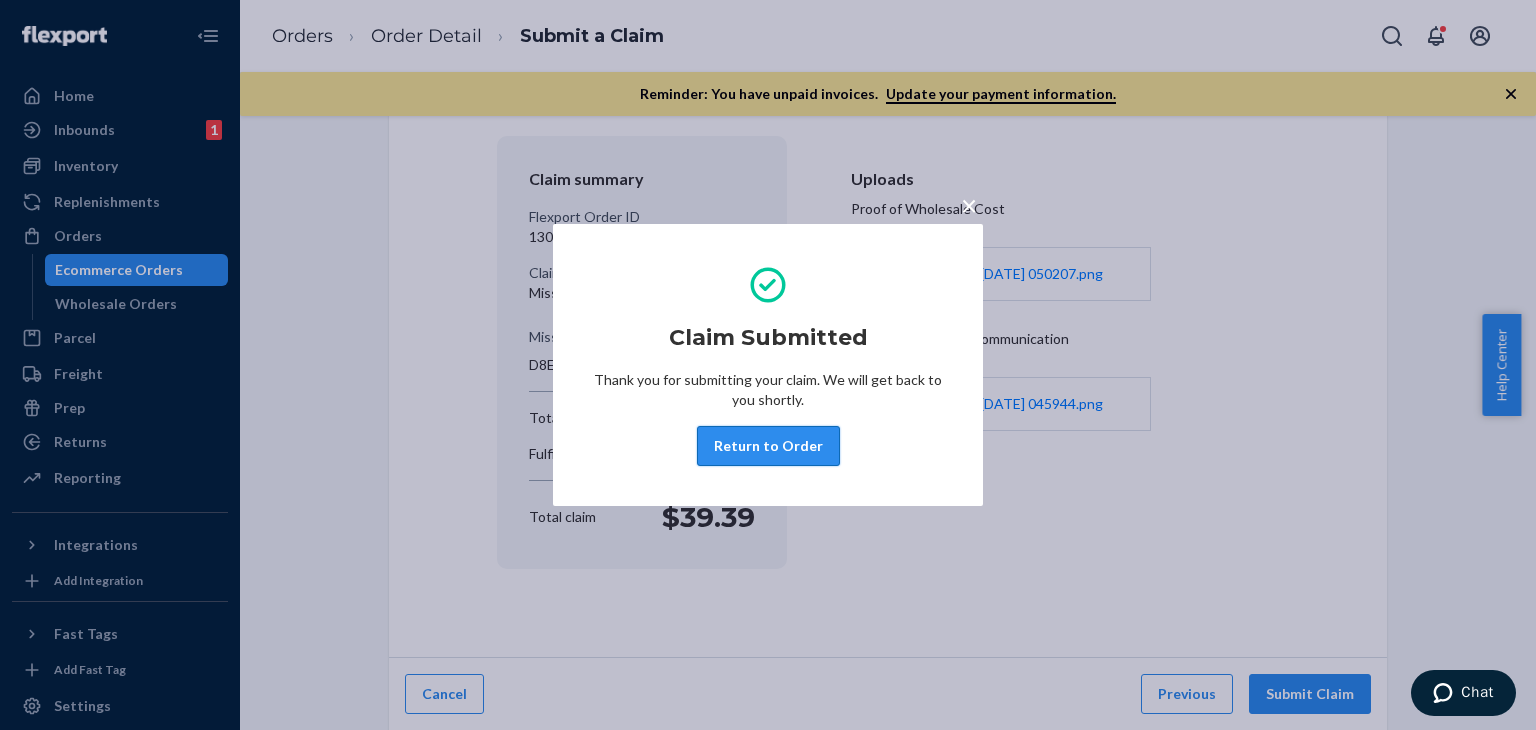 click on "Return to Order" at bounding box center (768, 446) 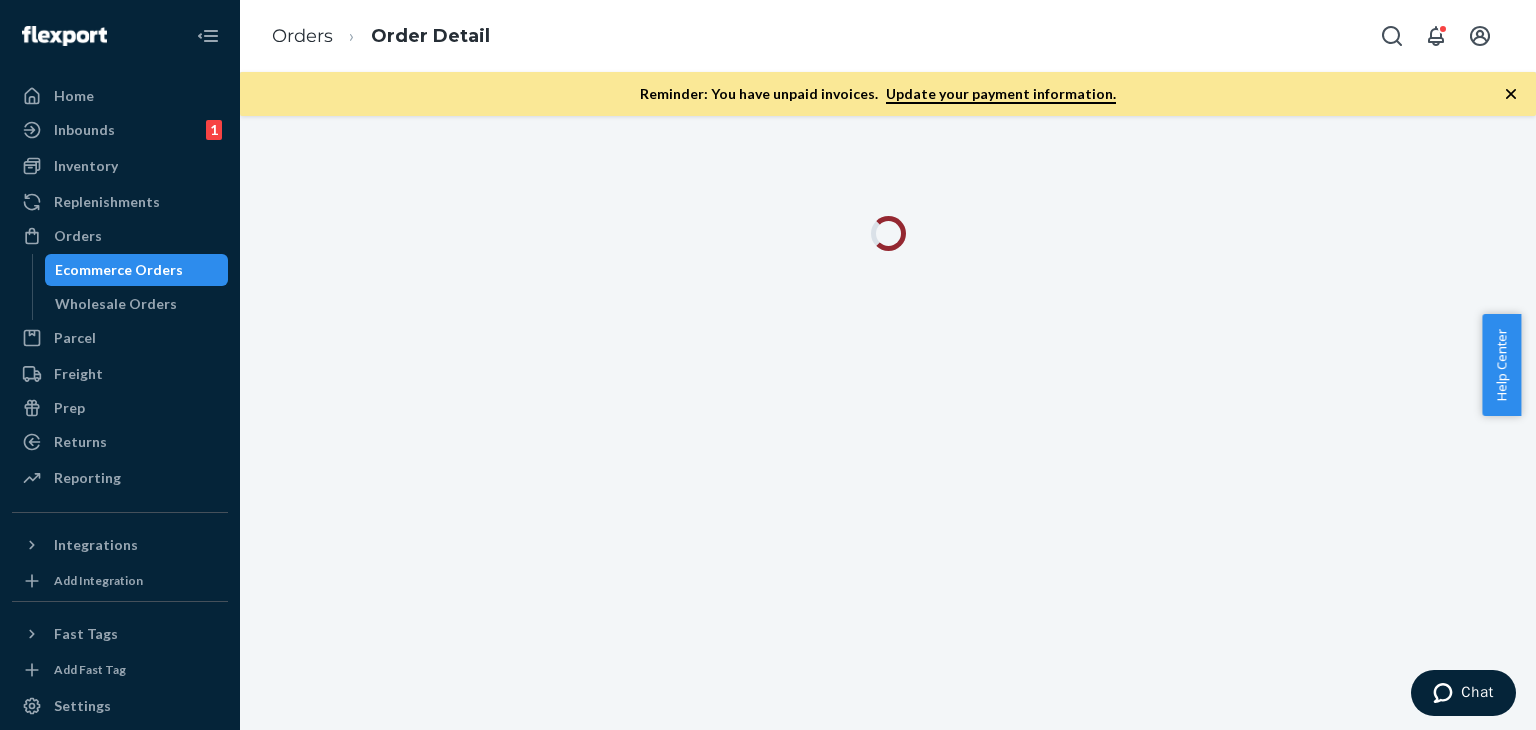 scroll, scrollTop: 0, scrollLeft: 0, axis: both 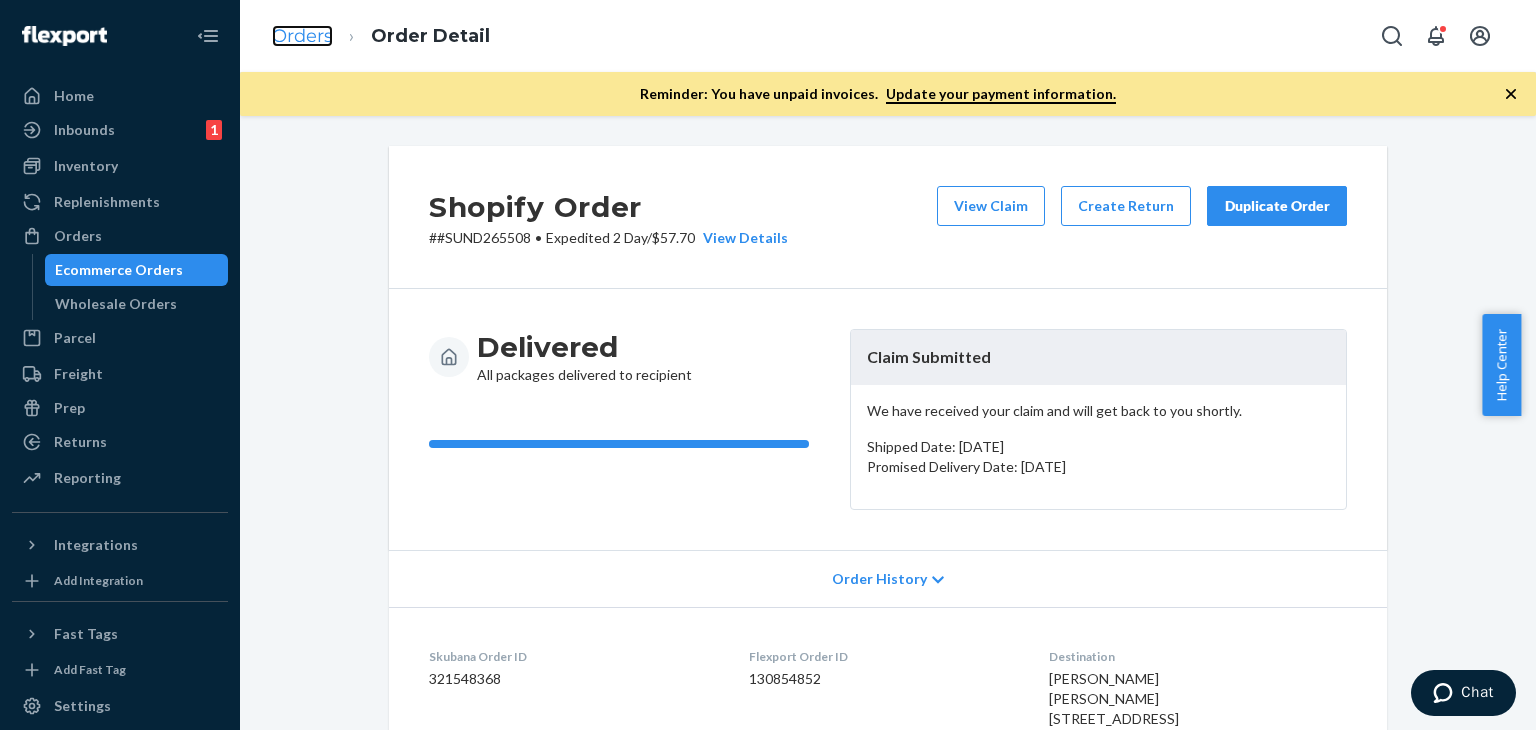 click on "Orders" at bounding box center [302, 36] 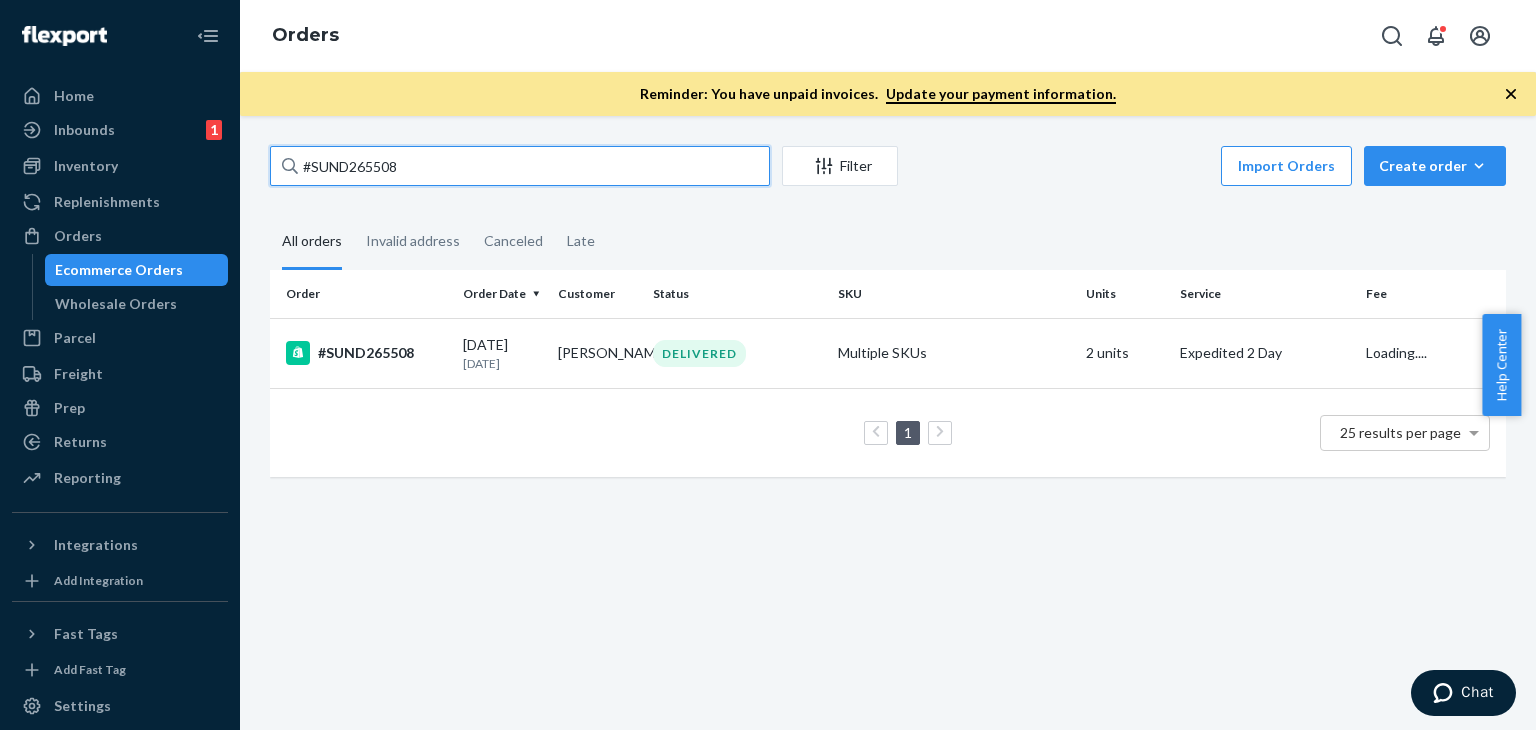 drag, startPoint x: 448, startPoint y: 165, endPoint x: 348, endPoint y: 185, distance: 101.98039 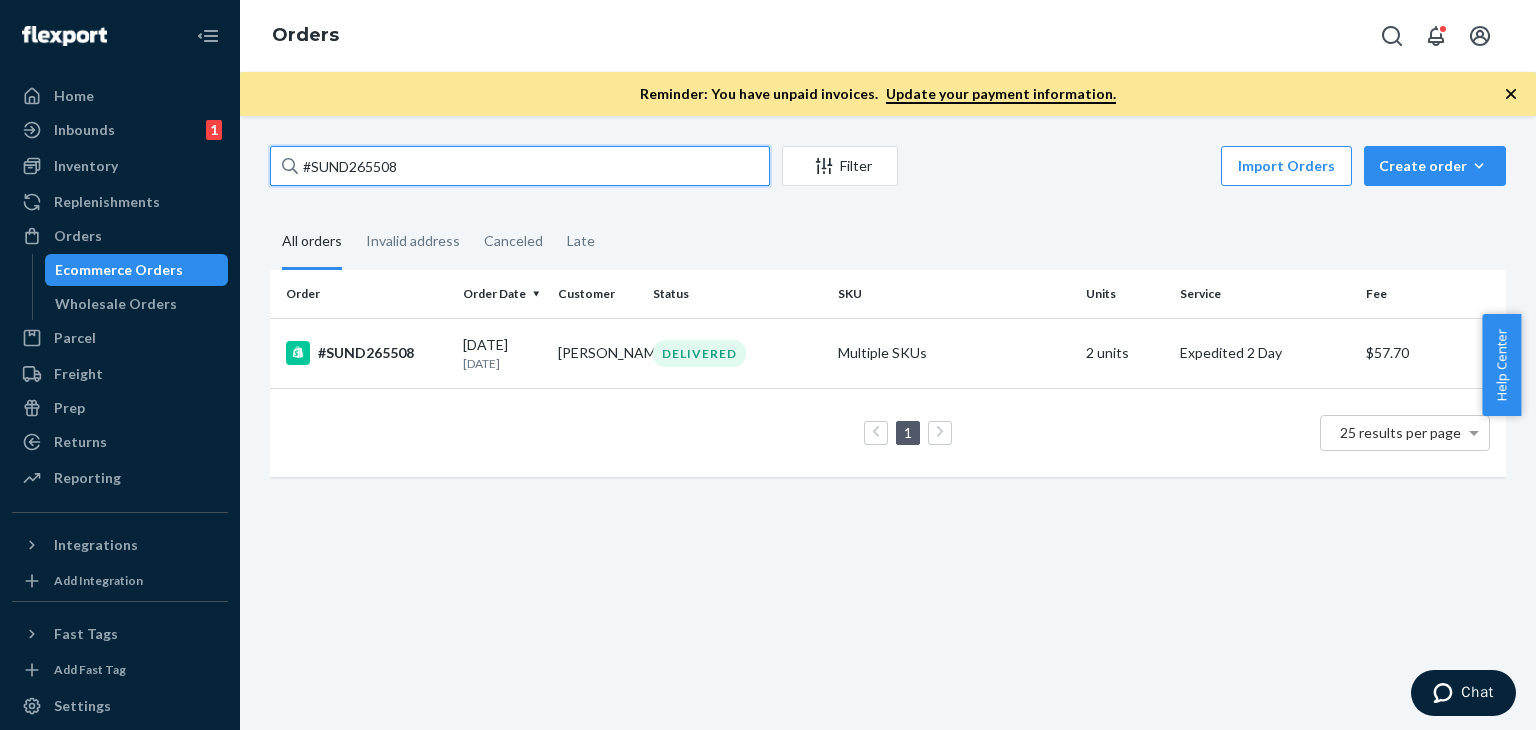 paste on "8673" 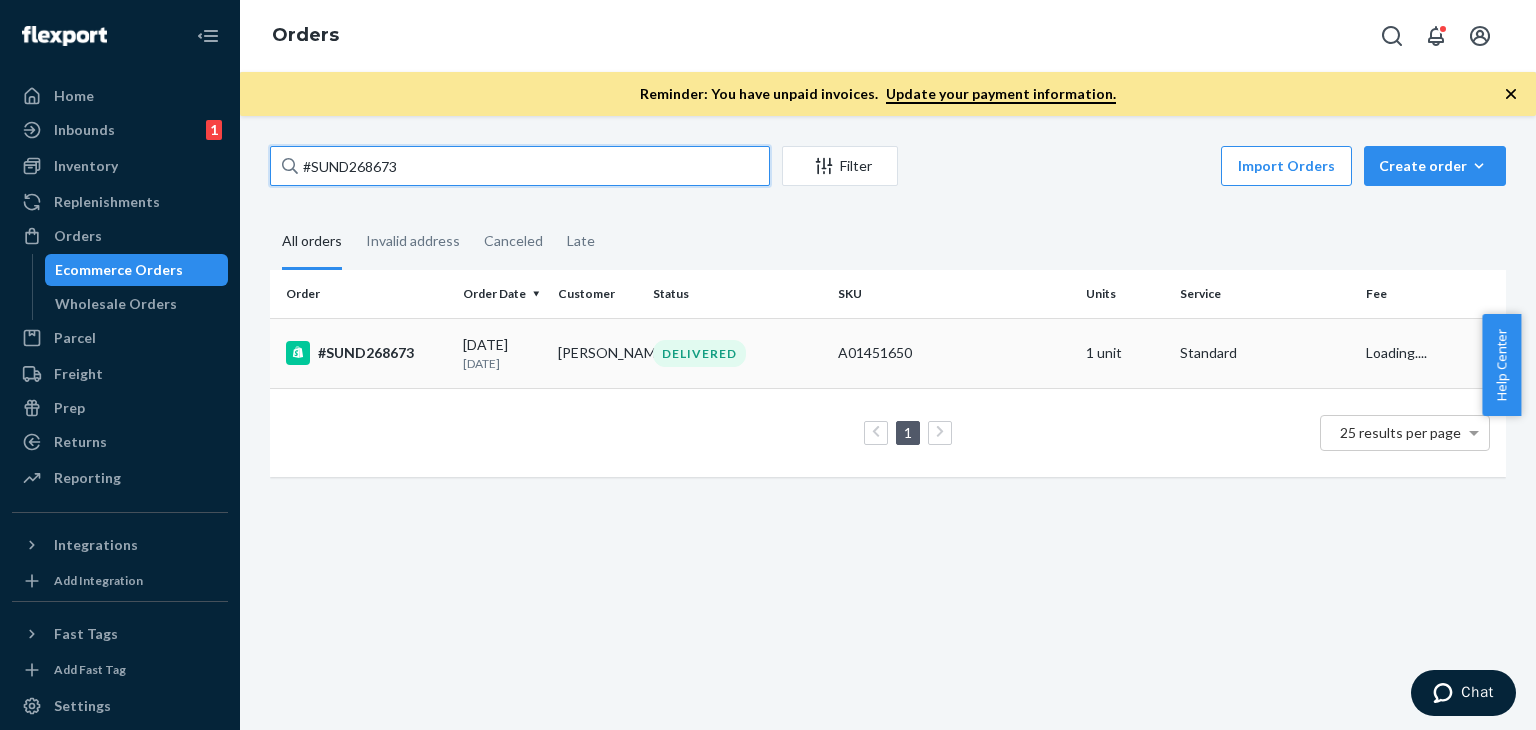 type on "#SUND268673" 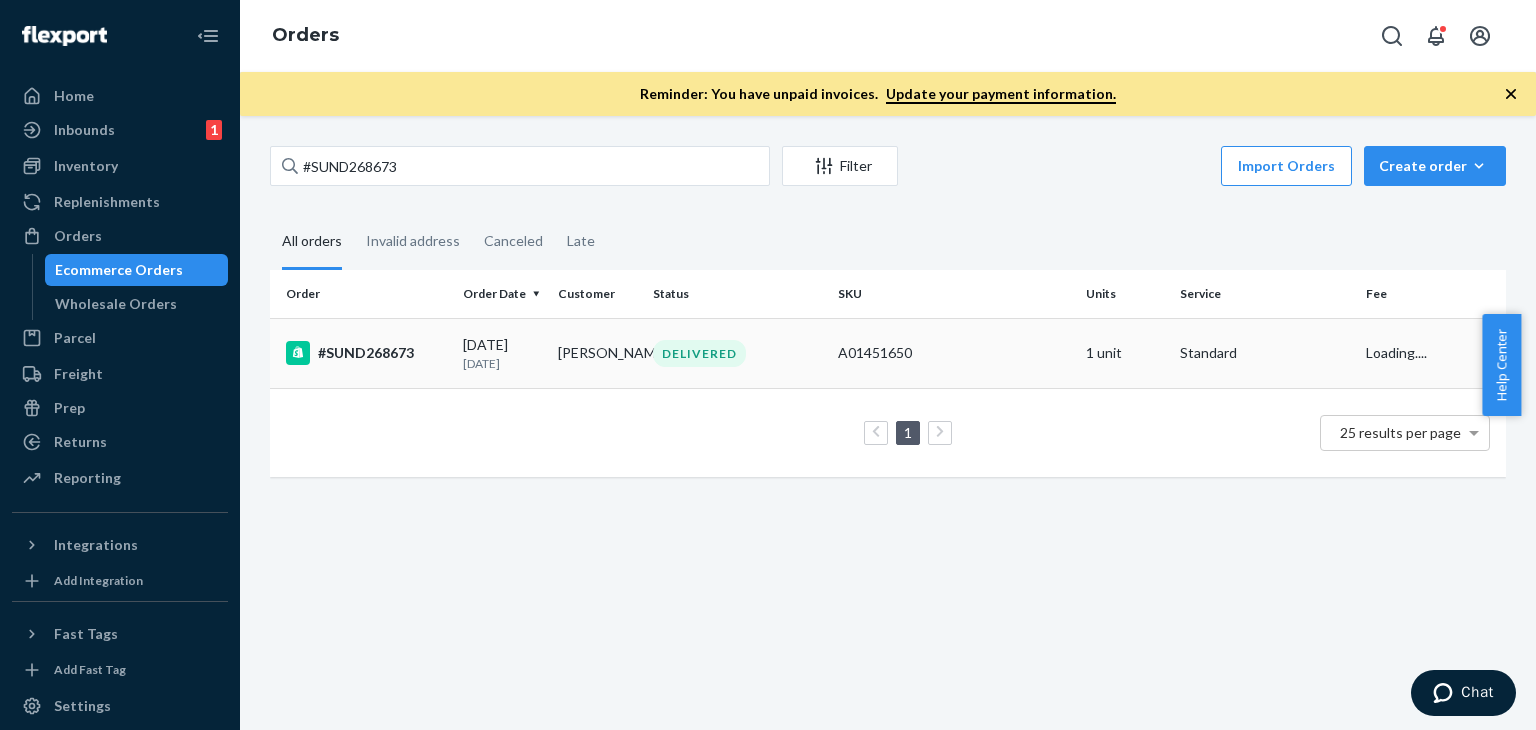click on "[PERSON_NAME]" at bounding box center (597, 353) 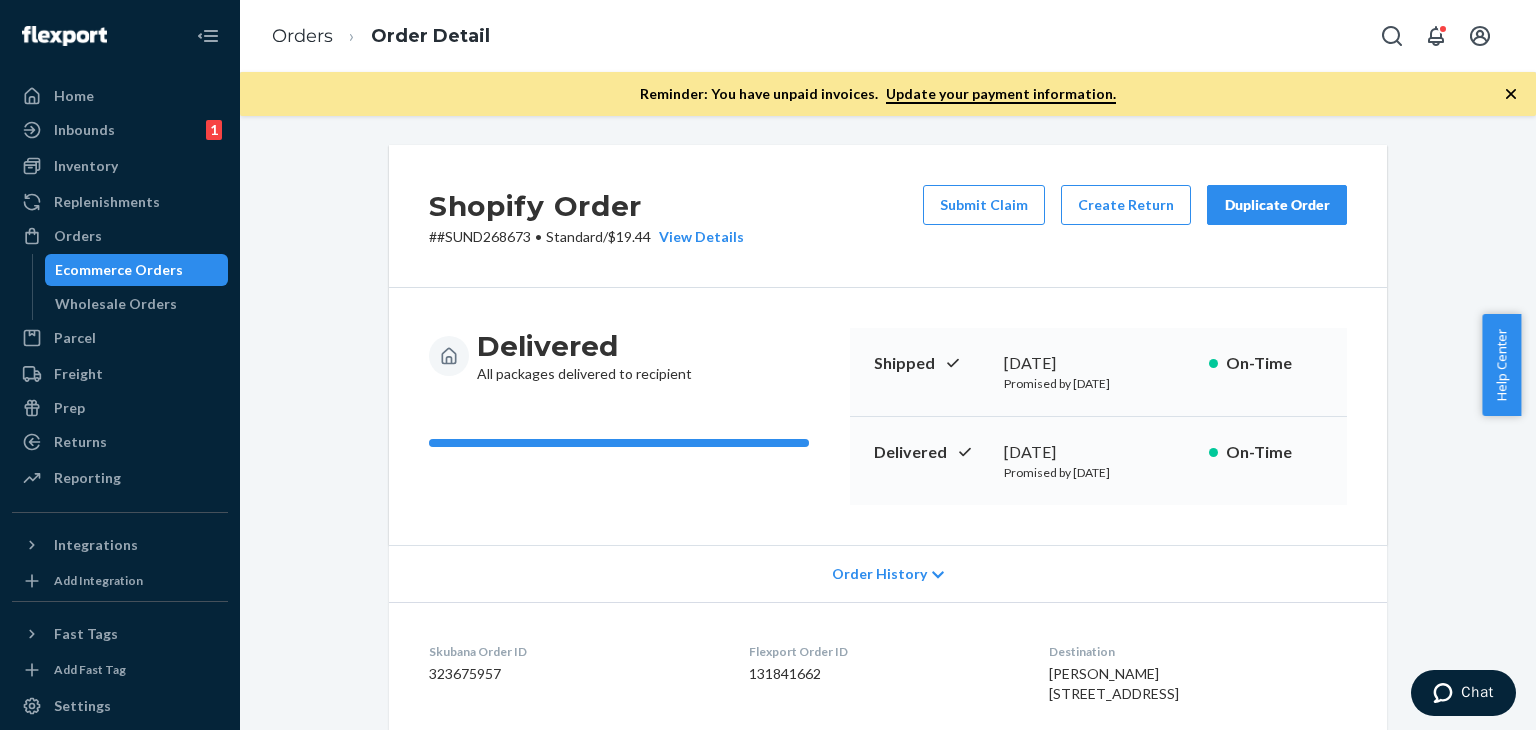 scroll, scrollTop: 0, scrollLeft: 0, axis: both 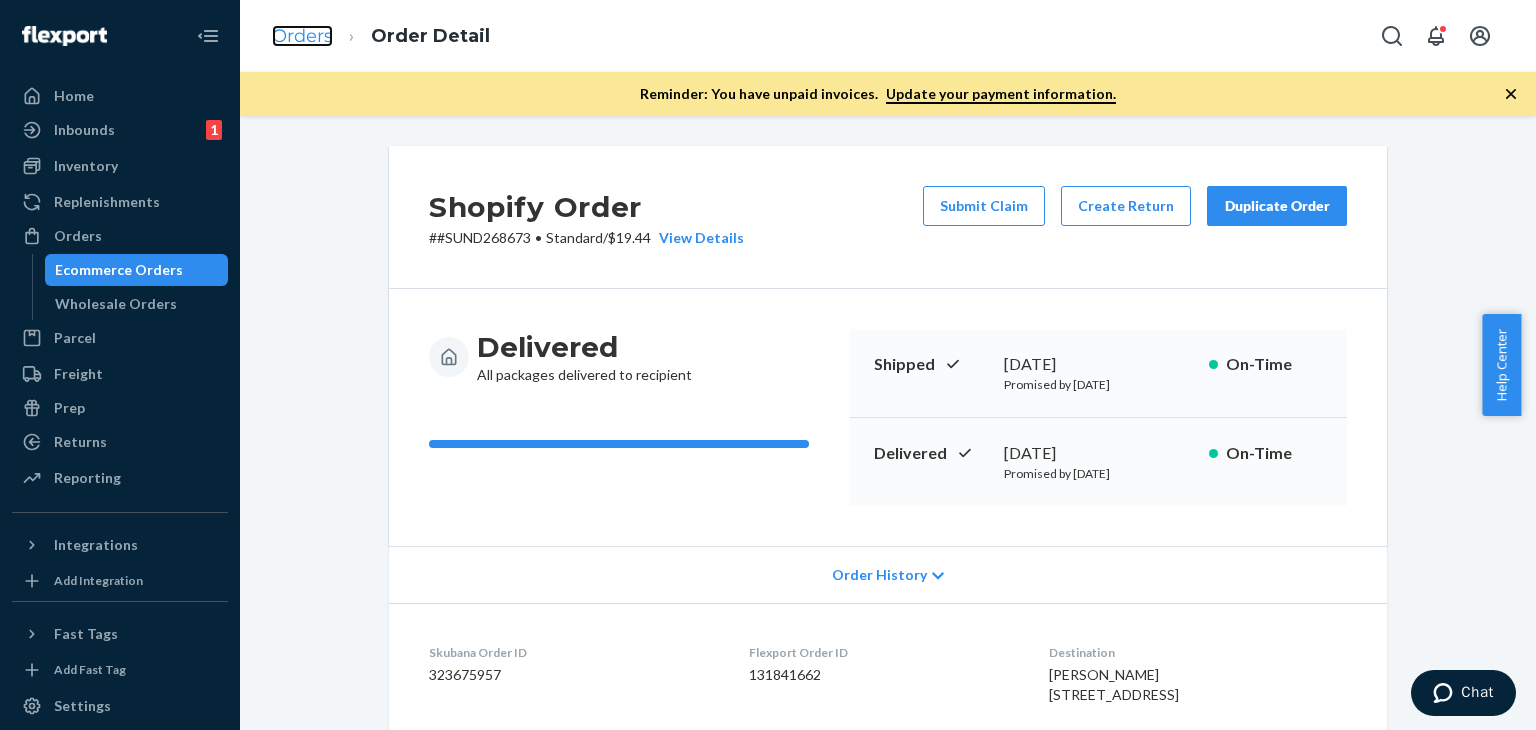click on "Orders" at bounding box center (302, 36) 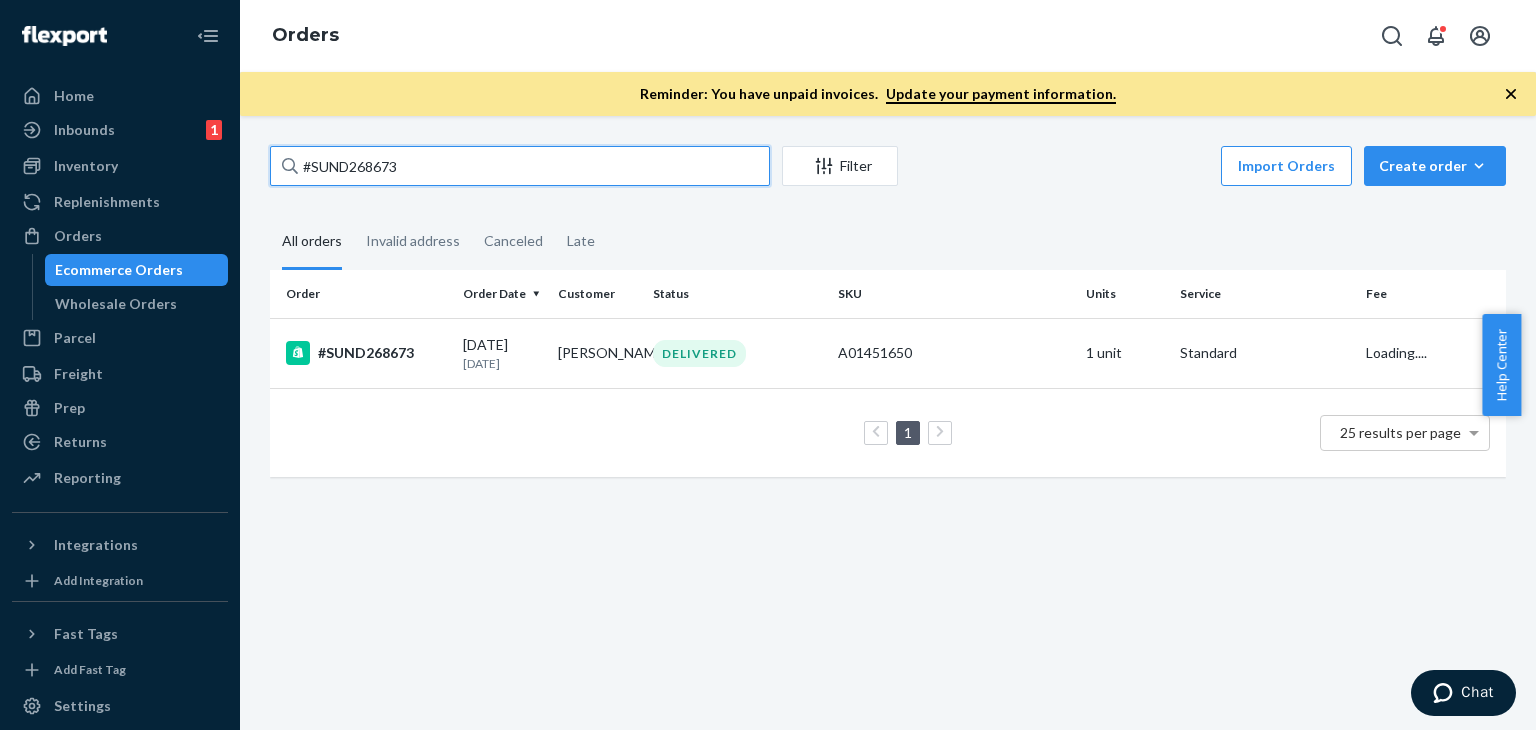 drag, startPoint x: 485, startPoint y: 179, endPoint x: 280, endPoint y: 173, distance: 205.08778 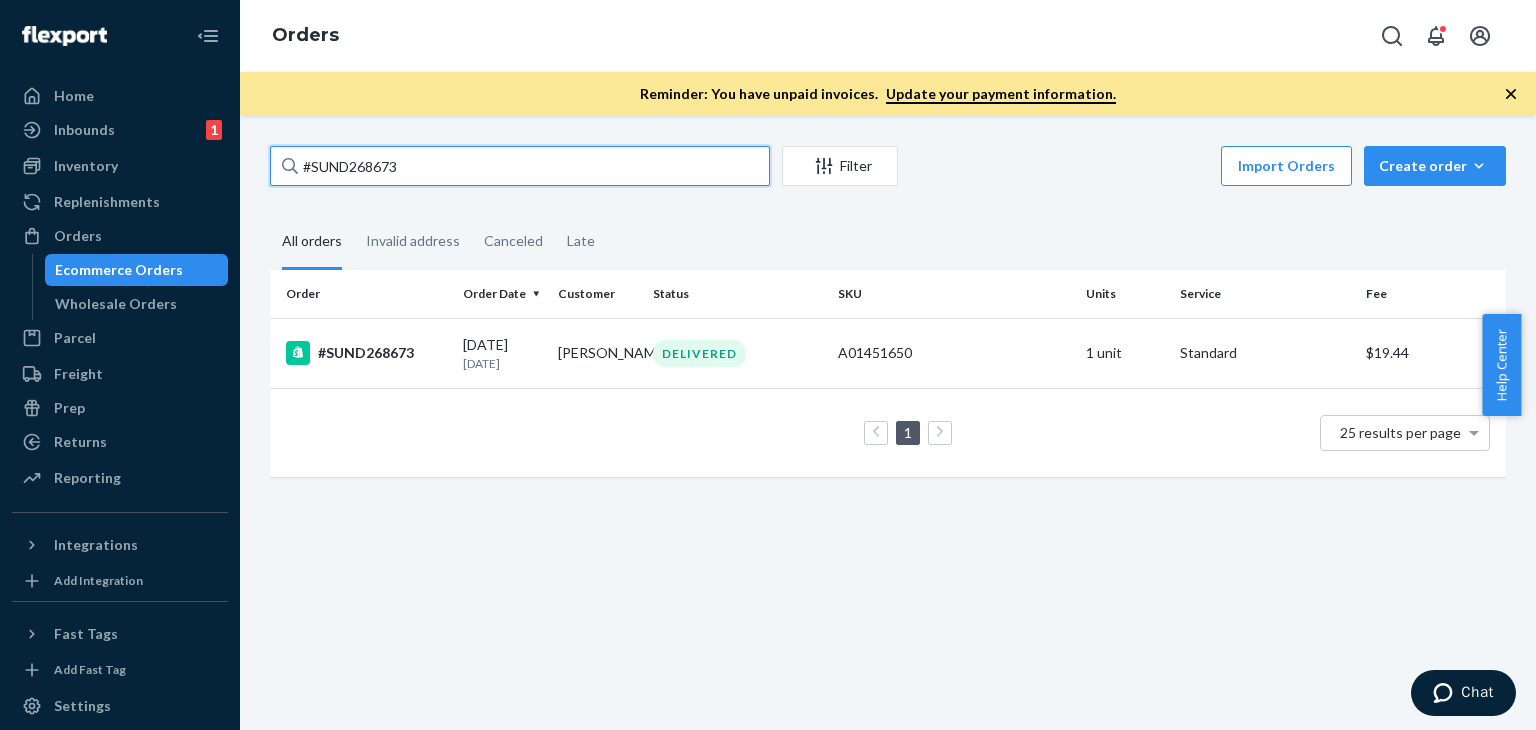 drag, startPoint x: 430, startPoint y: 165, endPoint x: 272, endPoint y: 165, distance: 158 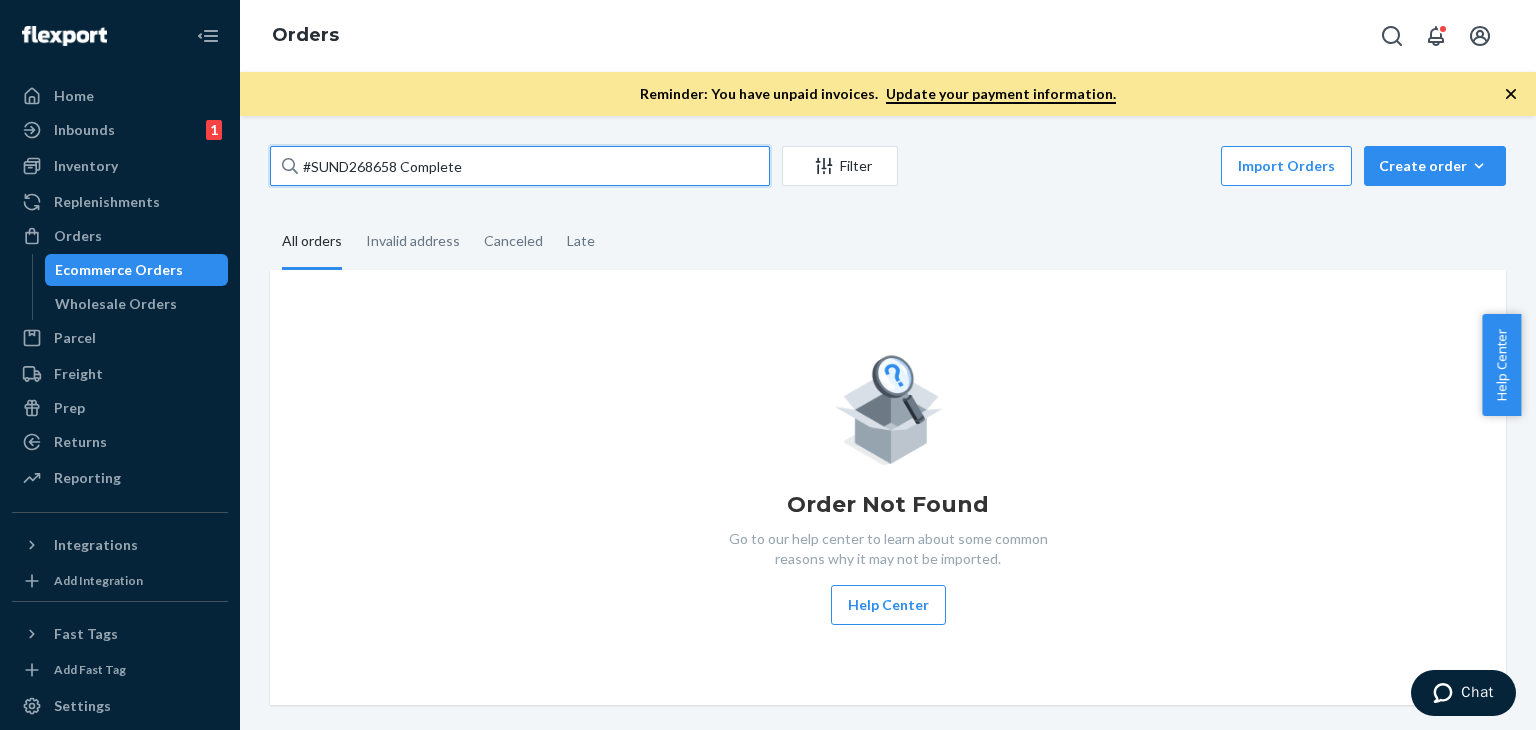 drag, startPoint x: 398, startPoint y: 163, endPoint x: 533, endPoint y: 162, distance: 135.00371 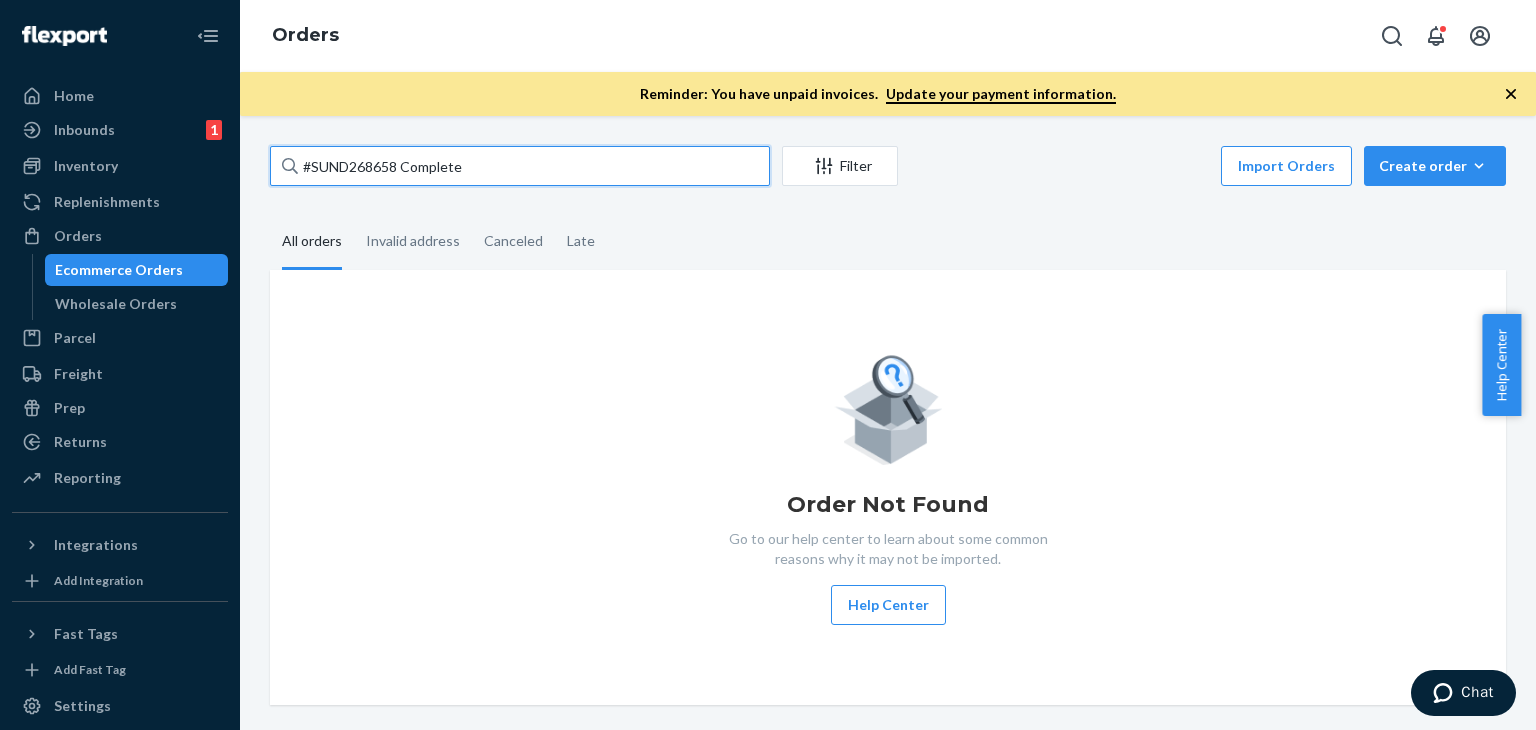 click on "#SUND268658 Complete" at bounding box center [520, 166] 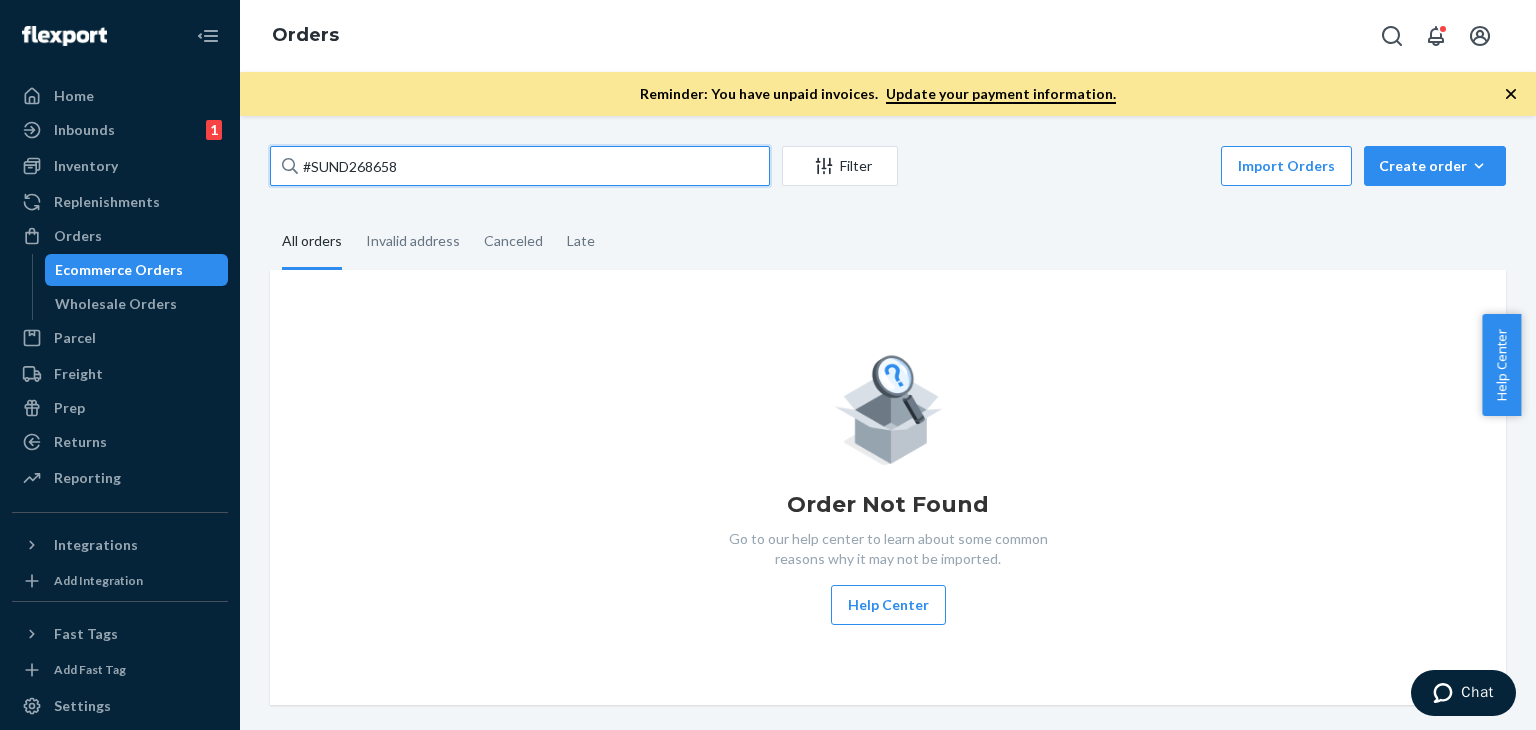 type on "#SUND268658" 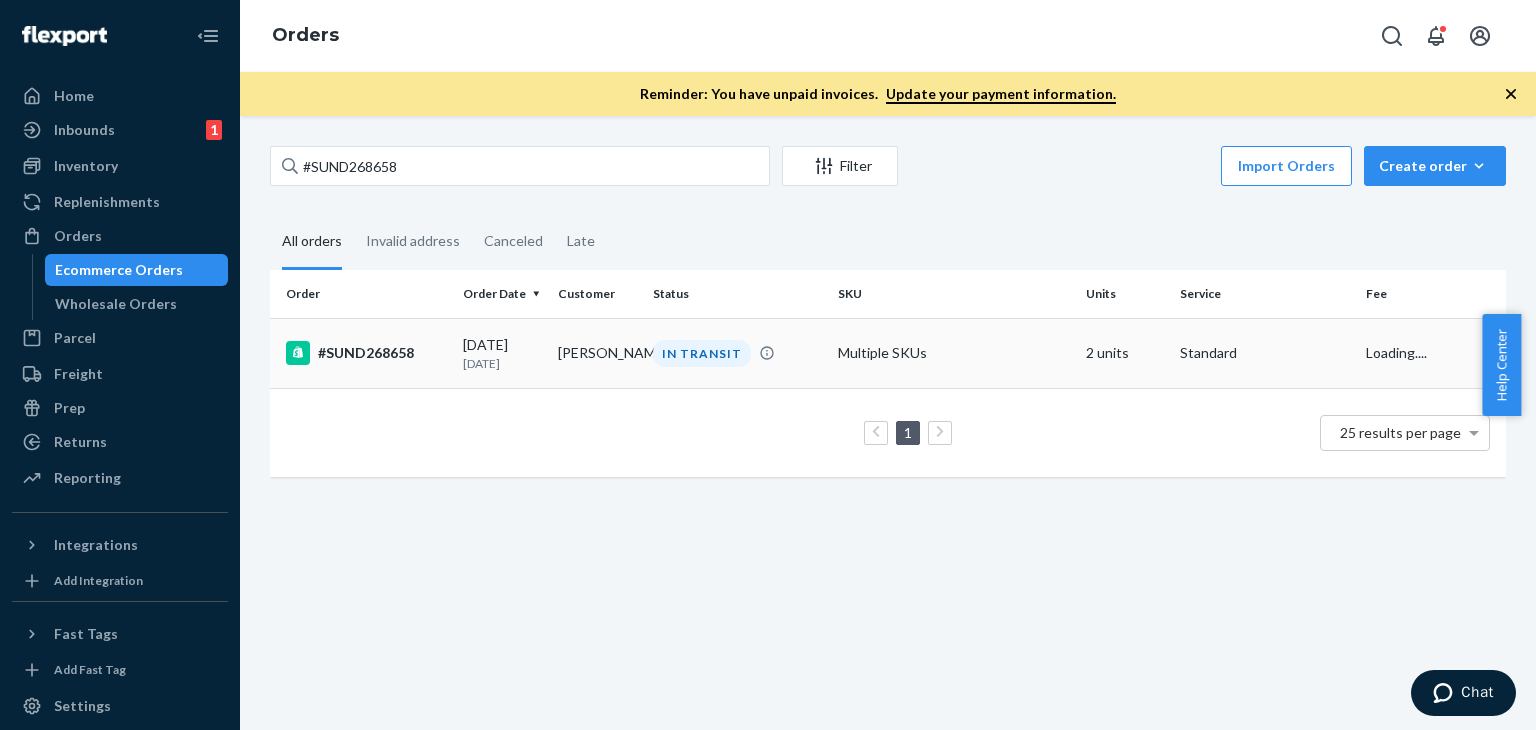 click on "[PERSON_NAME]" at bounding box center (597, 353) 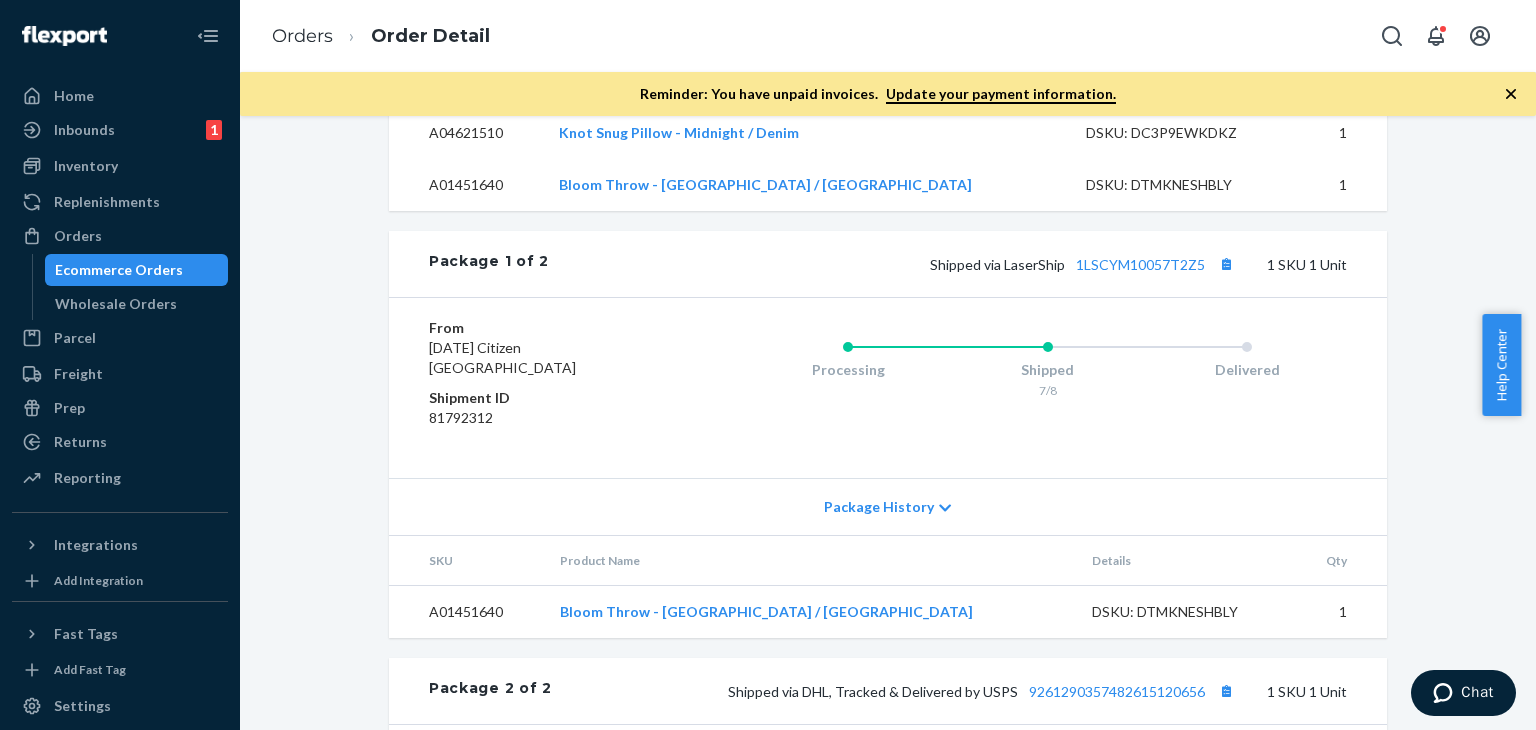 scroll, scrollTop: 790, scrollLeft: 0, axis: vertical 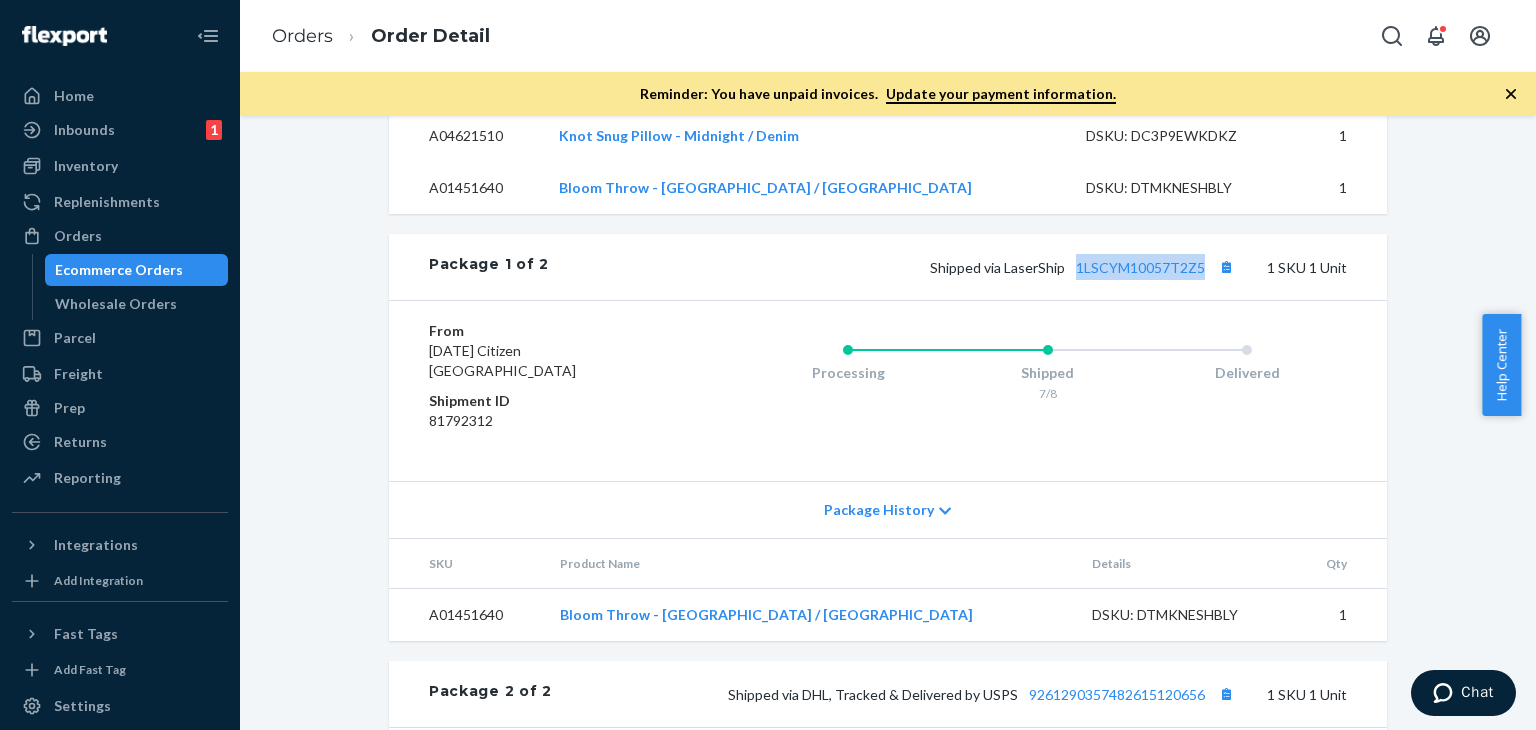 drag, startPoint x: 1067, startPoint y: 285, endPoint x: 1220, endPoint y: 282, distance: 153.0294 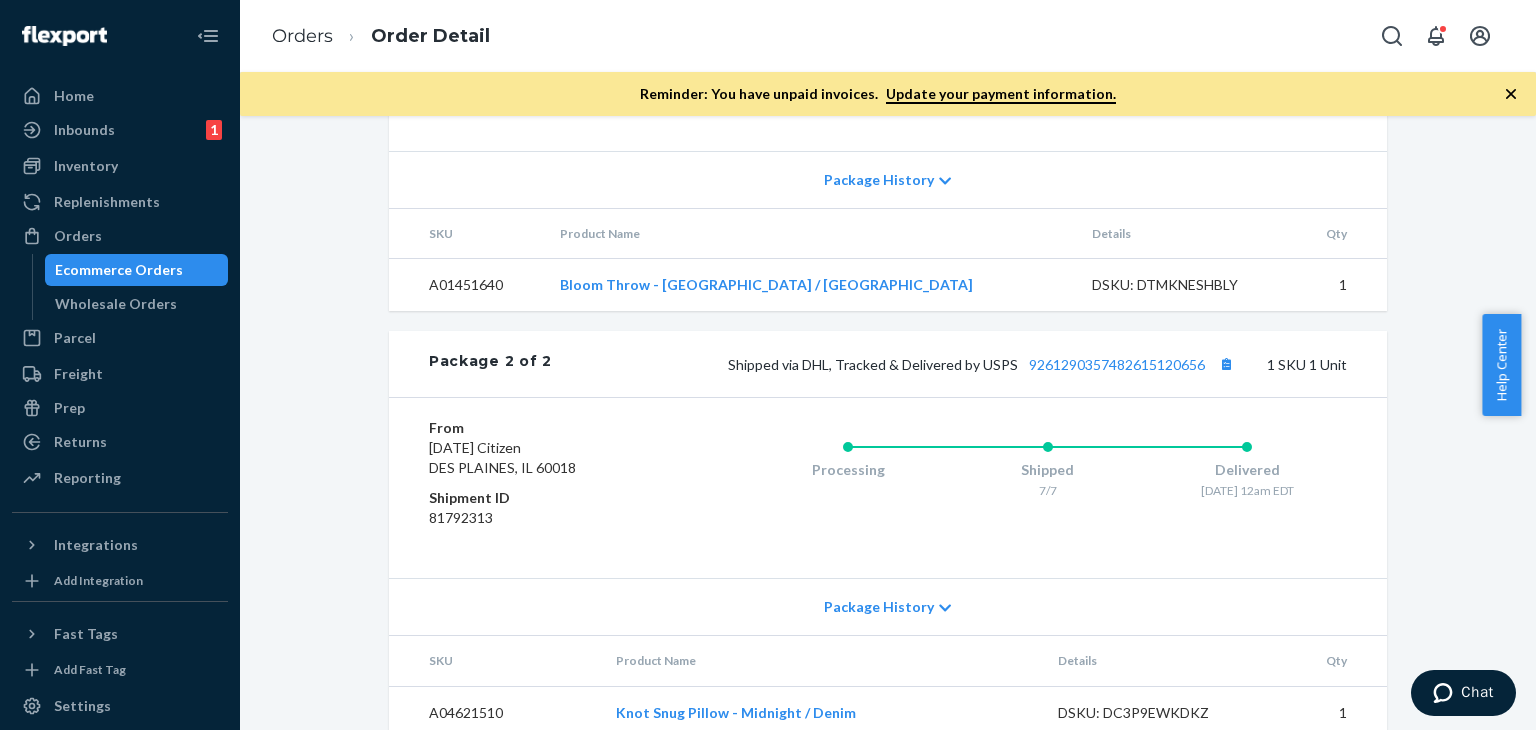 scroll, scrollTop: 1190, scrollLeft: 0, axis: vertical 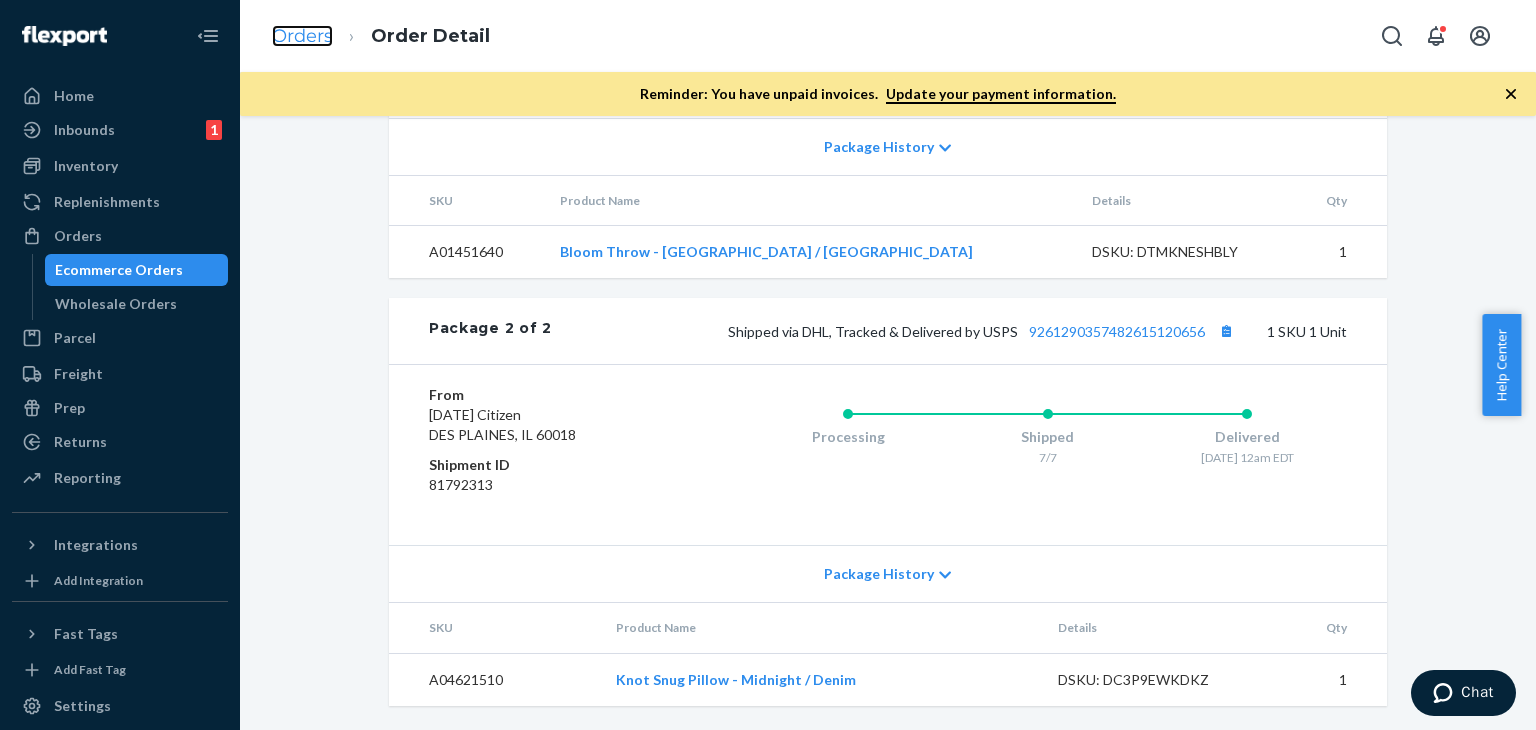 click on "Orders" at bounding box center (302, 36) 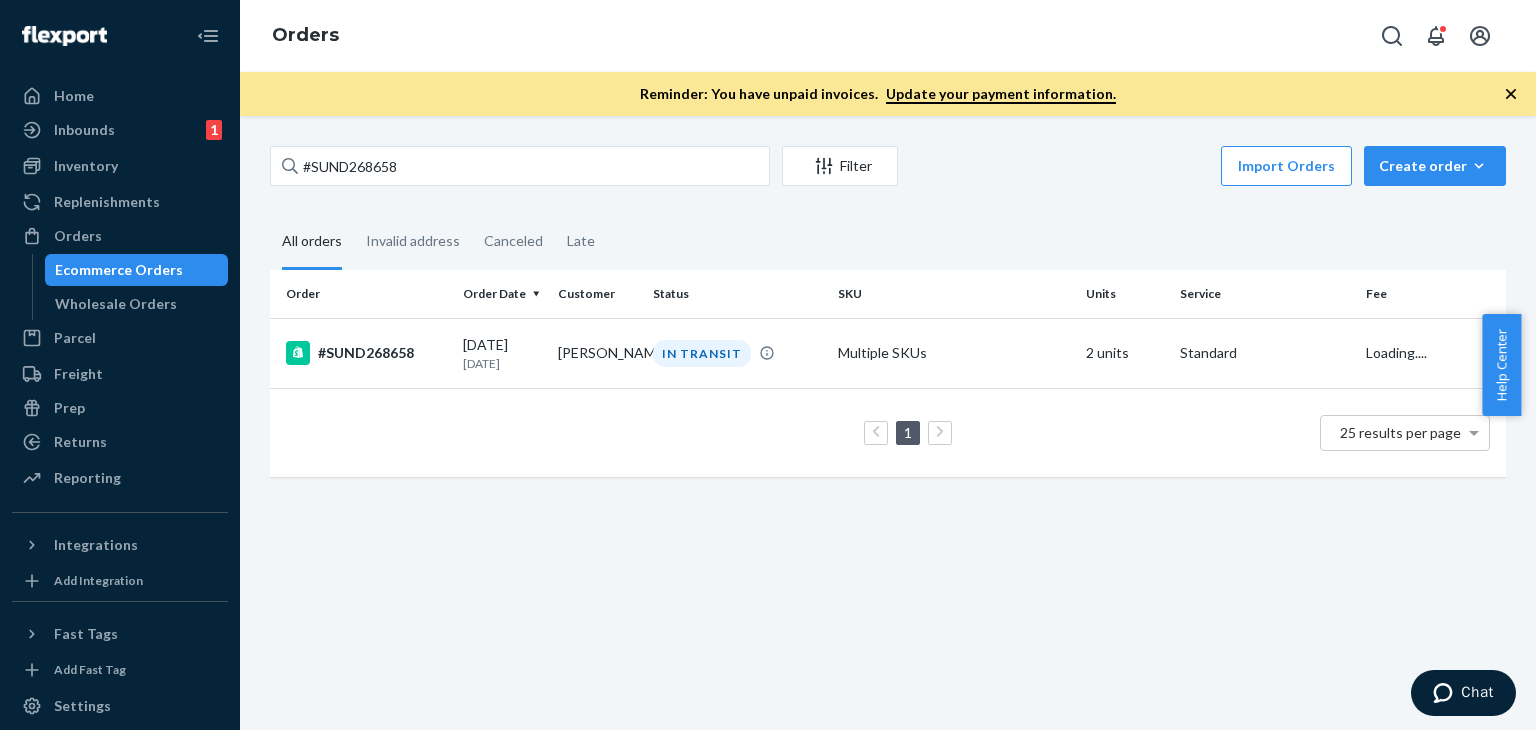 scroll, scrollTop: 0, scrollLeft: 0, axis: both 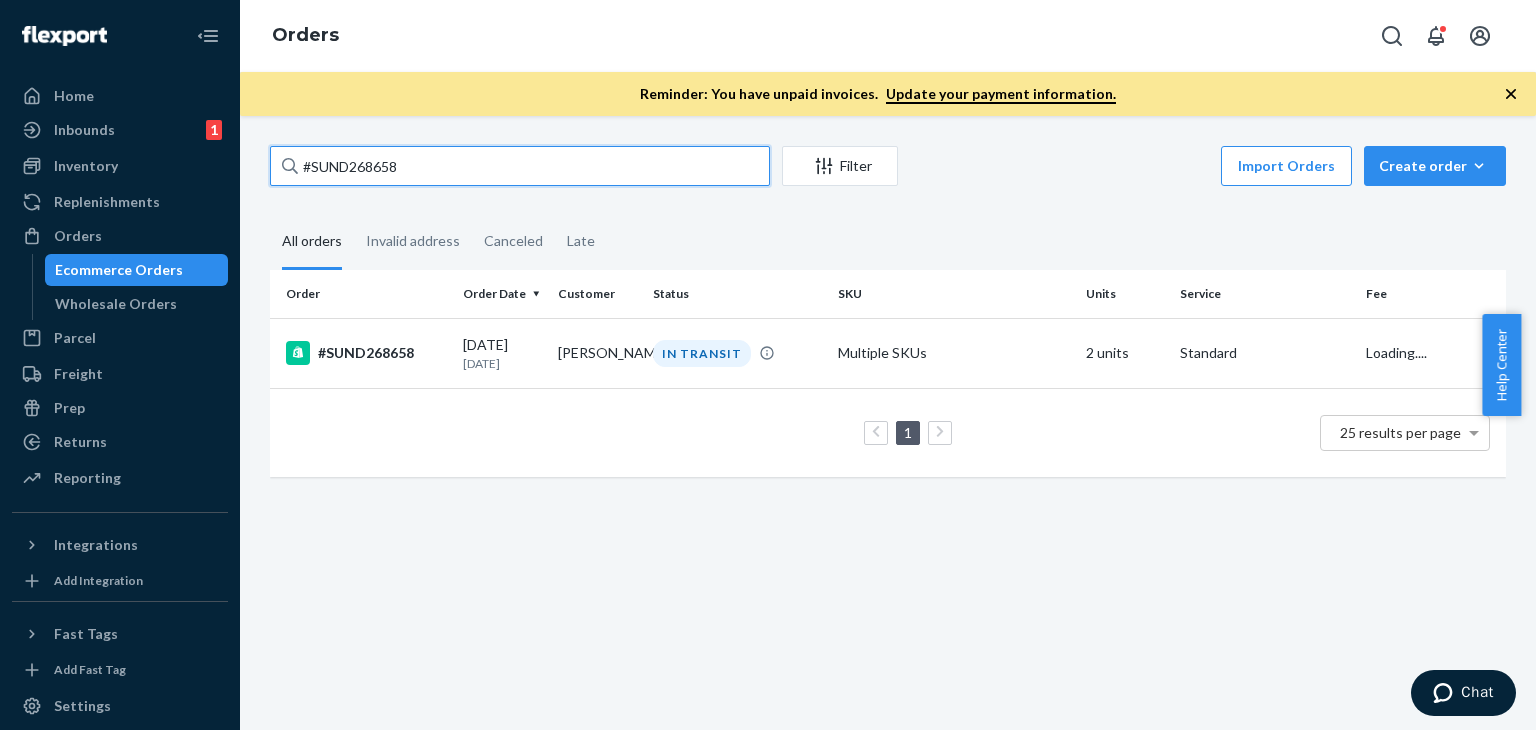drag, startPoint x: 415, startPoint y: 163, endPoint x: 259, endPoint y: 165, distance: 156.01282 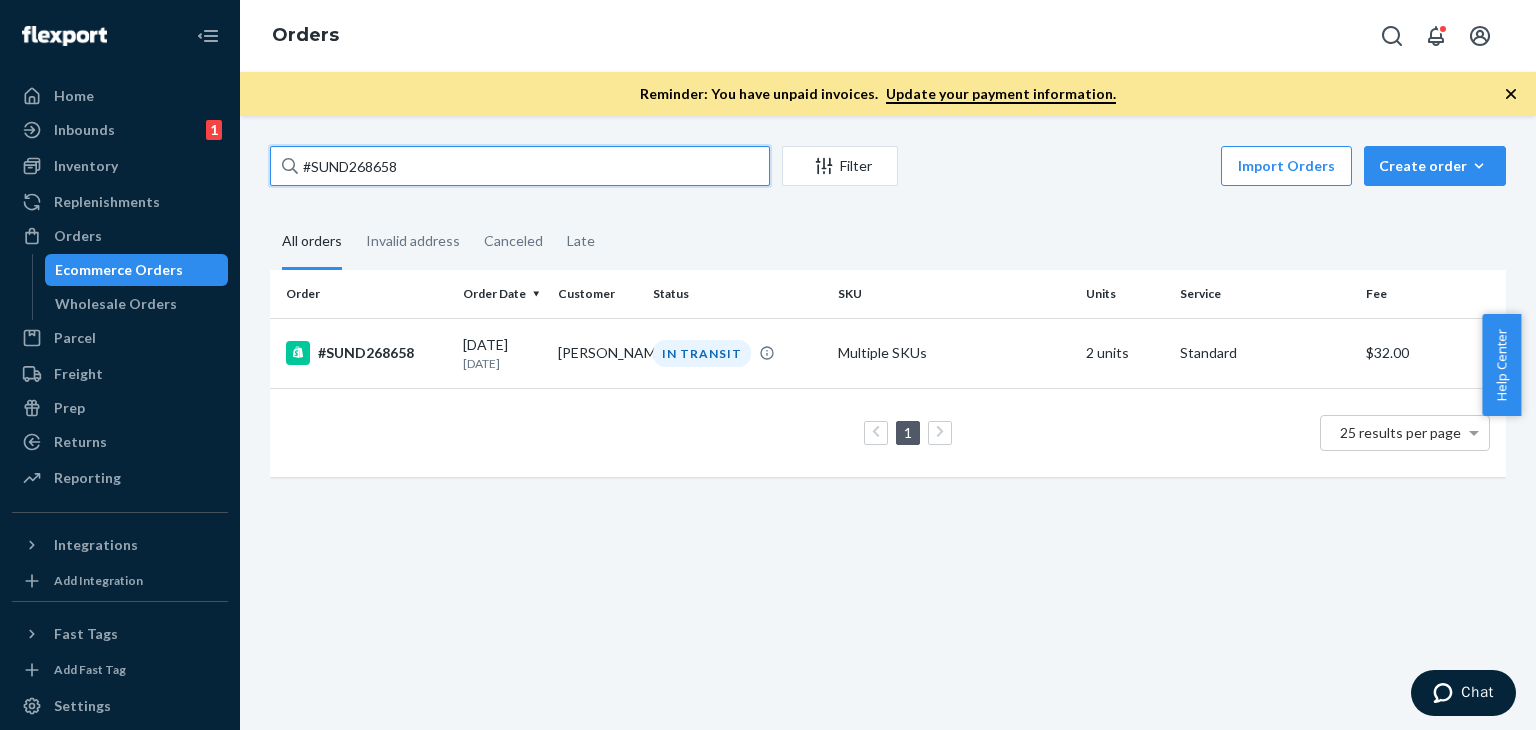 paste on "[EMAIL_ADDRESS][DOMAIN_NAME]" 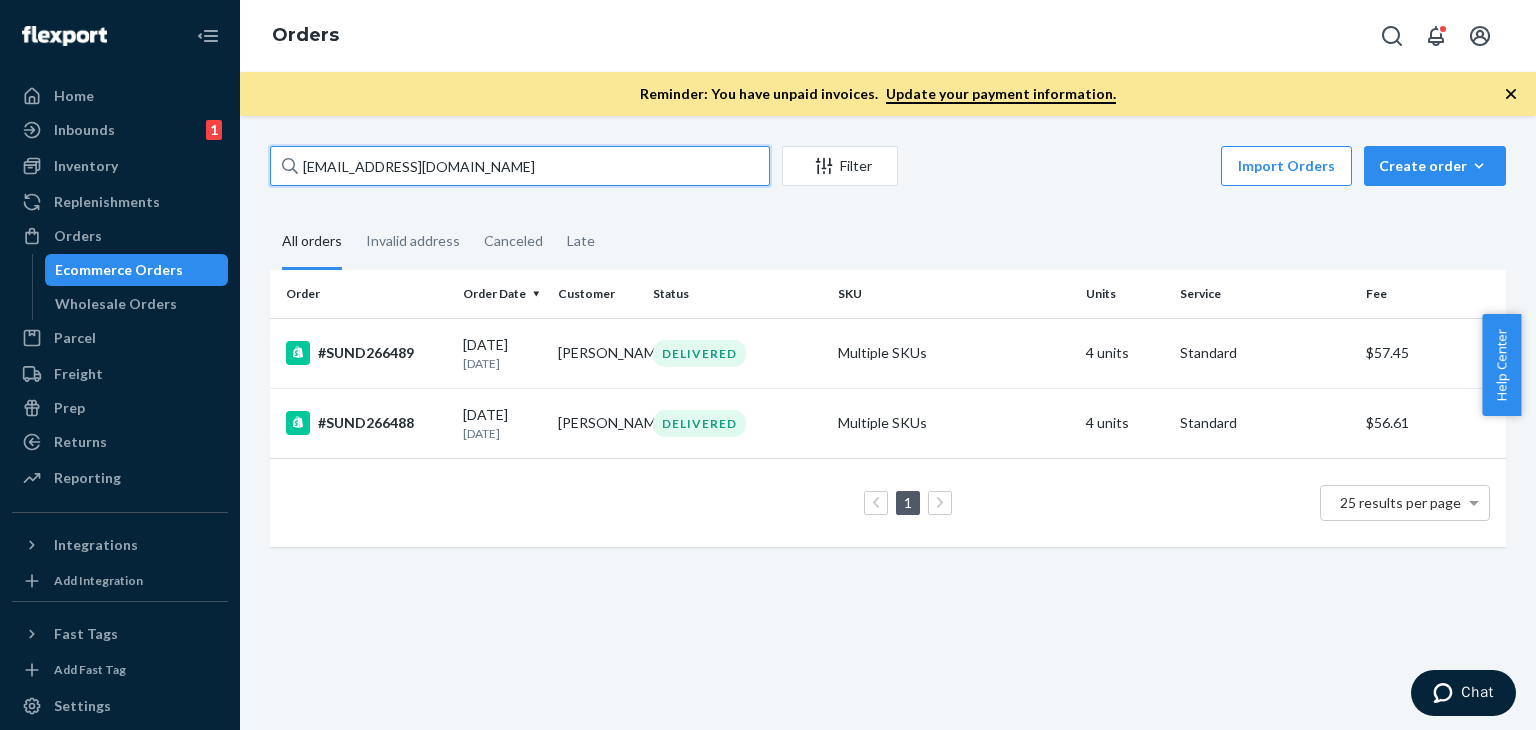drag, startPoint x: 507, startPoint y: 163, endPoint x: 305, endPoint y: 172, distance: 202.2004 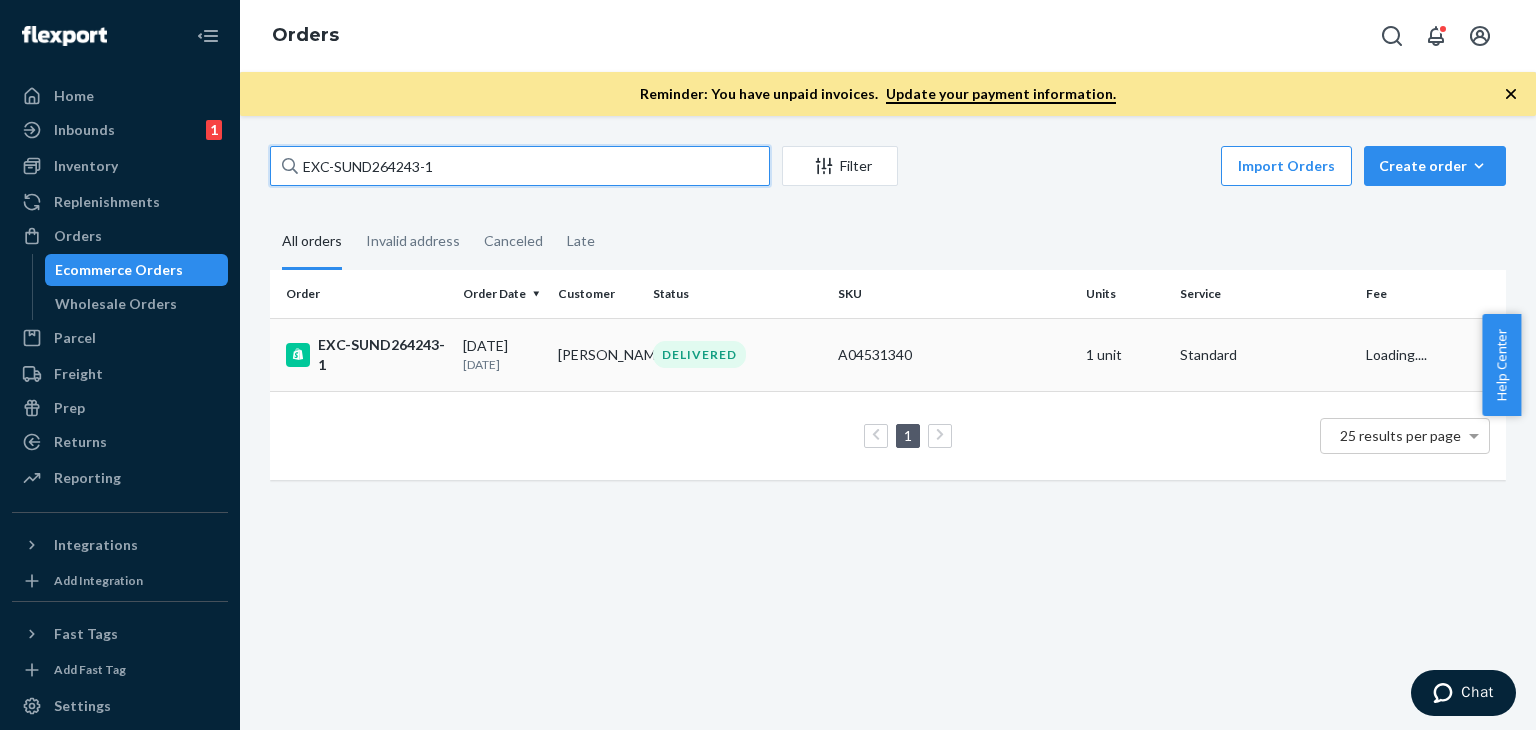 type on "EXC-SUND264243-1" 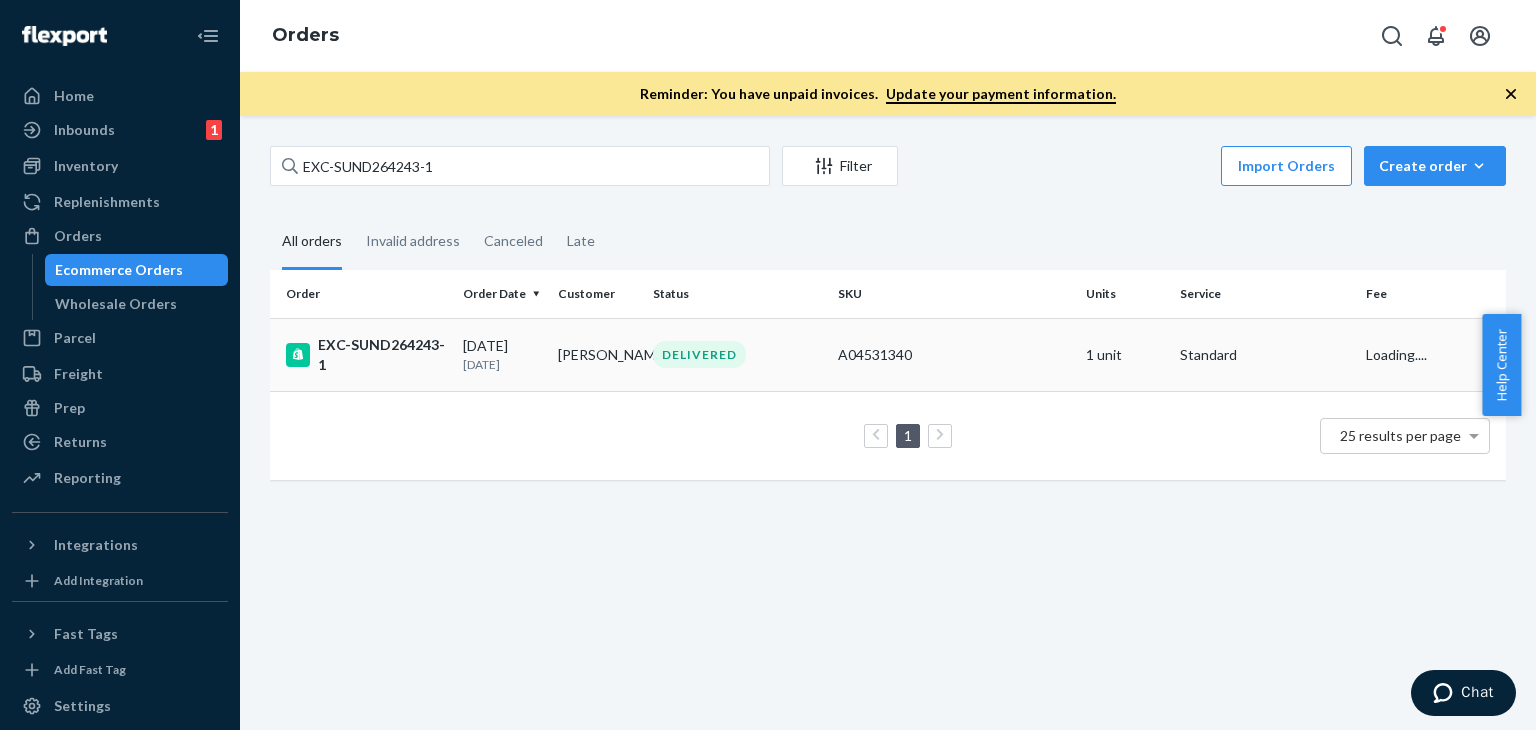 click on "[PERSON_NAME]" at bounding box center (597, 354) 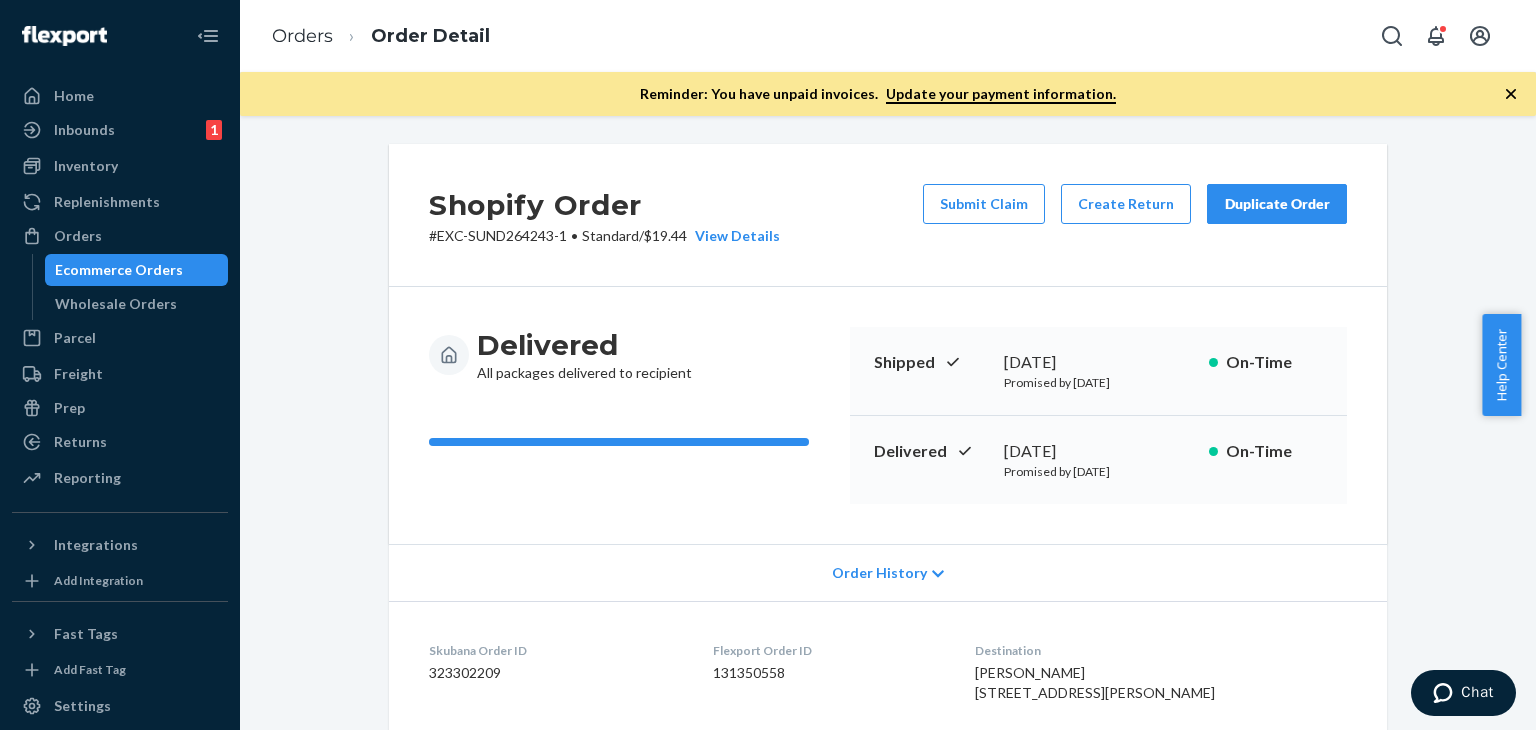 scroll, scrollTop: 0, scrollLeft: 0, axis: both 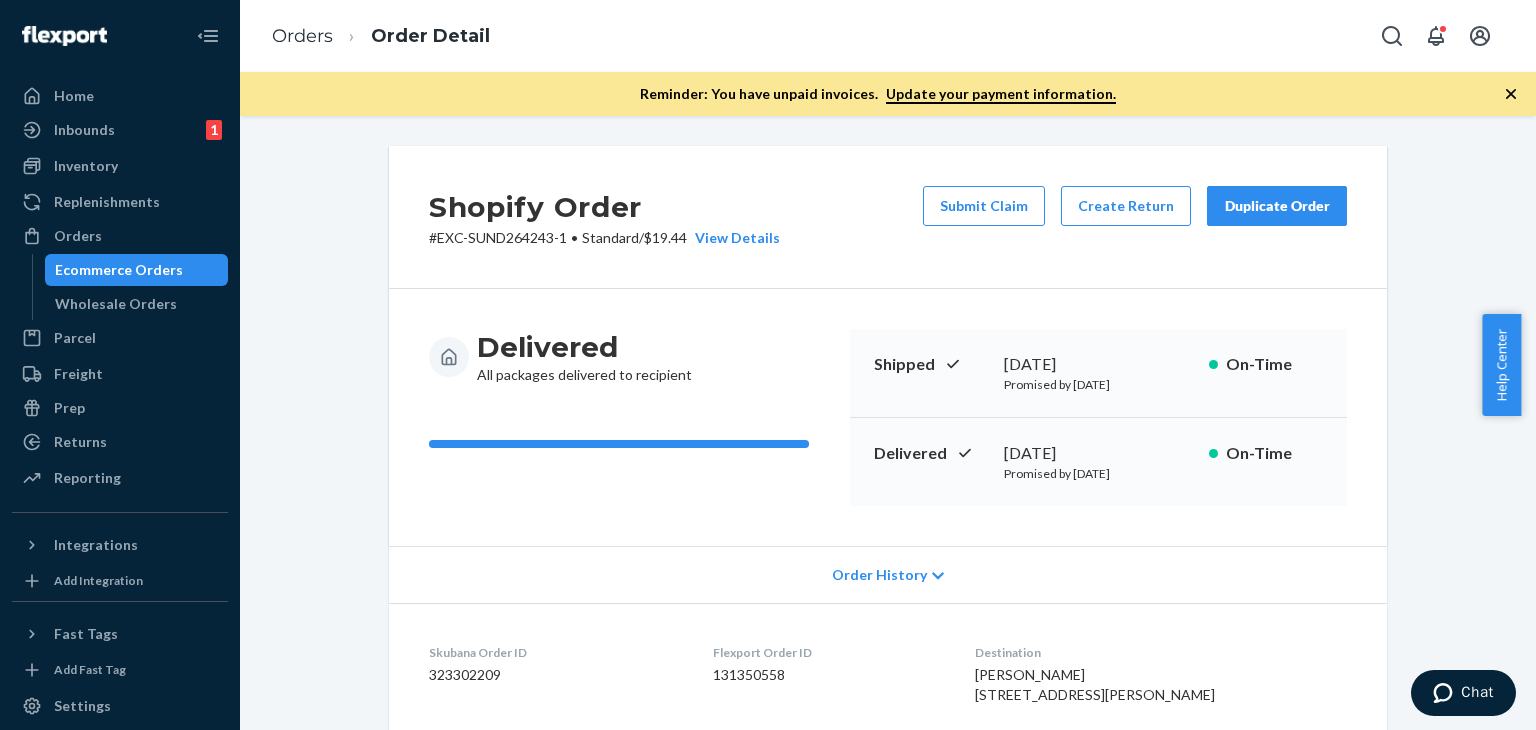 click on "Duplicate Order" at bounding box center [1277, 206] 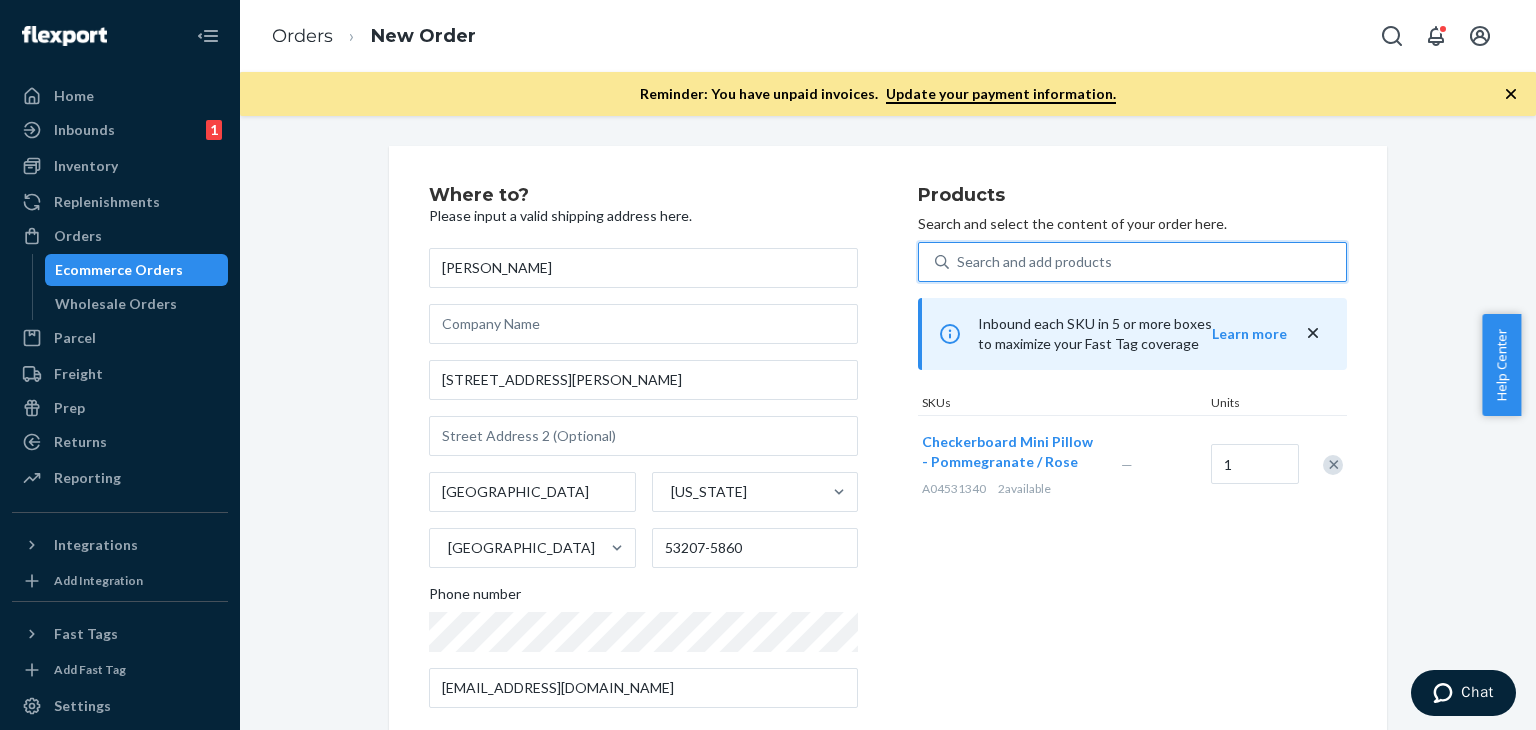 click on "Search and add products" at bounding box center [1034, 262] 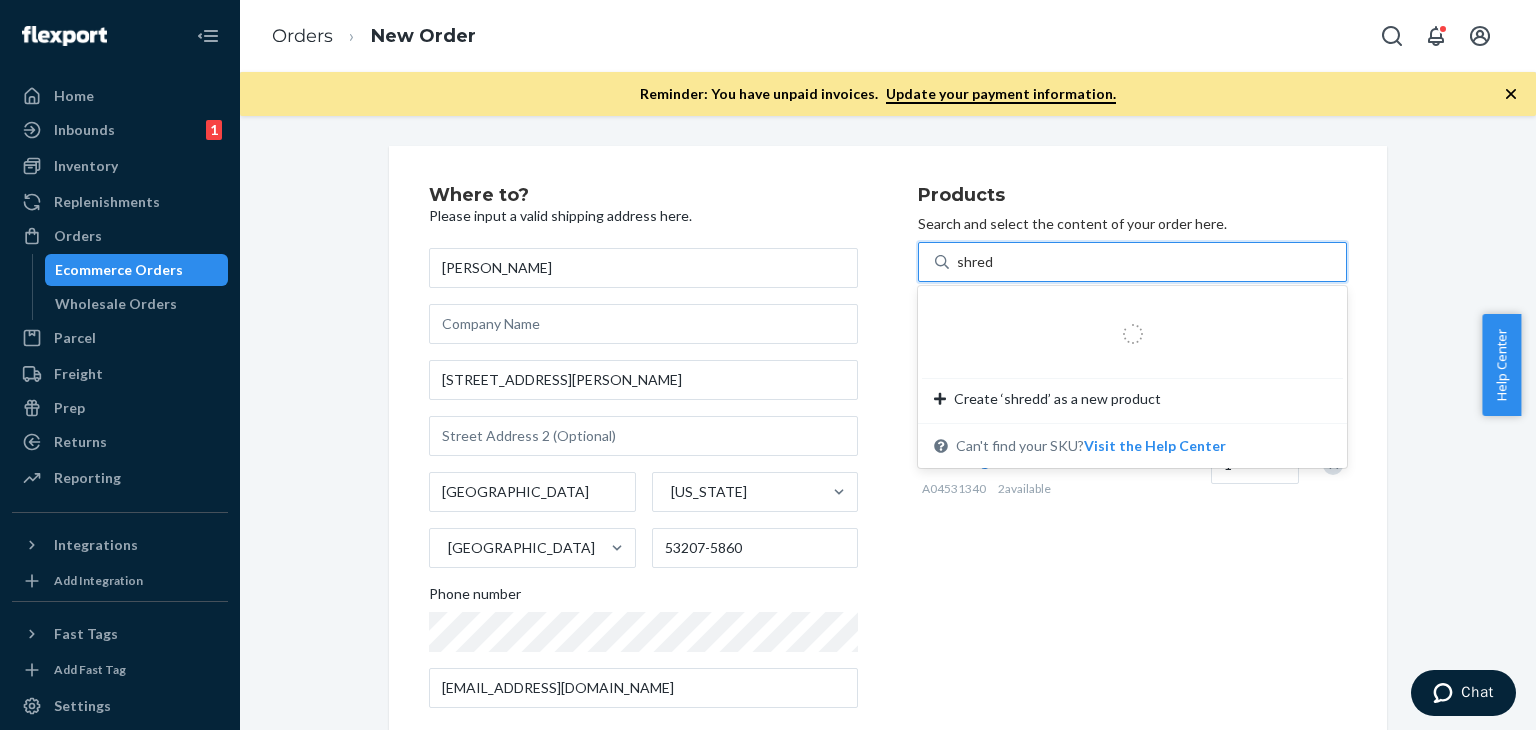 type on "shredd" 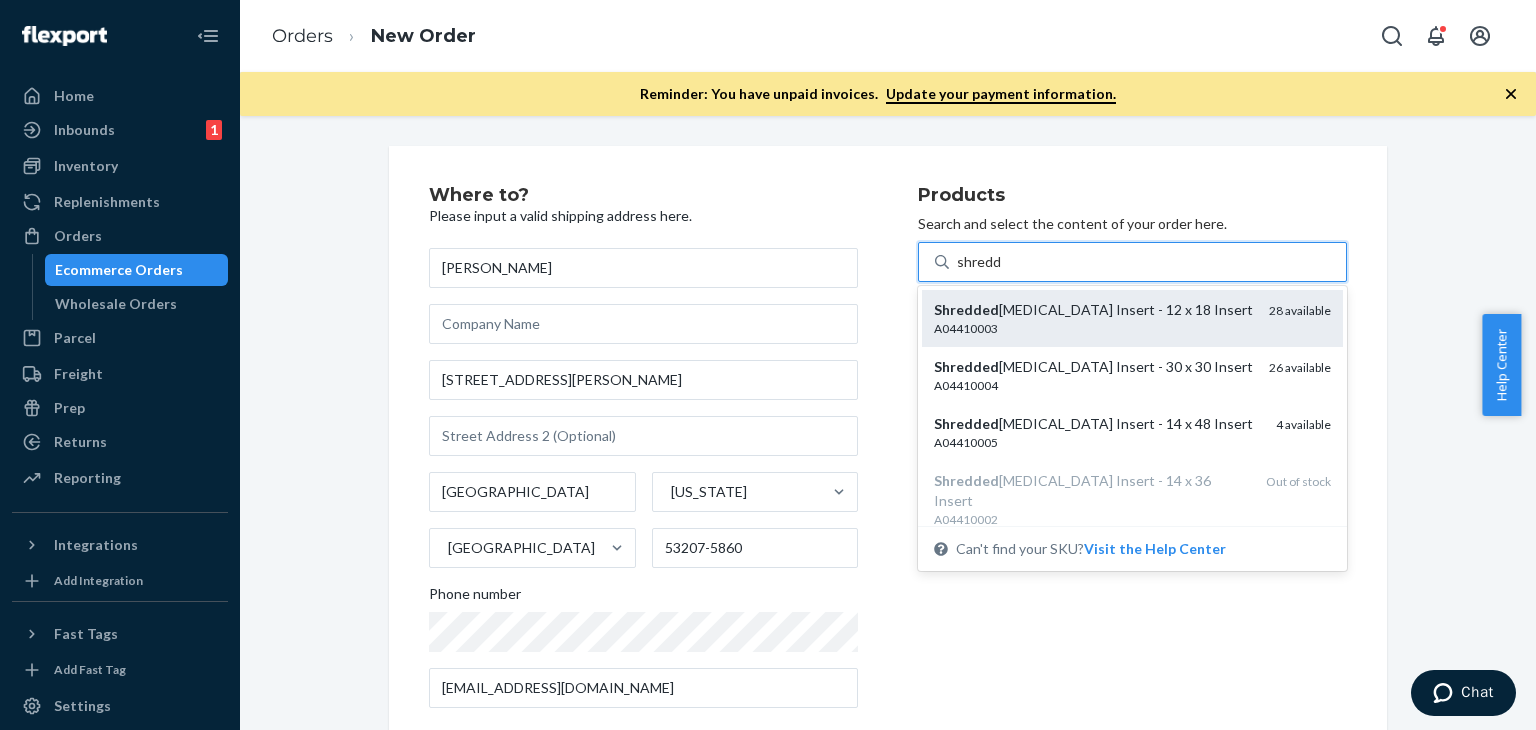 click on "A04410003" at bounding box center [1093, 328] 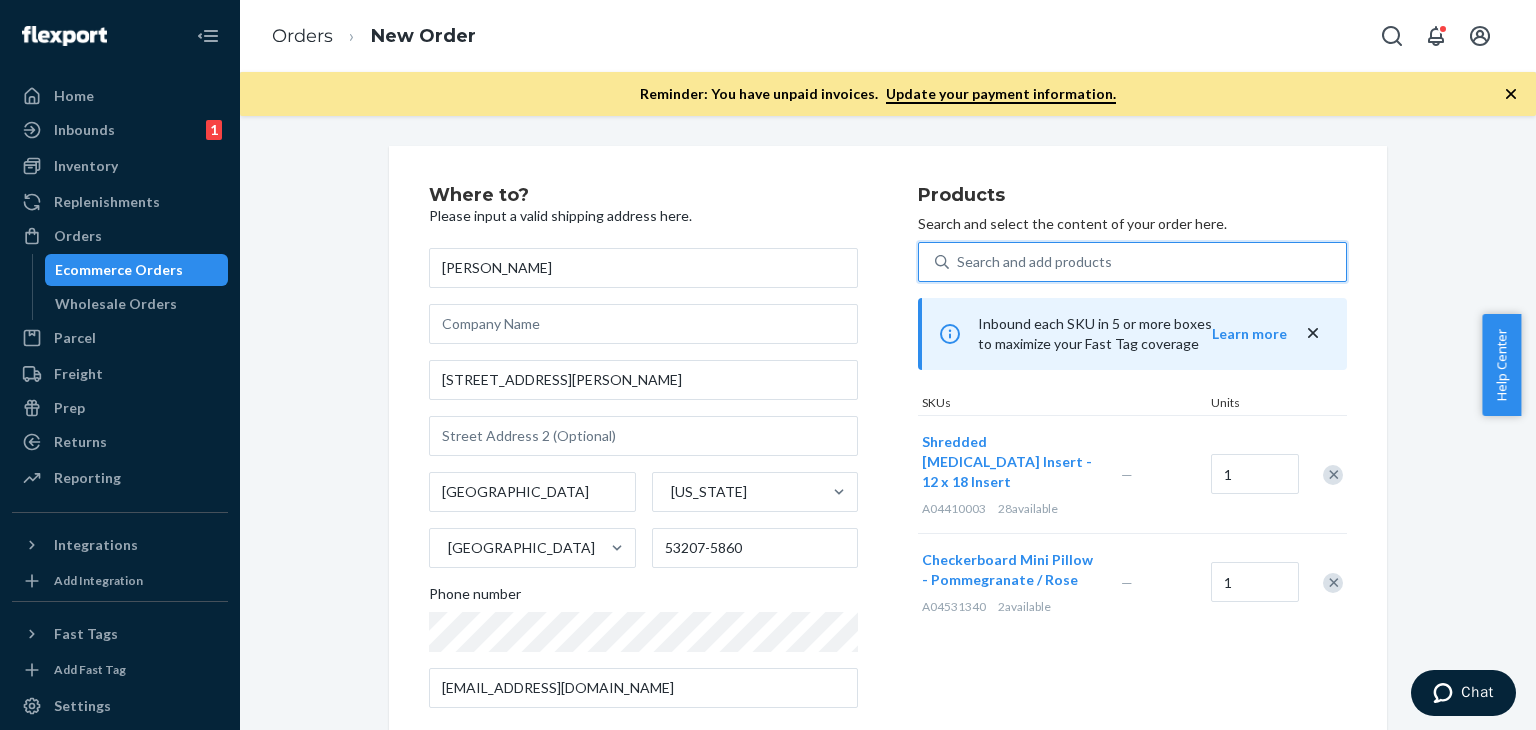 click on "Search and add products" at bounding box center (1034, 262) 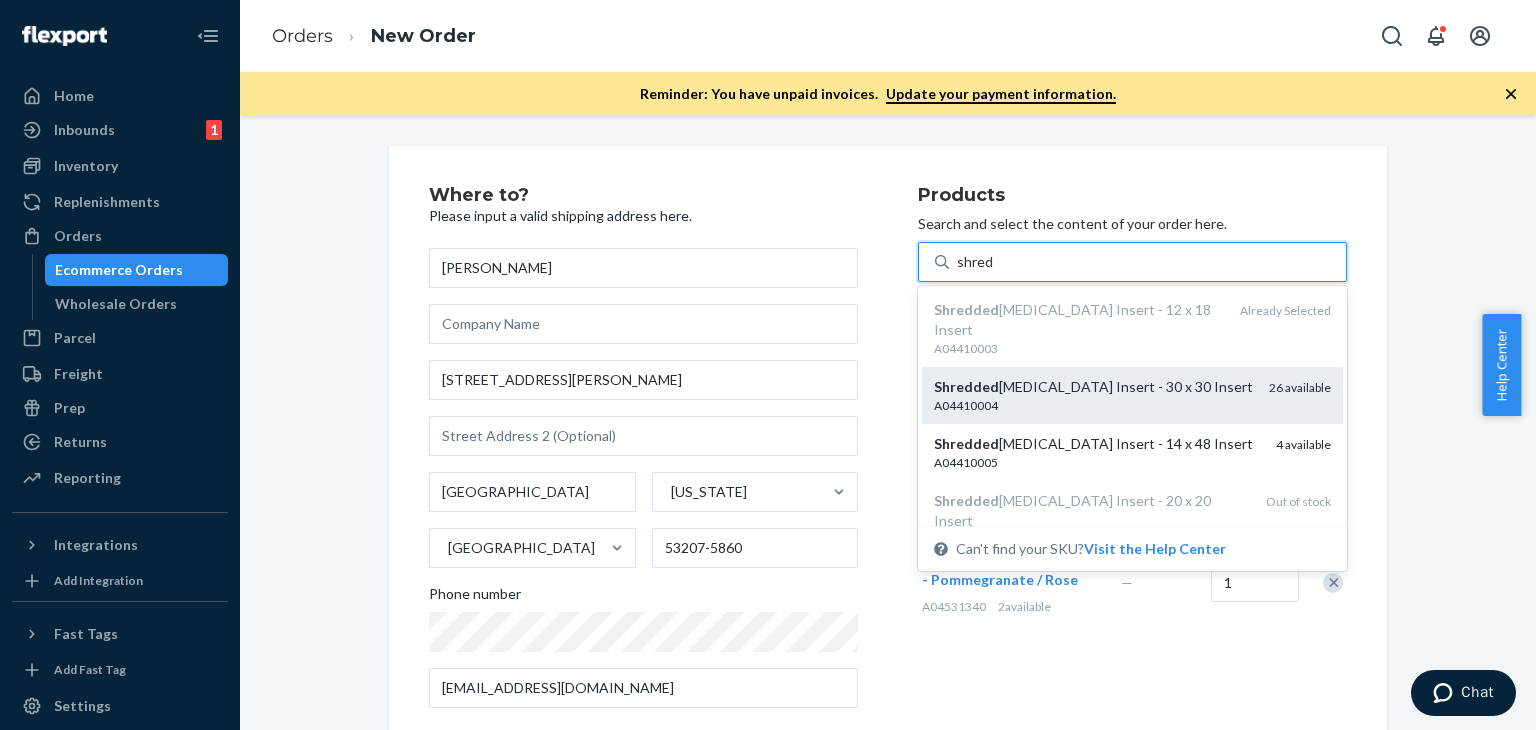 scroll, scrollTop: 100, scrollLeft: 0, axis: vertical 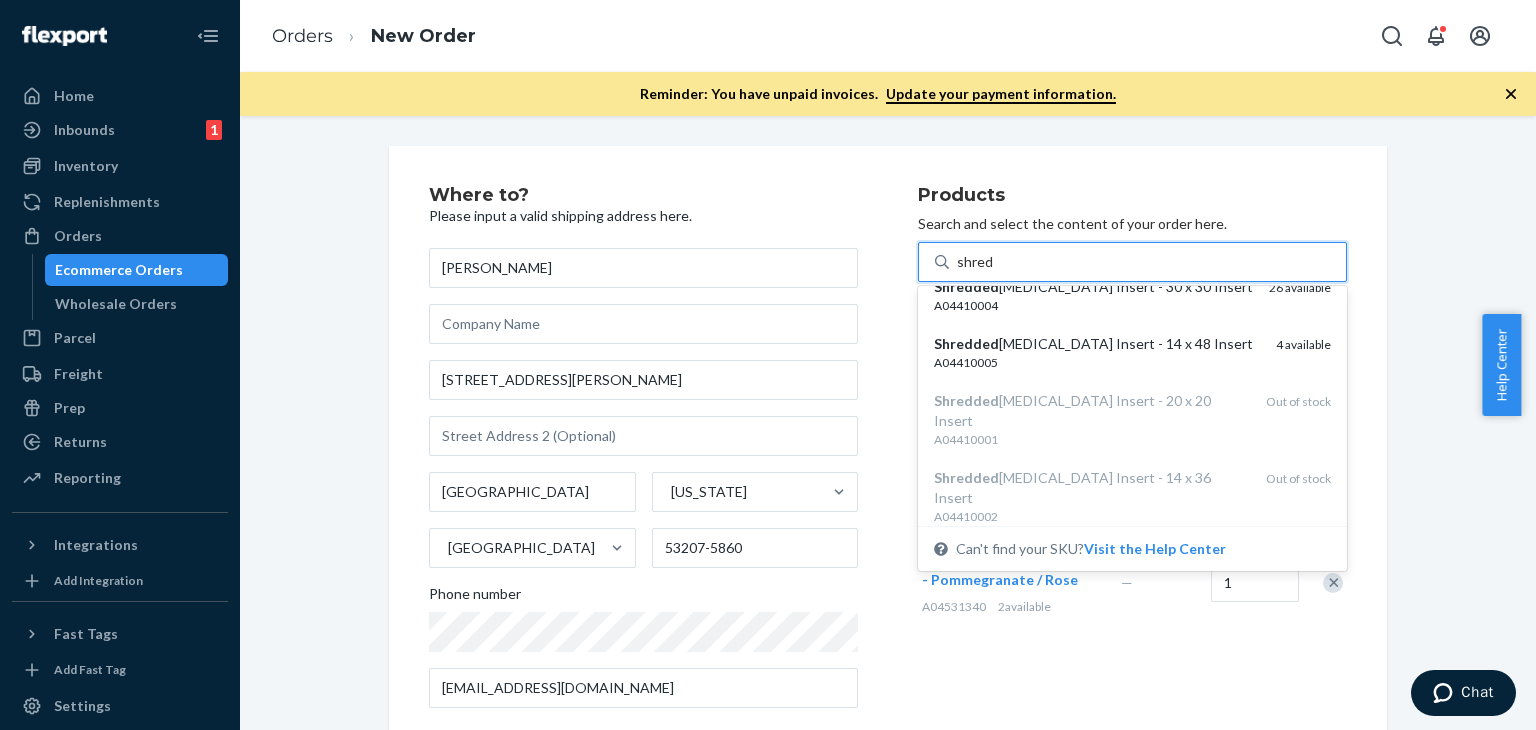 type on "shred" 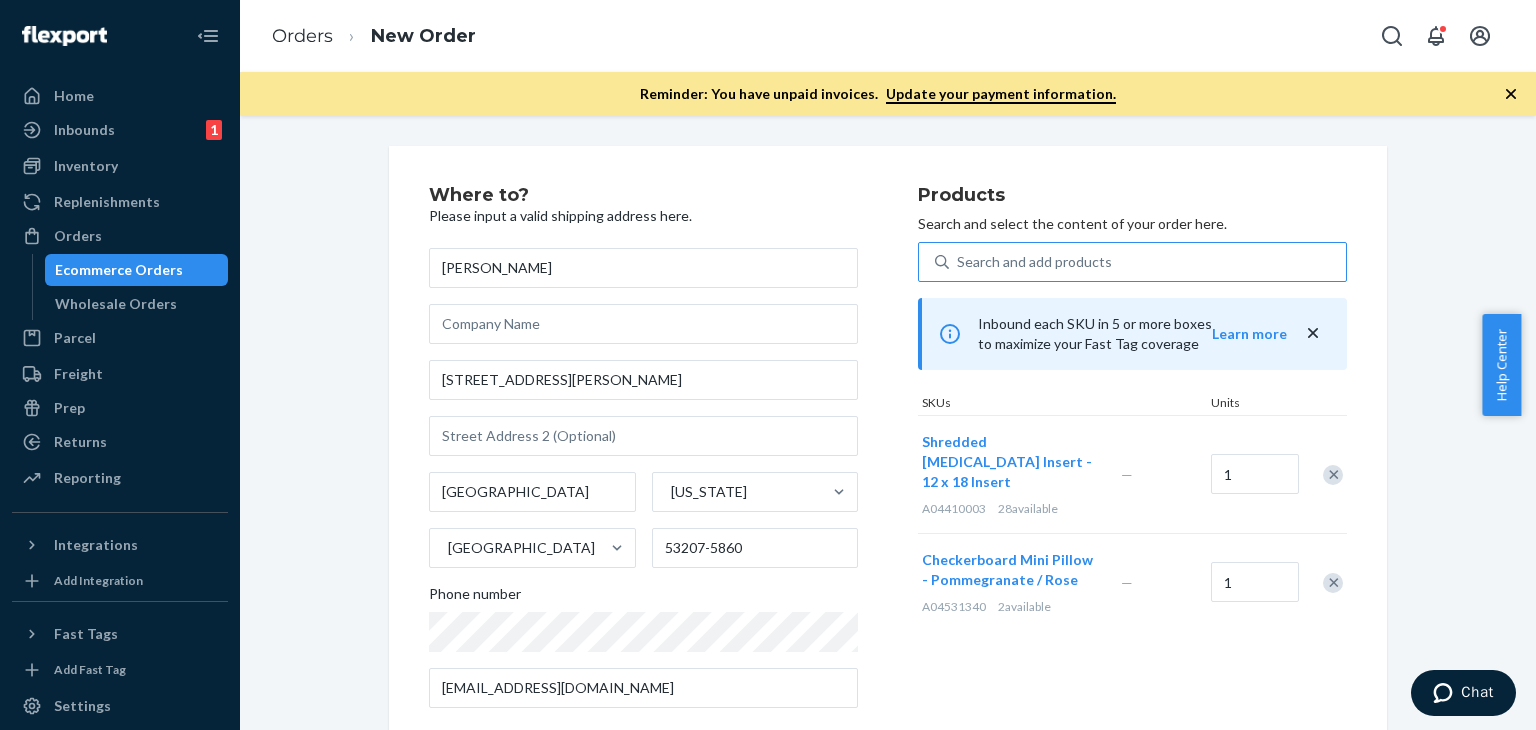click on "Products" at bounding box center [1132, 196] 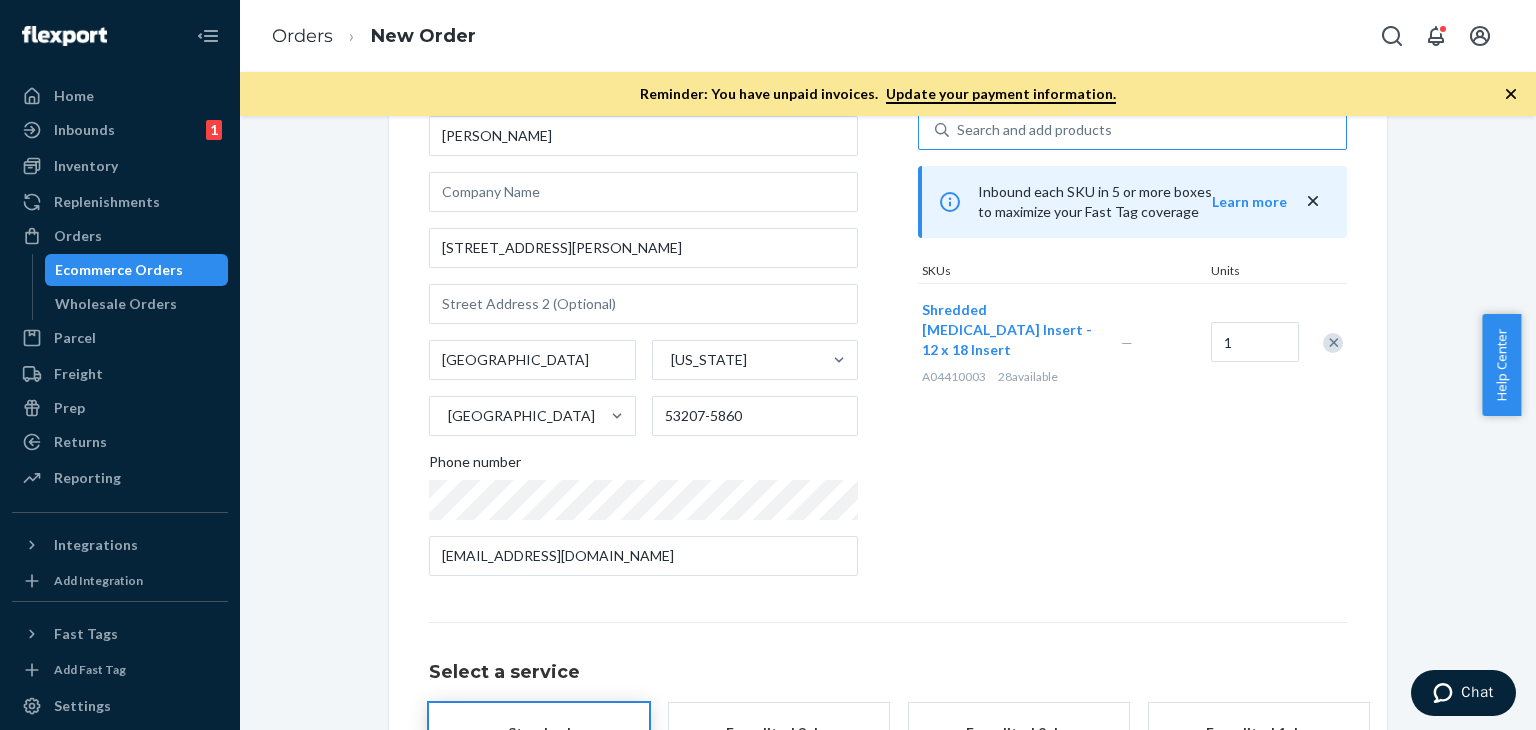 scroll, scrollTop: 324, scrollLeft: 0, axis: vertical 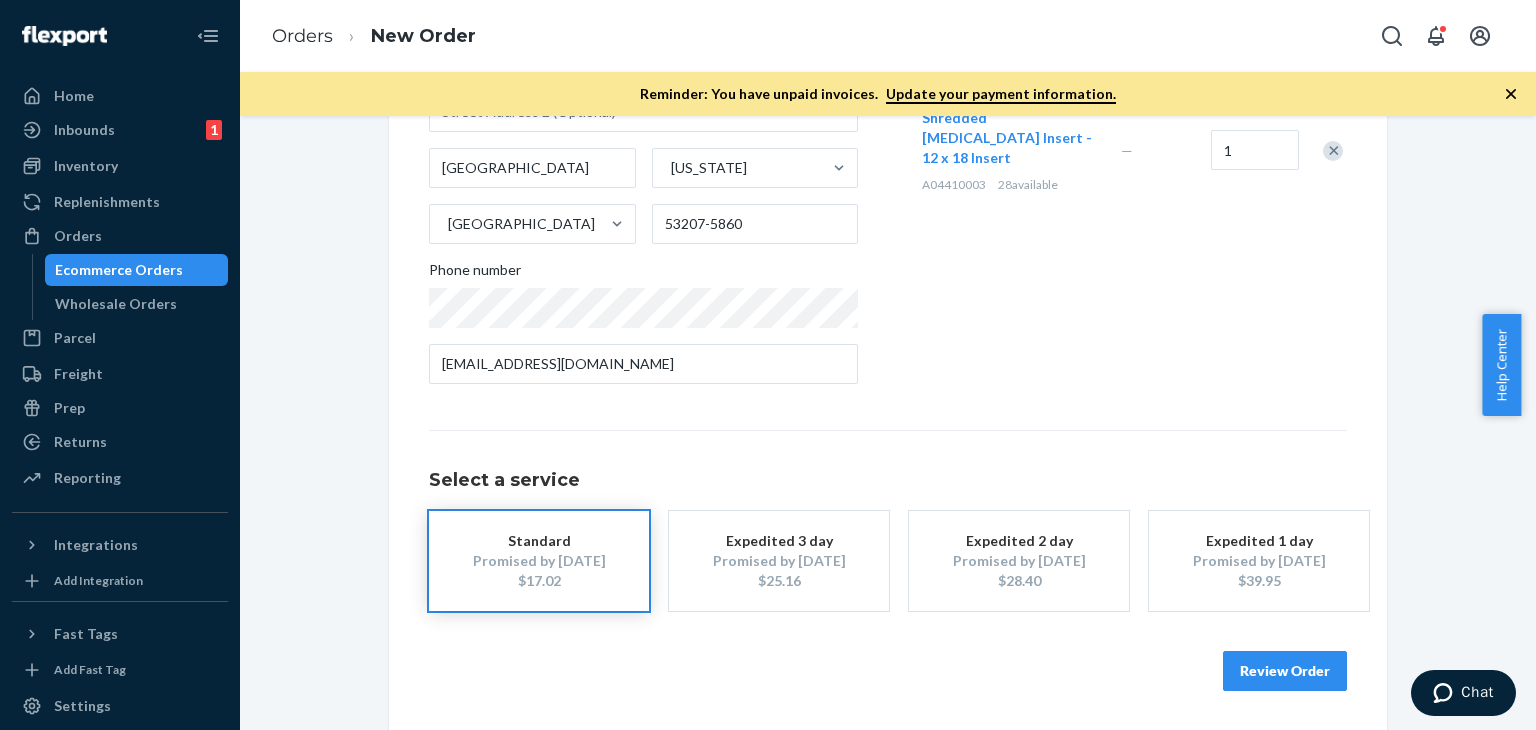 click on "Review Order" at bounding box center [1285, 671] 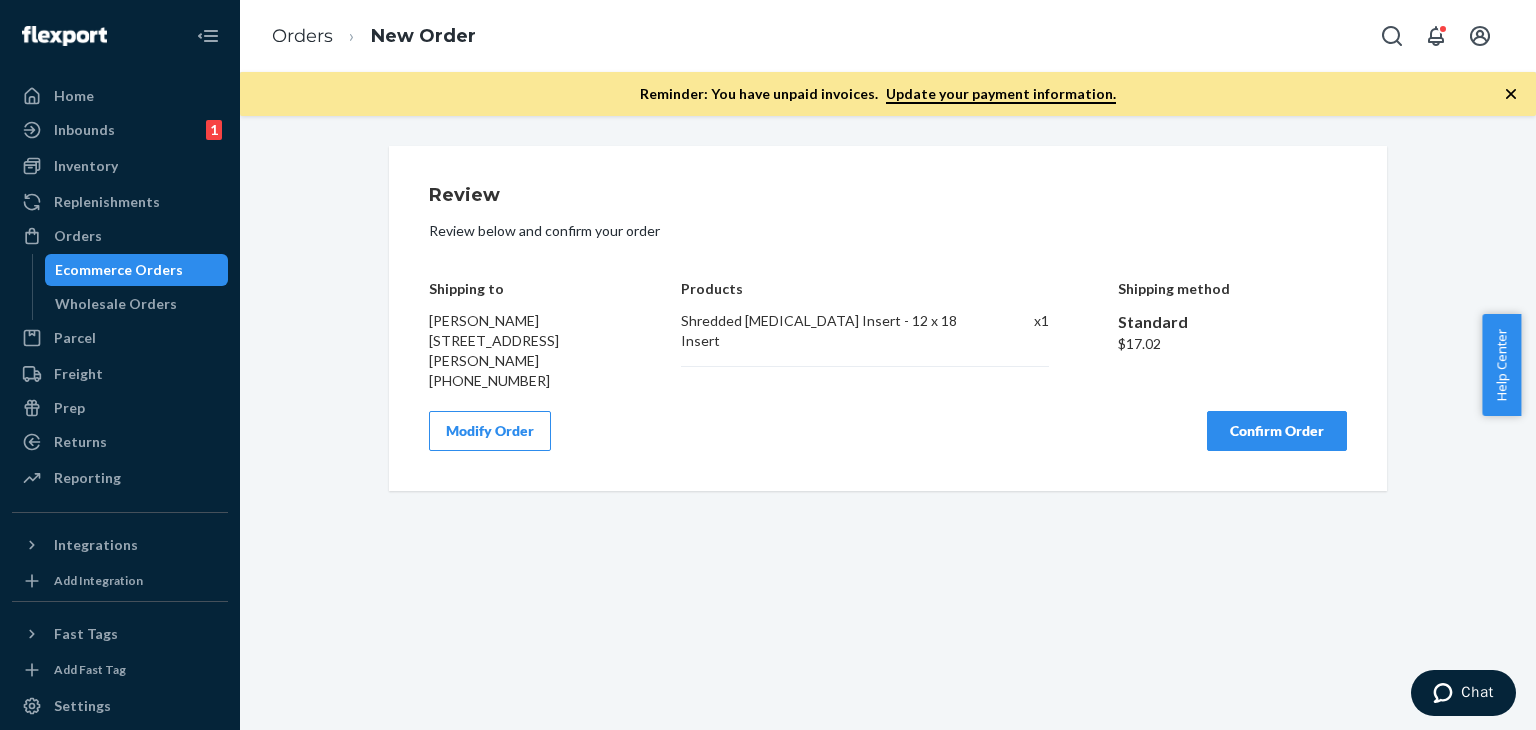 click on "Confirm Order" at bounding box center (1277, 431) 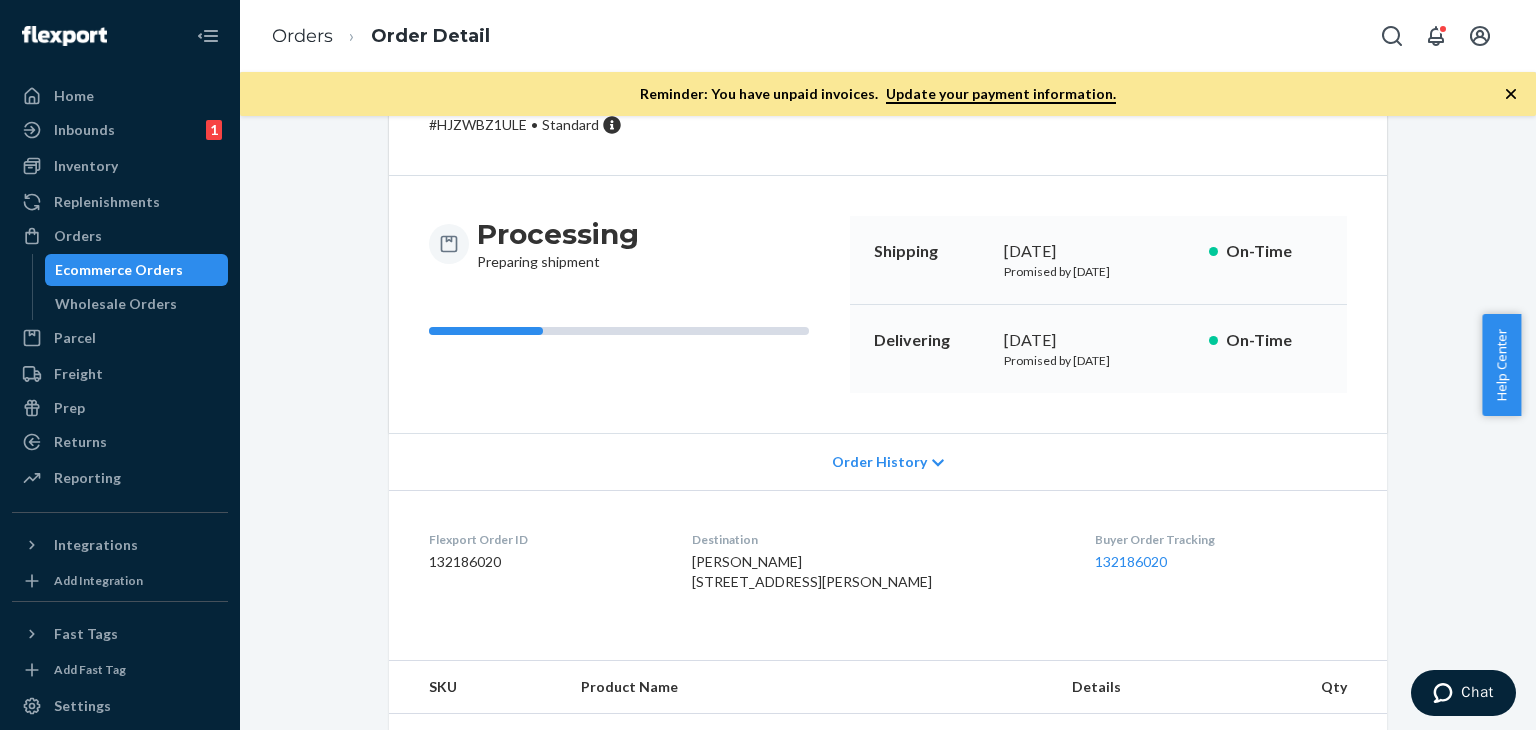scroll, scrollTop: 212, scrollLeft: 0, axis: vertical 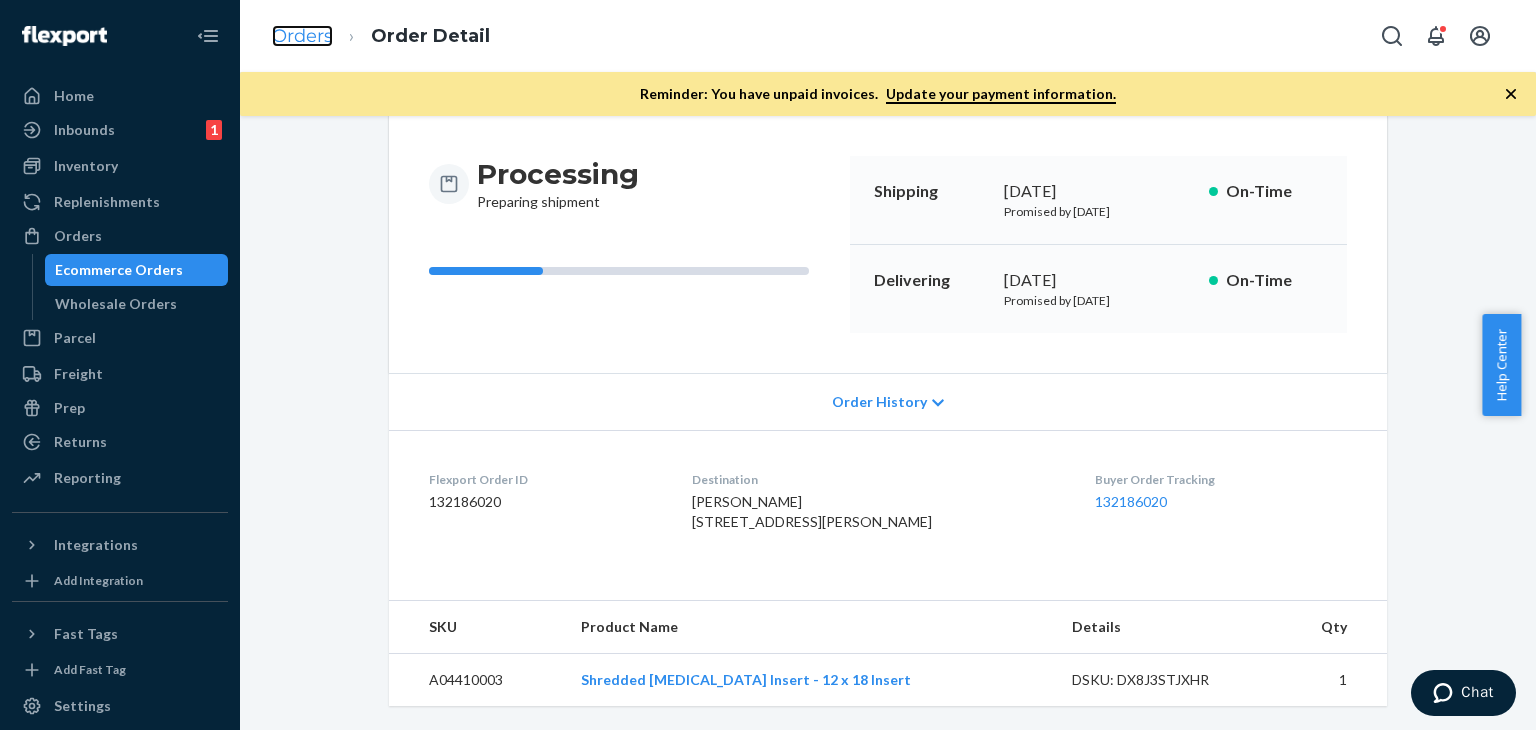 click on "Orders" at bounding box center (302, 36) 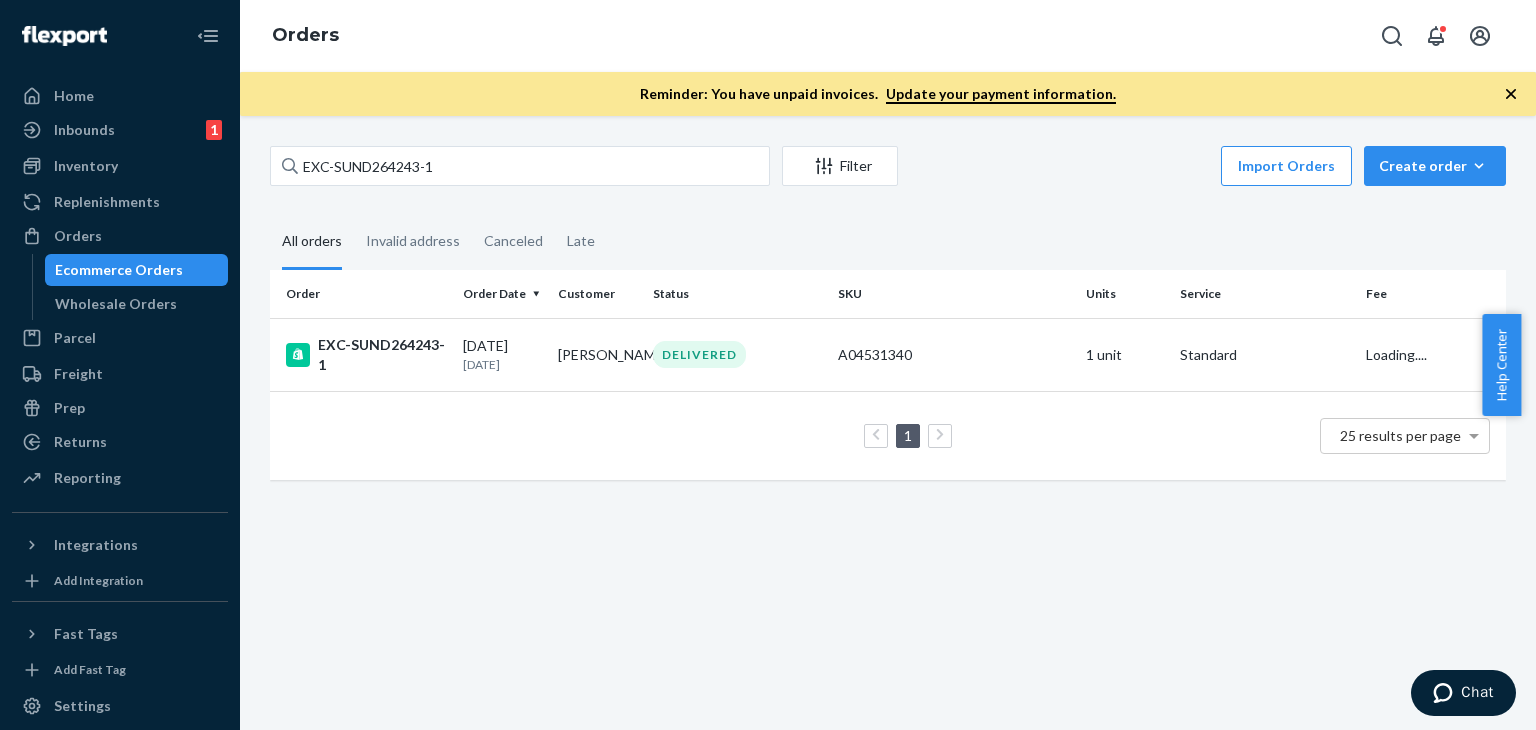 scroll, scrollTop: 0, scrollLeft: 0, axis: both 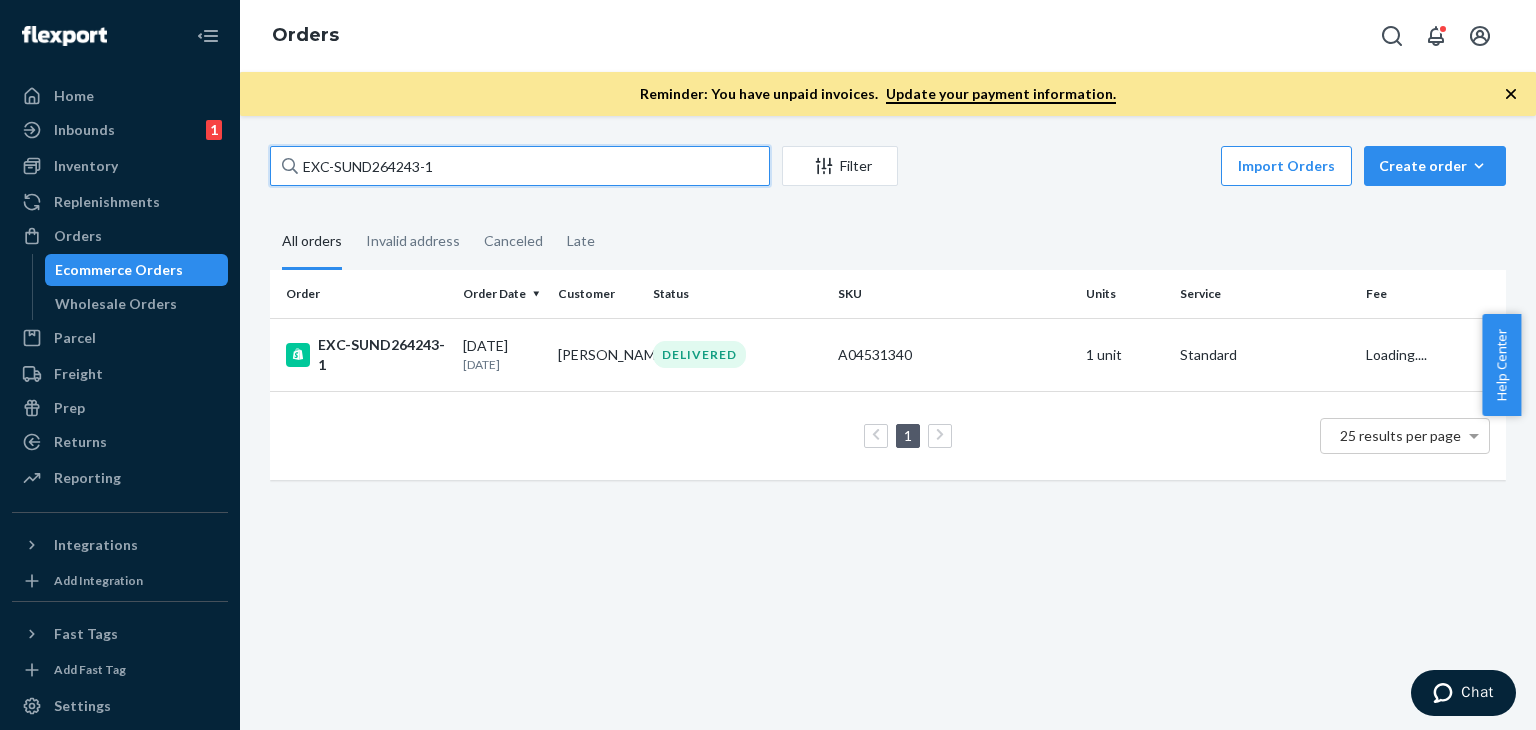 drag, startPoint x: 446, startPoint y: 162, endPoint x: 424, endPoint y: 150, distance: 25.059929 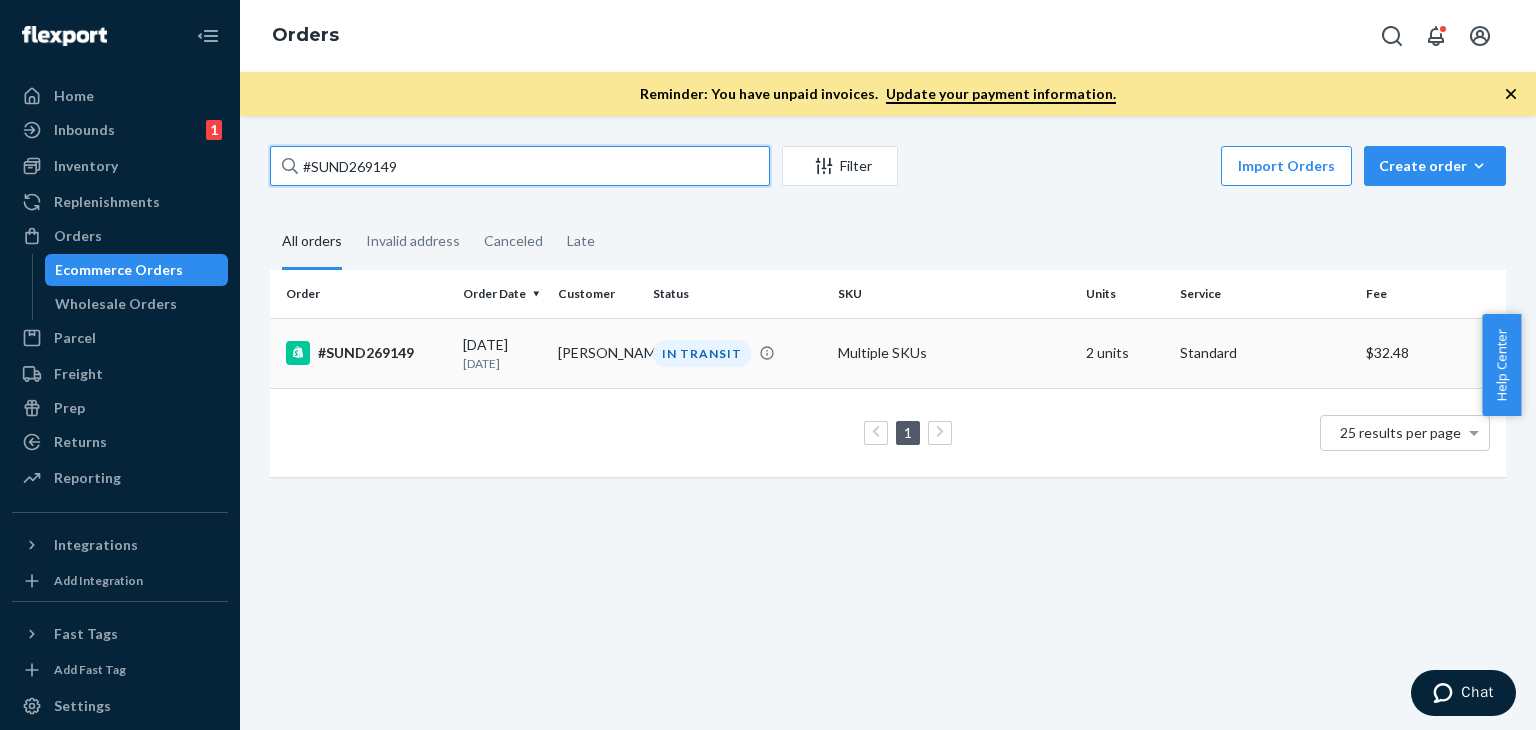 type on "#SUND269149" 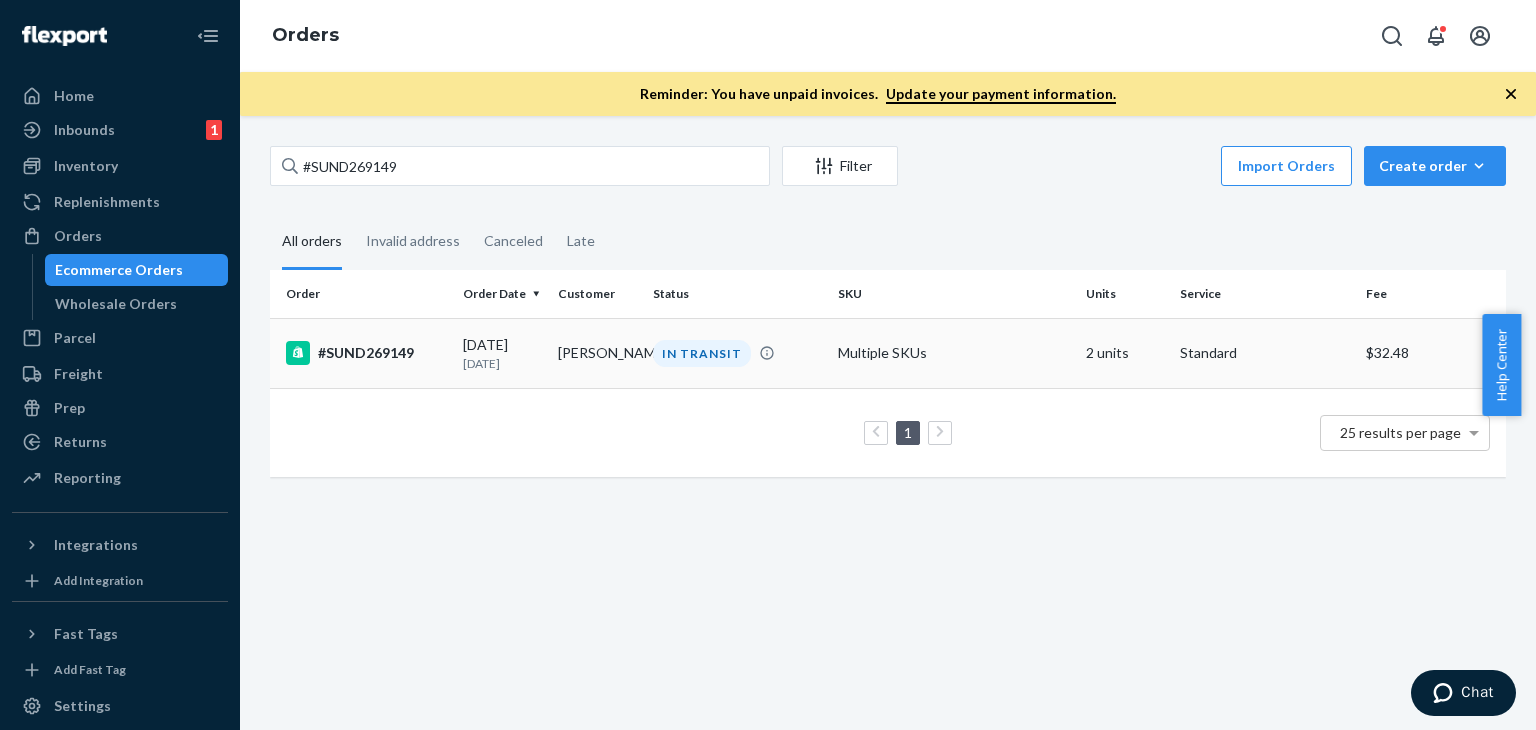 click on "#SUND269149" at bounding box center [366, 353] 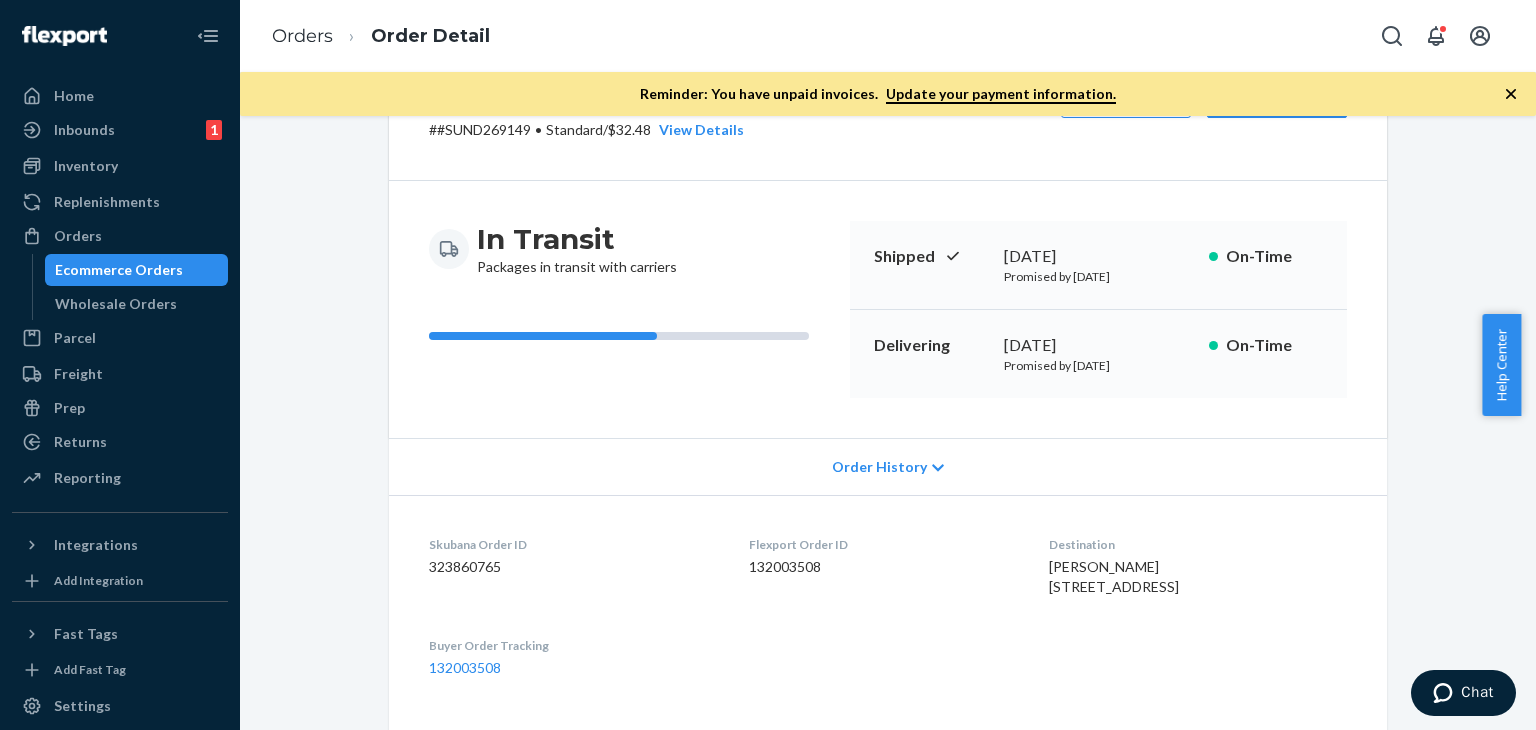 scroll, scrollTop: 216, scrollLeft: 0, axis: vertical 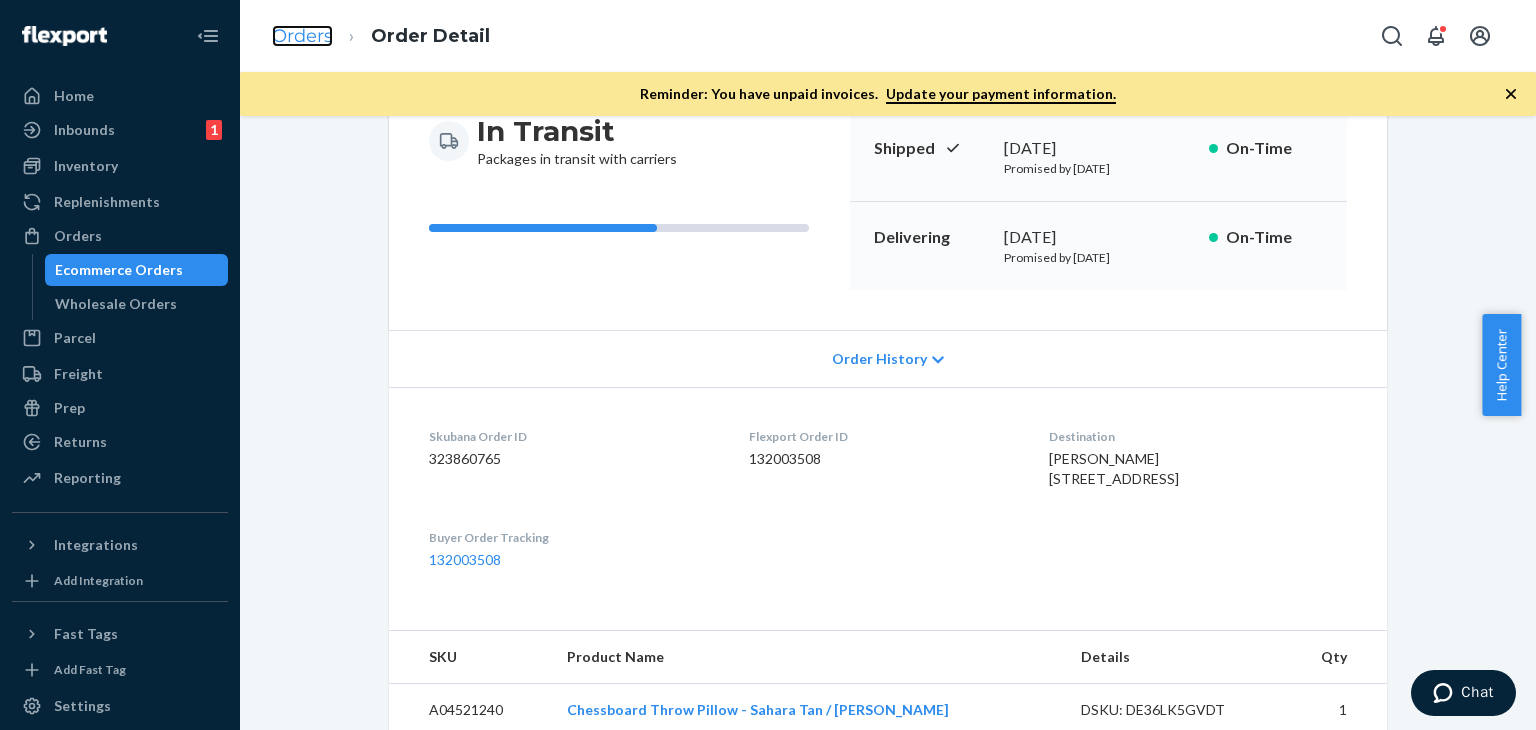click on "Orders" at bounding box center (302, 36) 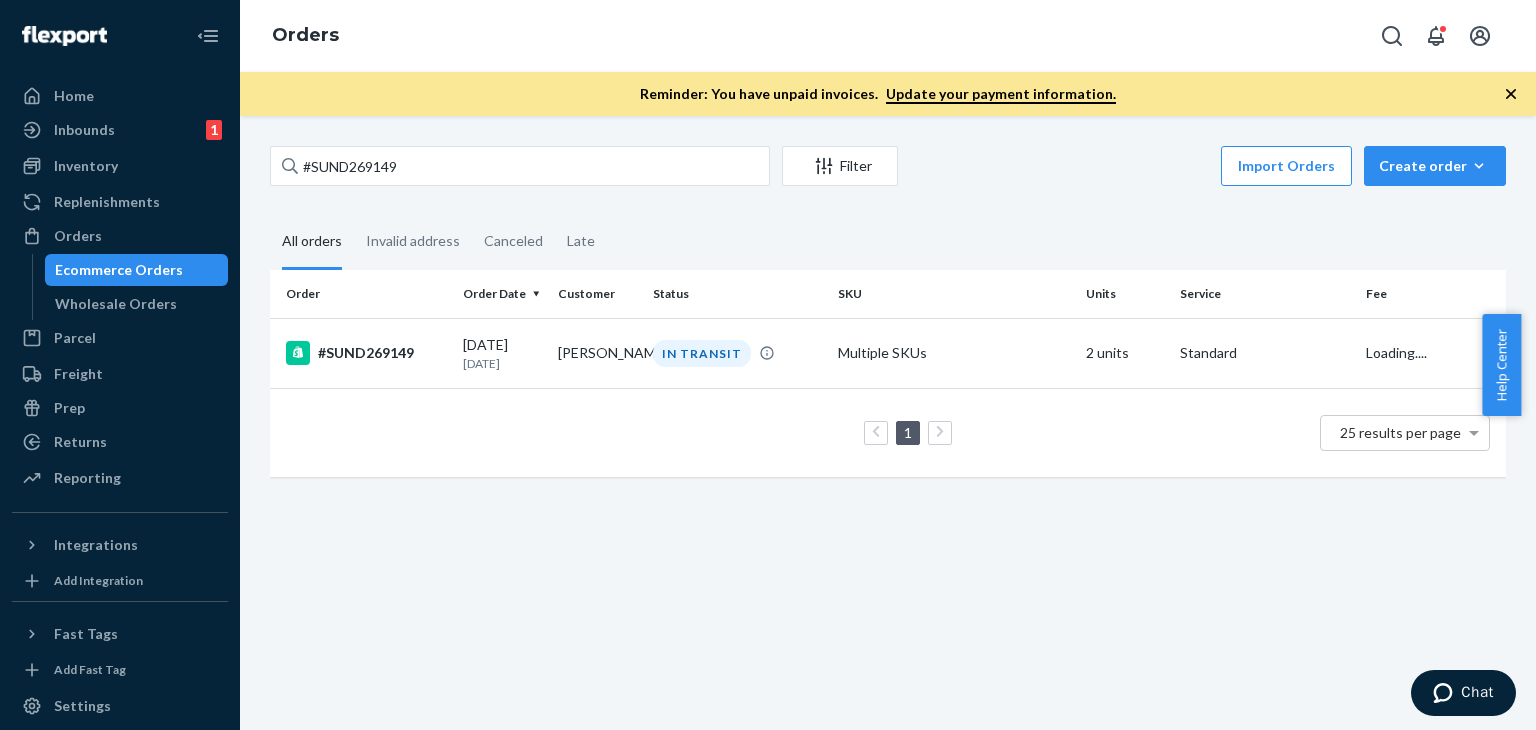 scroll, scrollTop: 0, scrollLeft: 0, axis: both 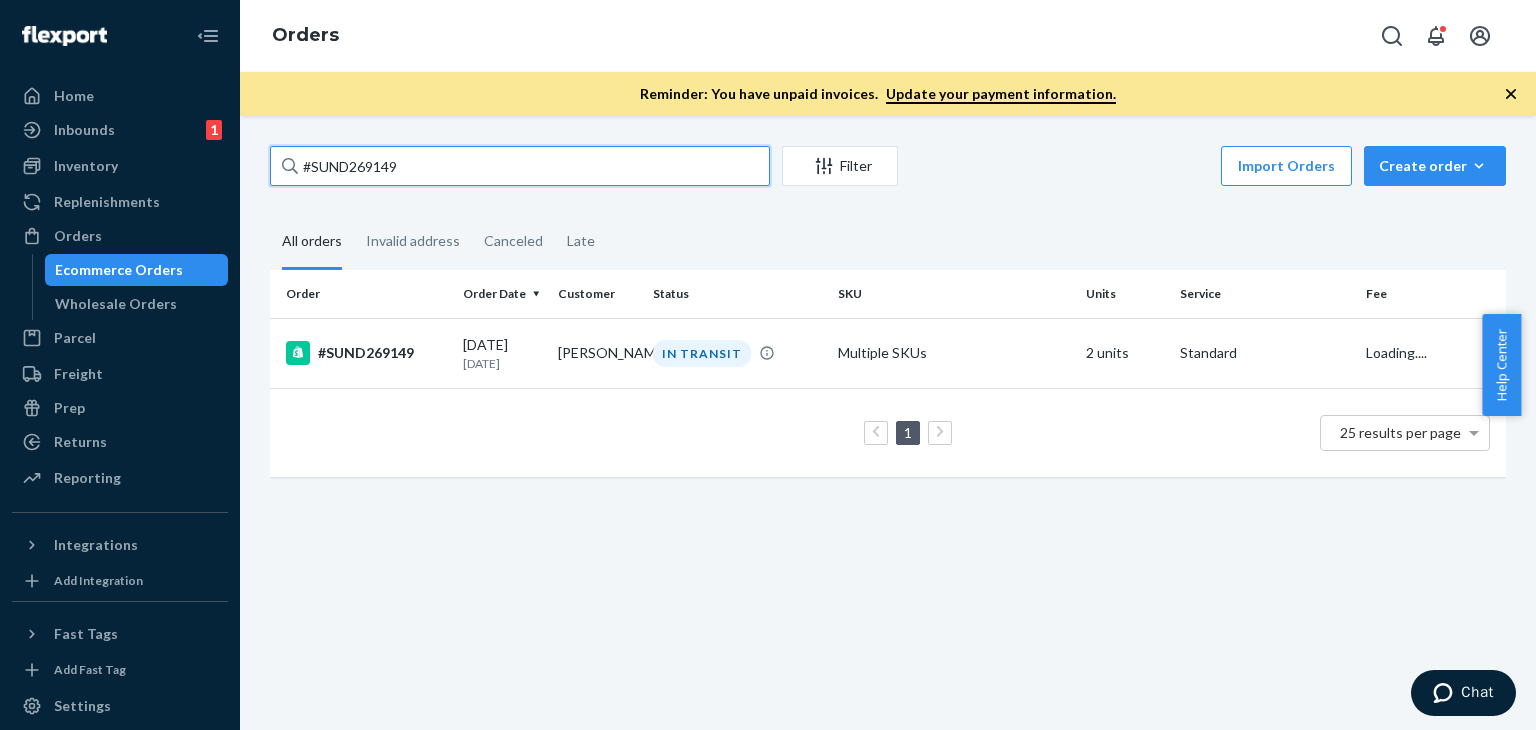 drag, startPoint x: 455, startPoint y: 171, endPoint x: 284, endPoint y: 171, distance: 171 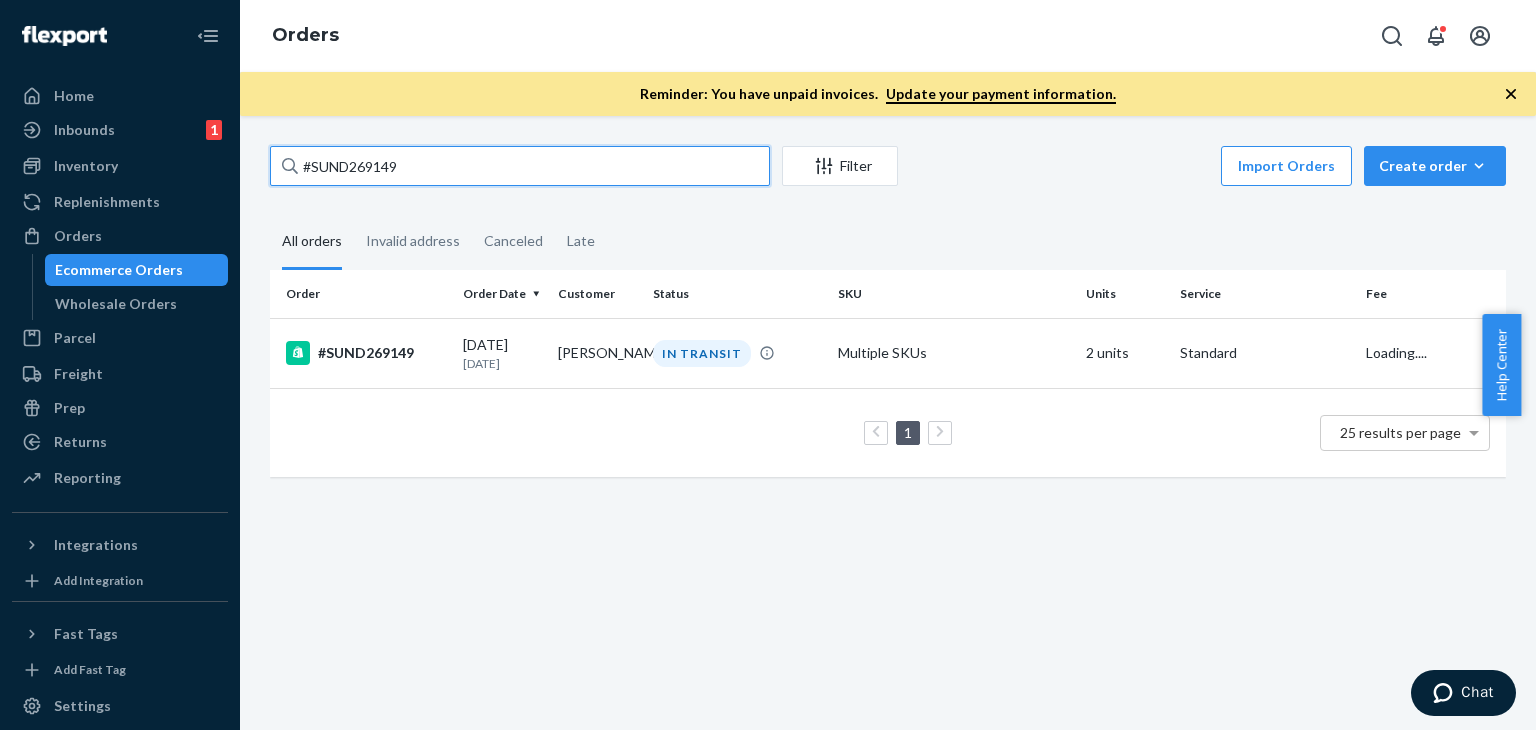 paste on "H17D6YCSEX" 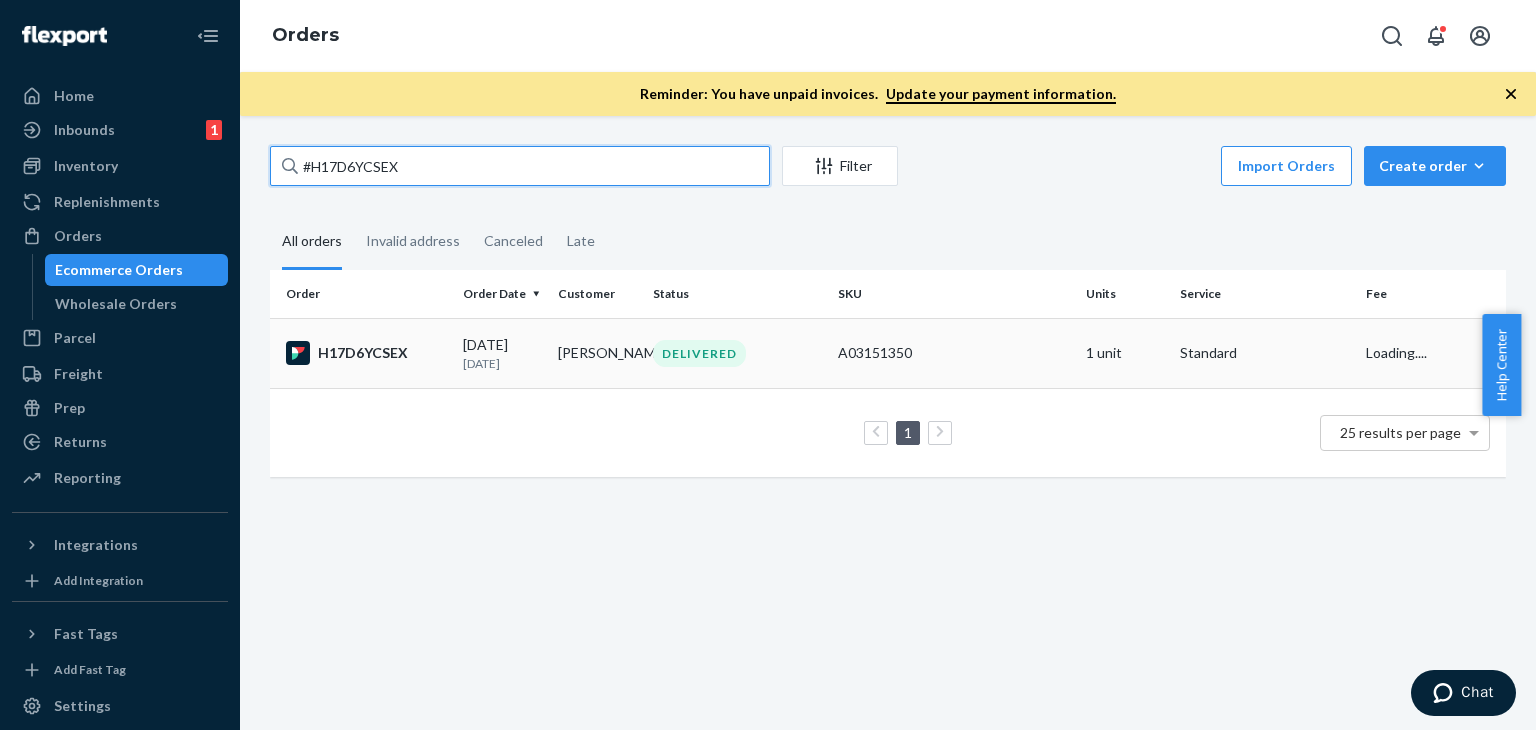 type on "#H17D6YCSEX" 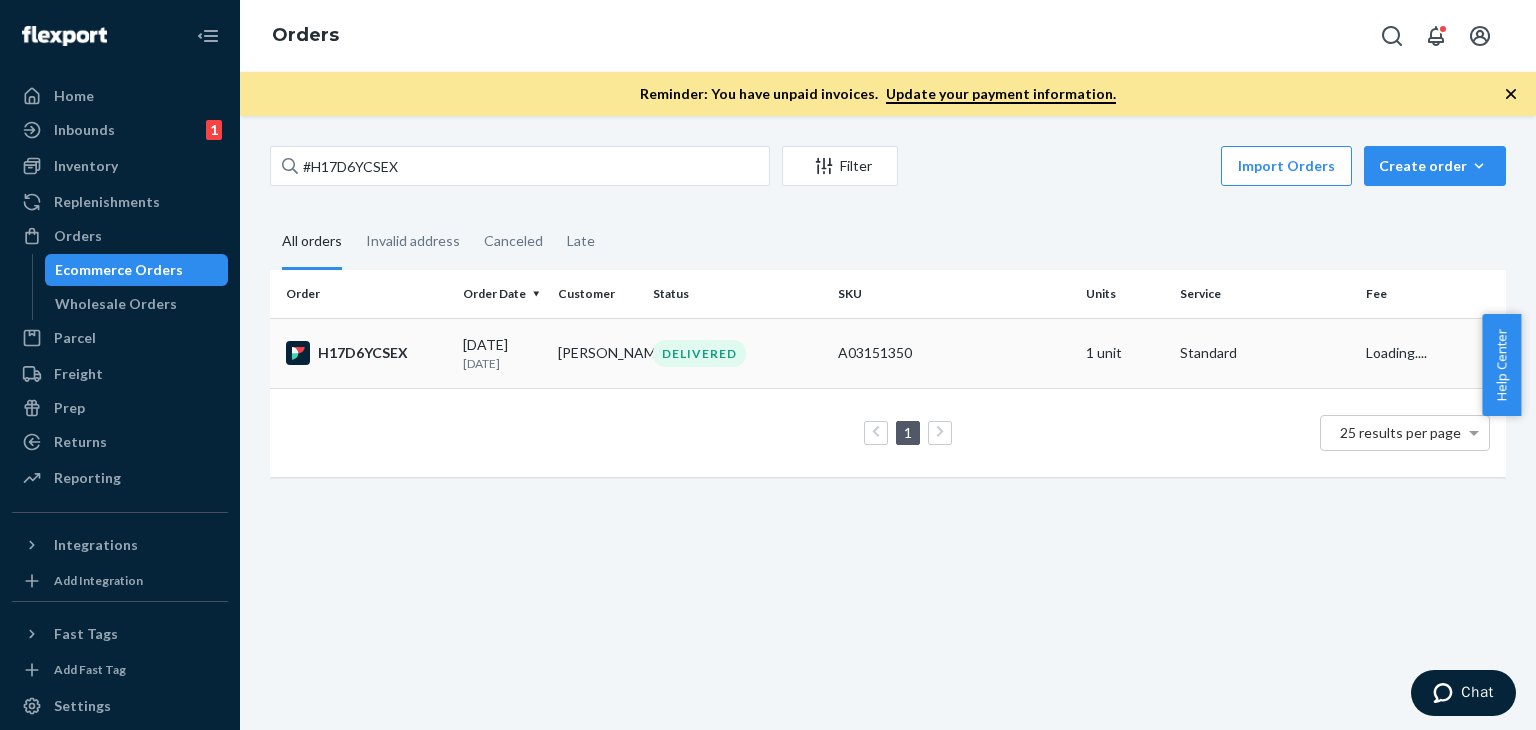 click on "[DATE]" at bounding box center [502, 363] 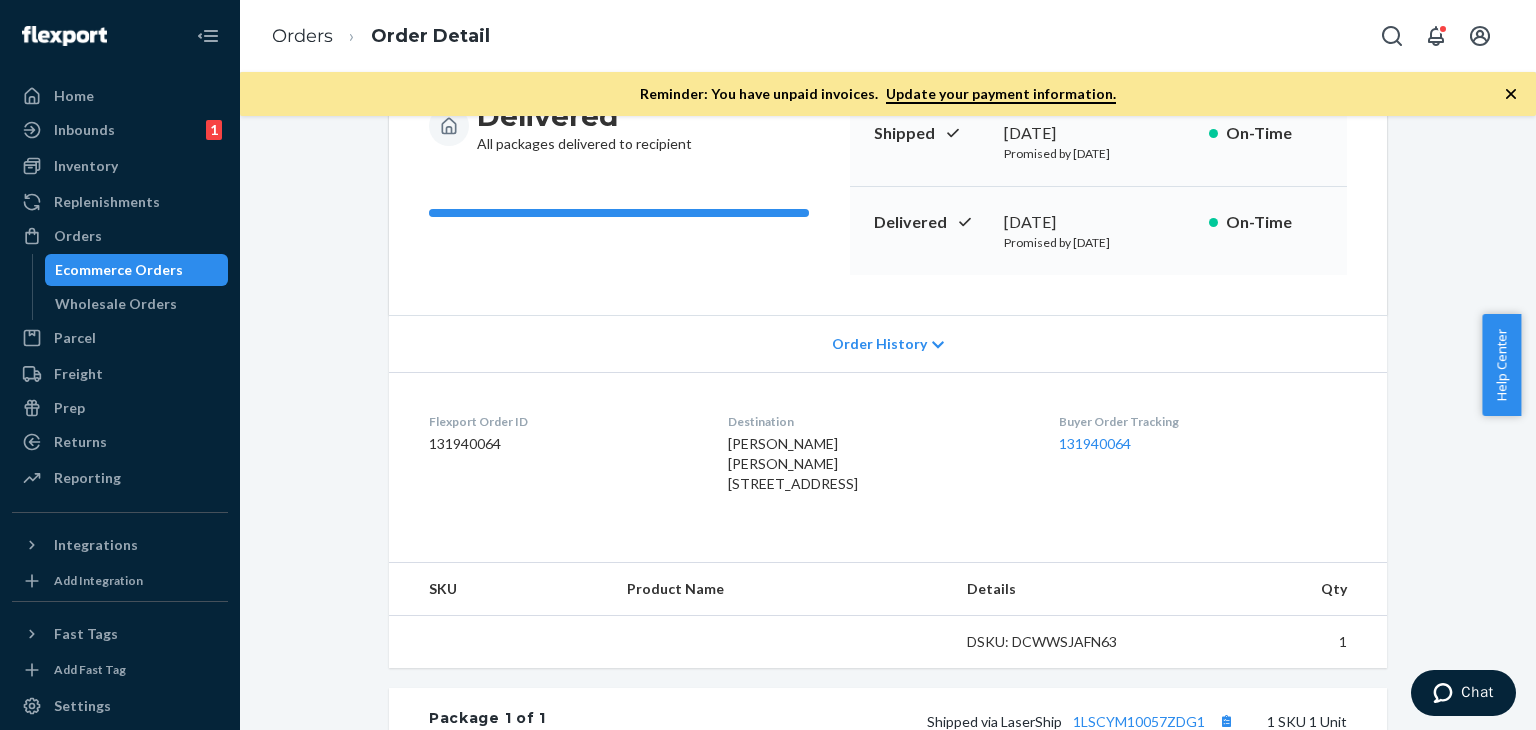 scroll, scrollTop: 500, scrollLeft: 0, axis: vertical 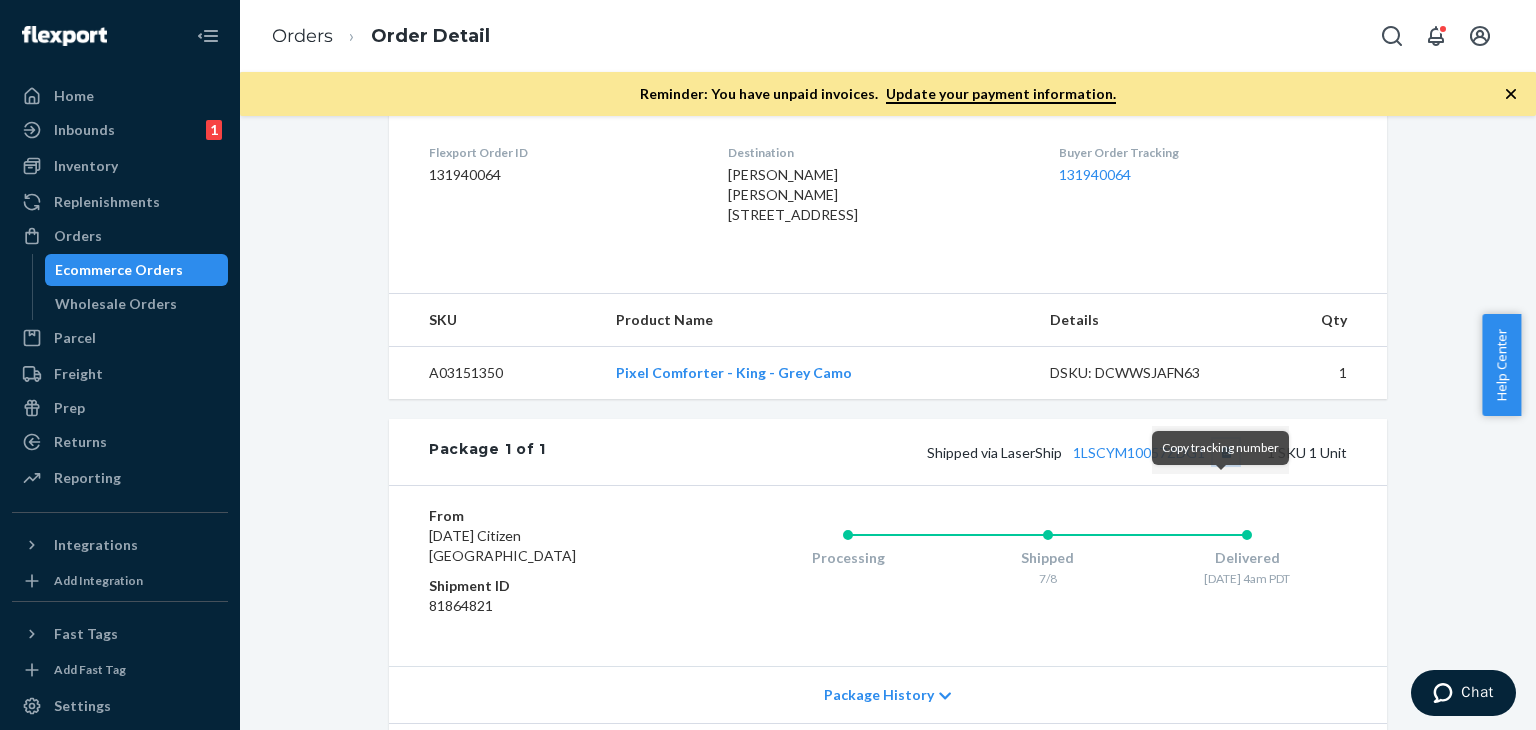 click at bounding box center [1226, 452] 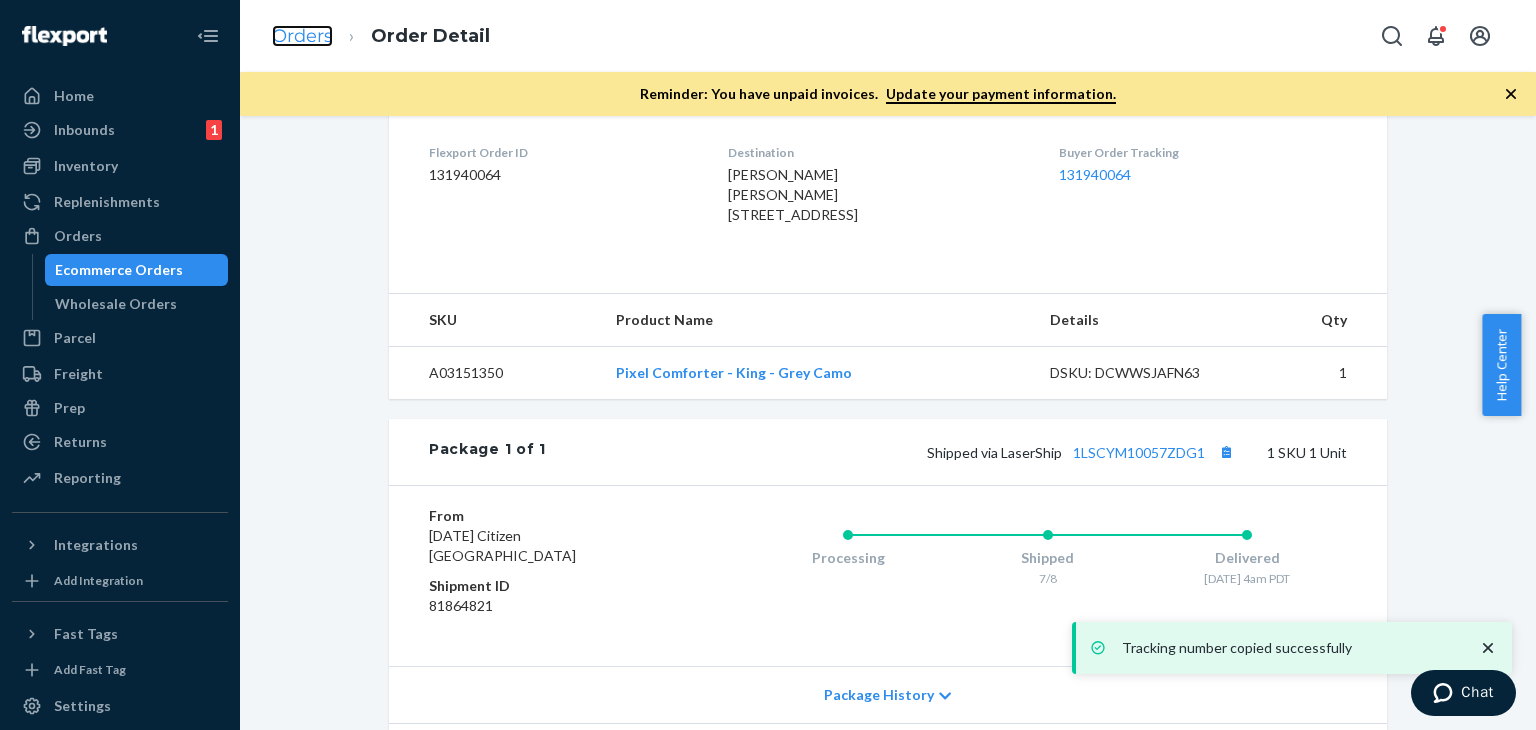click on "Orders" at bounding box center [302, 36] 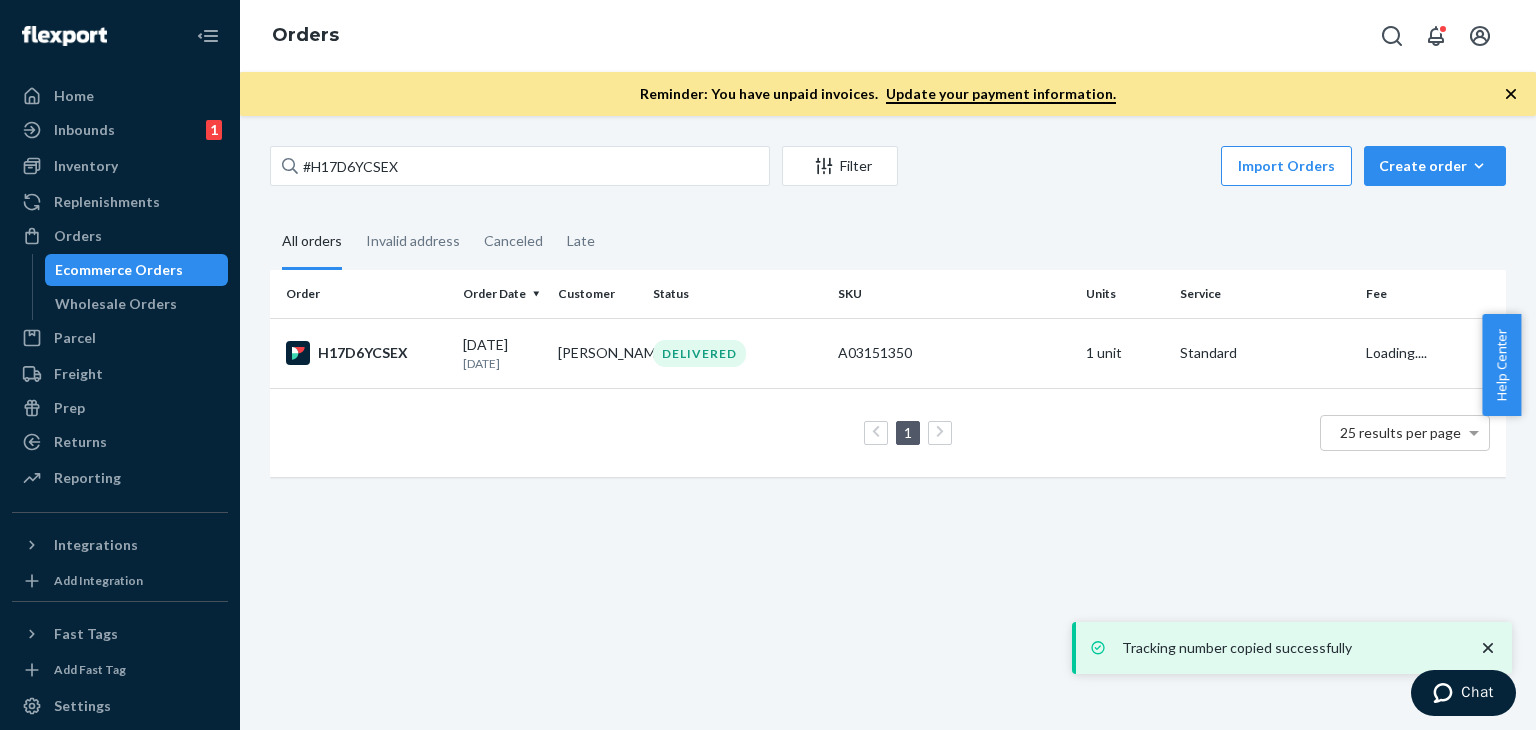 scroll, scrollTop: 0, scrollLeft: 0, axis: both 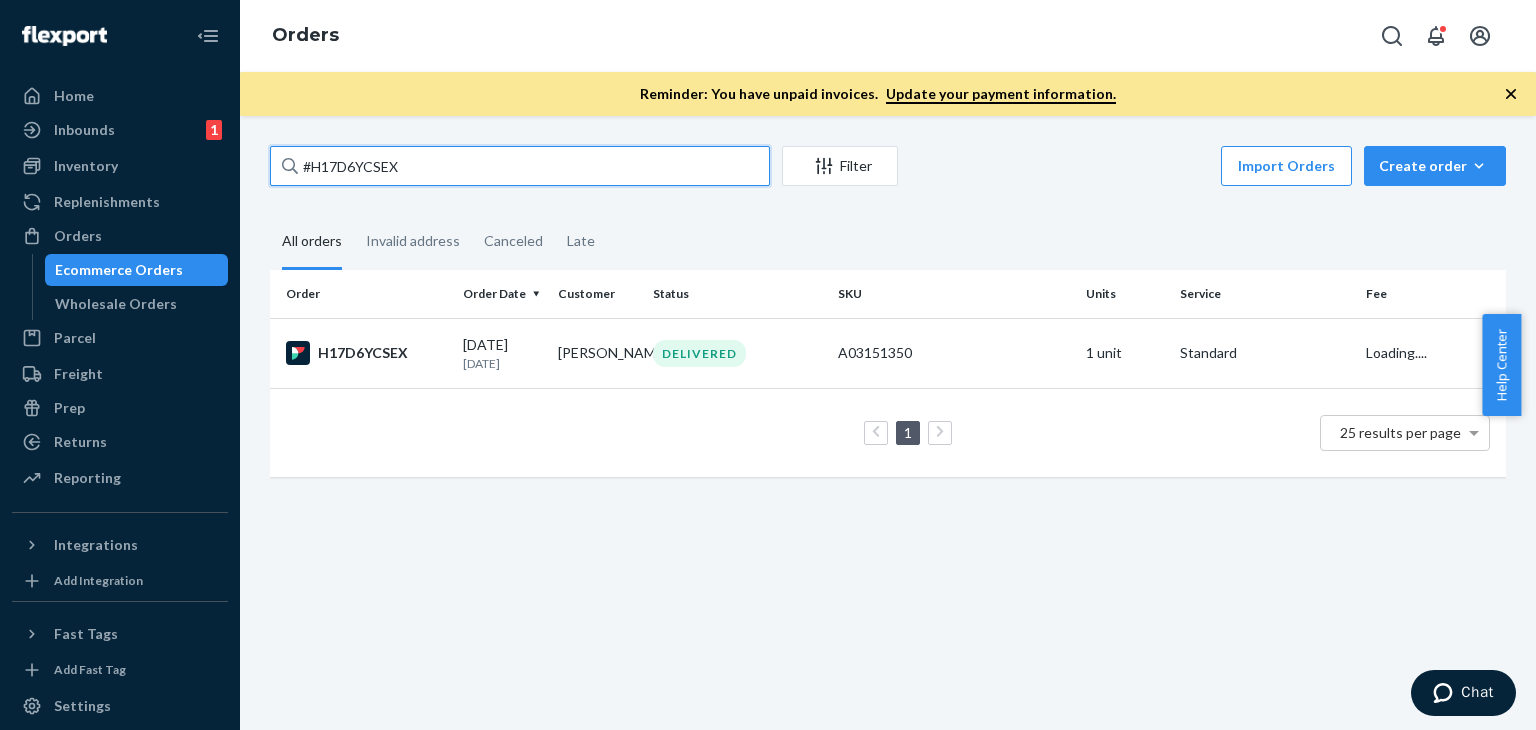 click on "#H17D6YCSEX Filter Import Orders Create order Ecommerce order Removal order All orders Invalid address Canceled Late Order Order Date Customer Status SKU Units Service Fee H17D6YCSEX [DATE] [DATE] [PERSON_NAME] DELIVERED A03151350 1 unit Standard Loading.... 1 25 results per page" at bounding box center (888, 321) 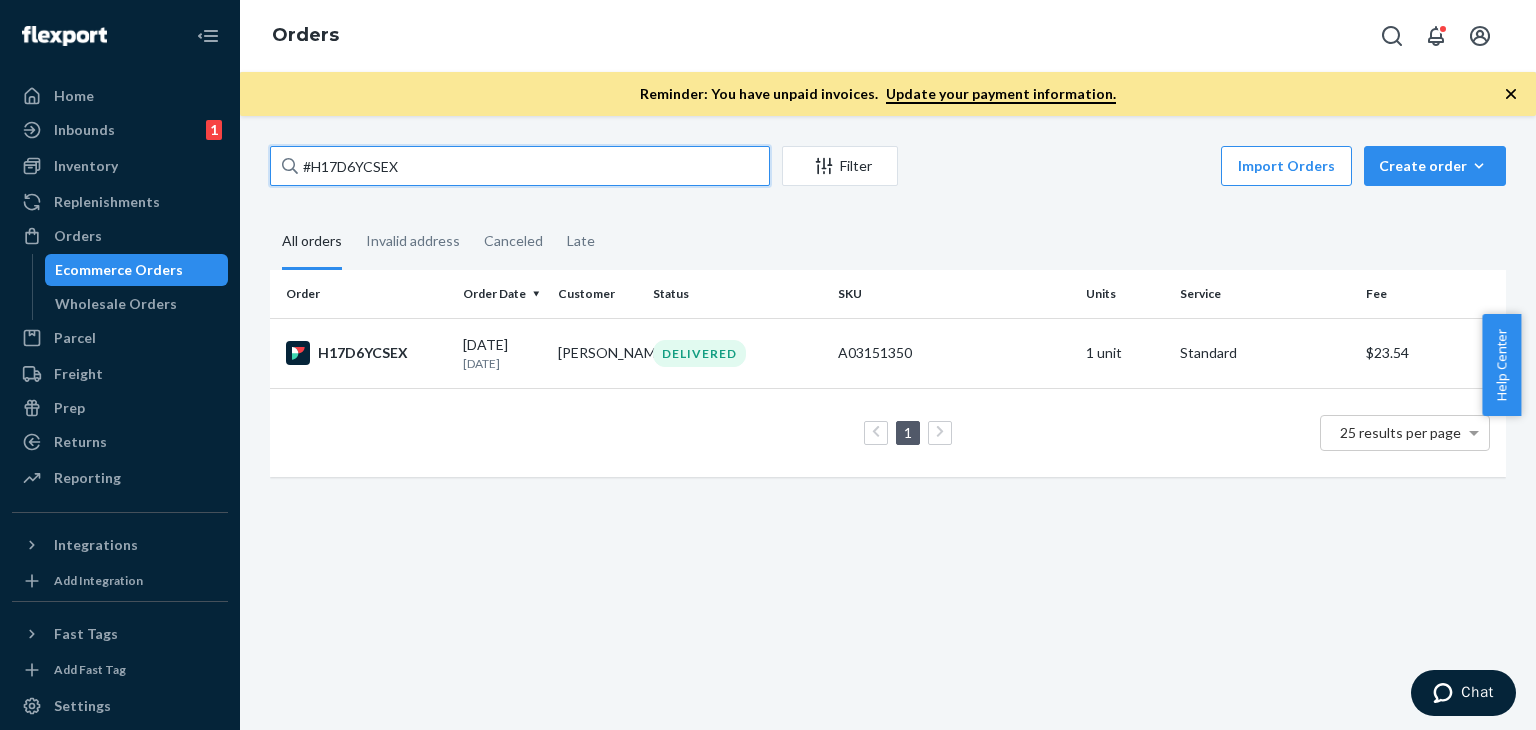 paste on "SUND268973 Complete" 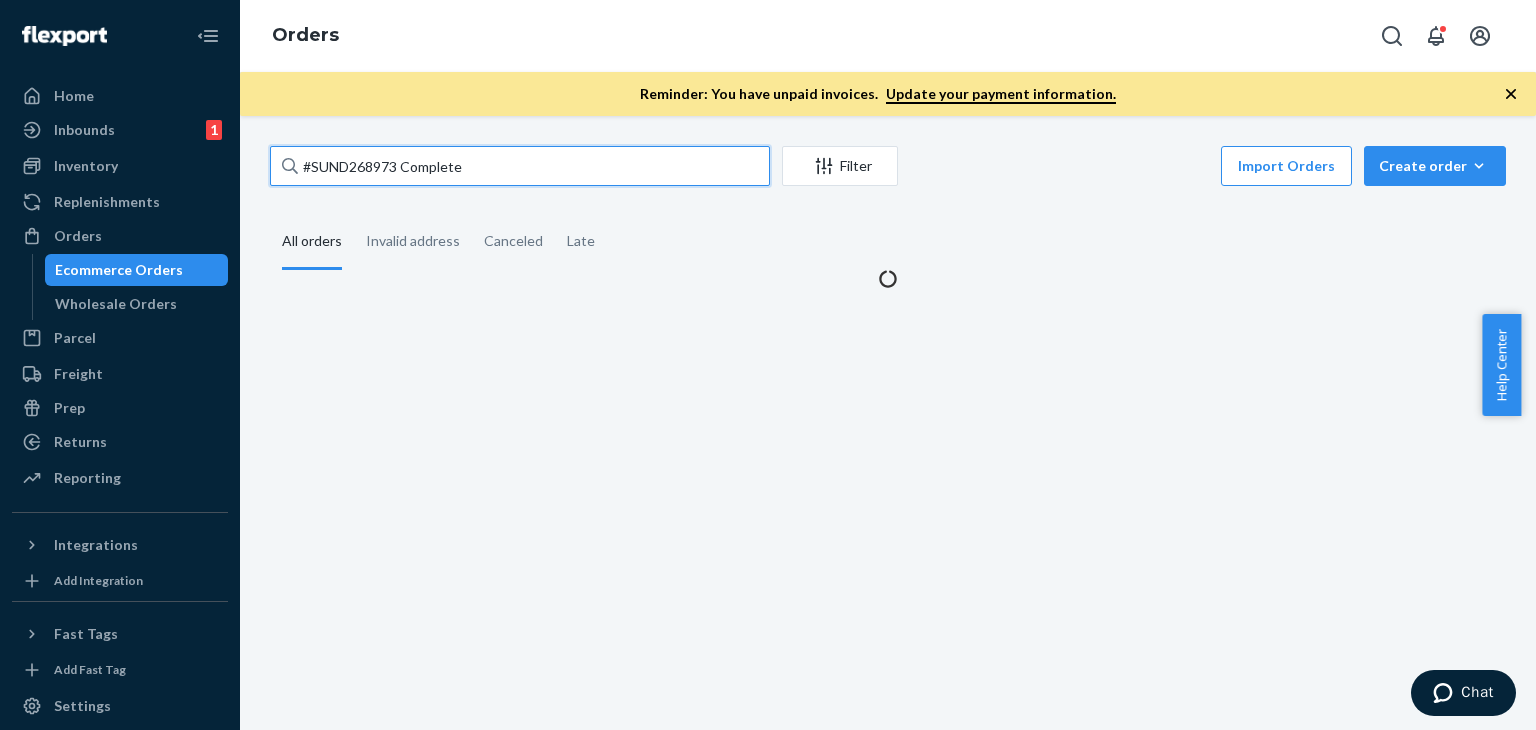 drag, startPoint x: 401, startPoint y: 170, endPoint x: 541, endPoint y: 167, distance: 140.03214 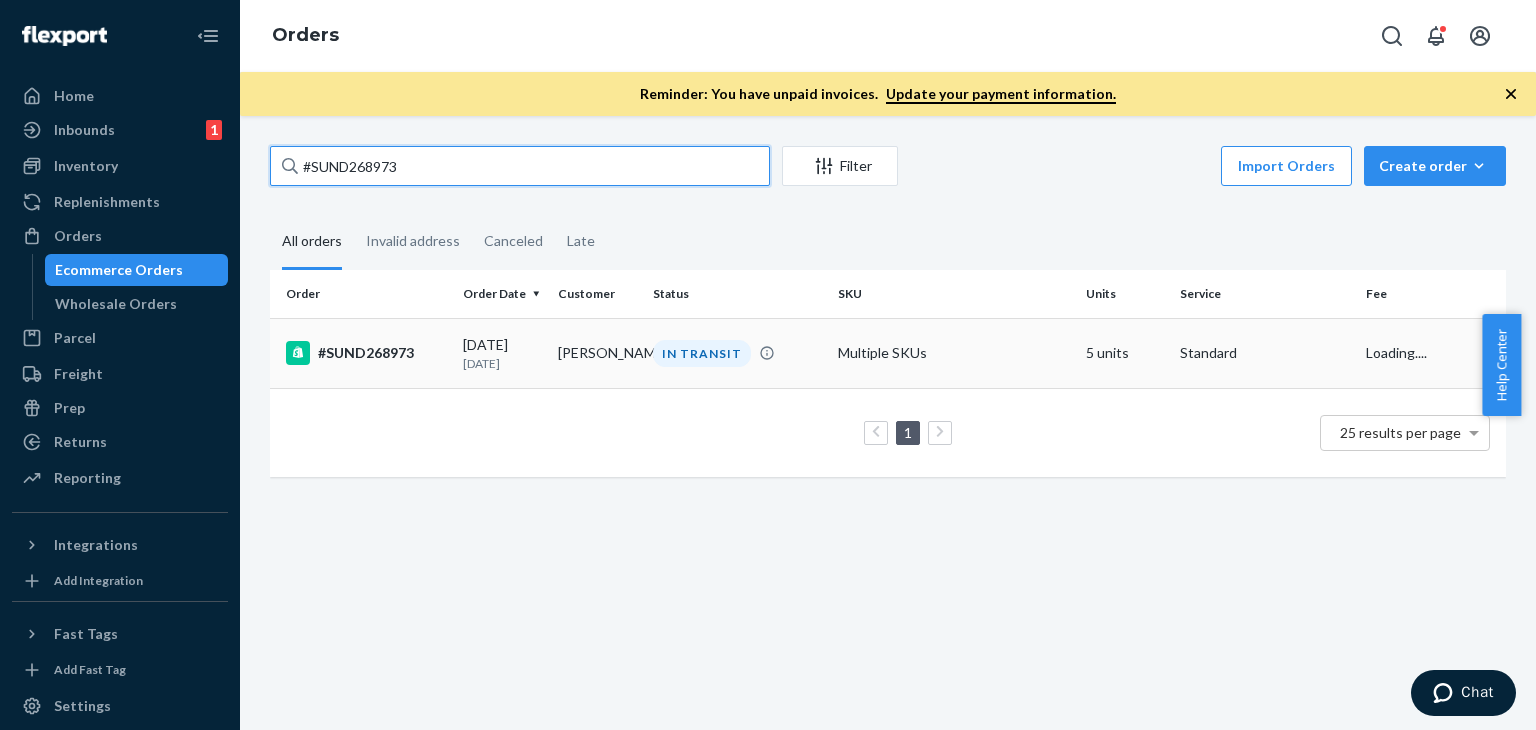 type on "#SUND268973" 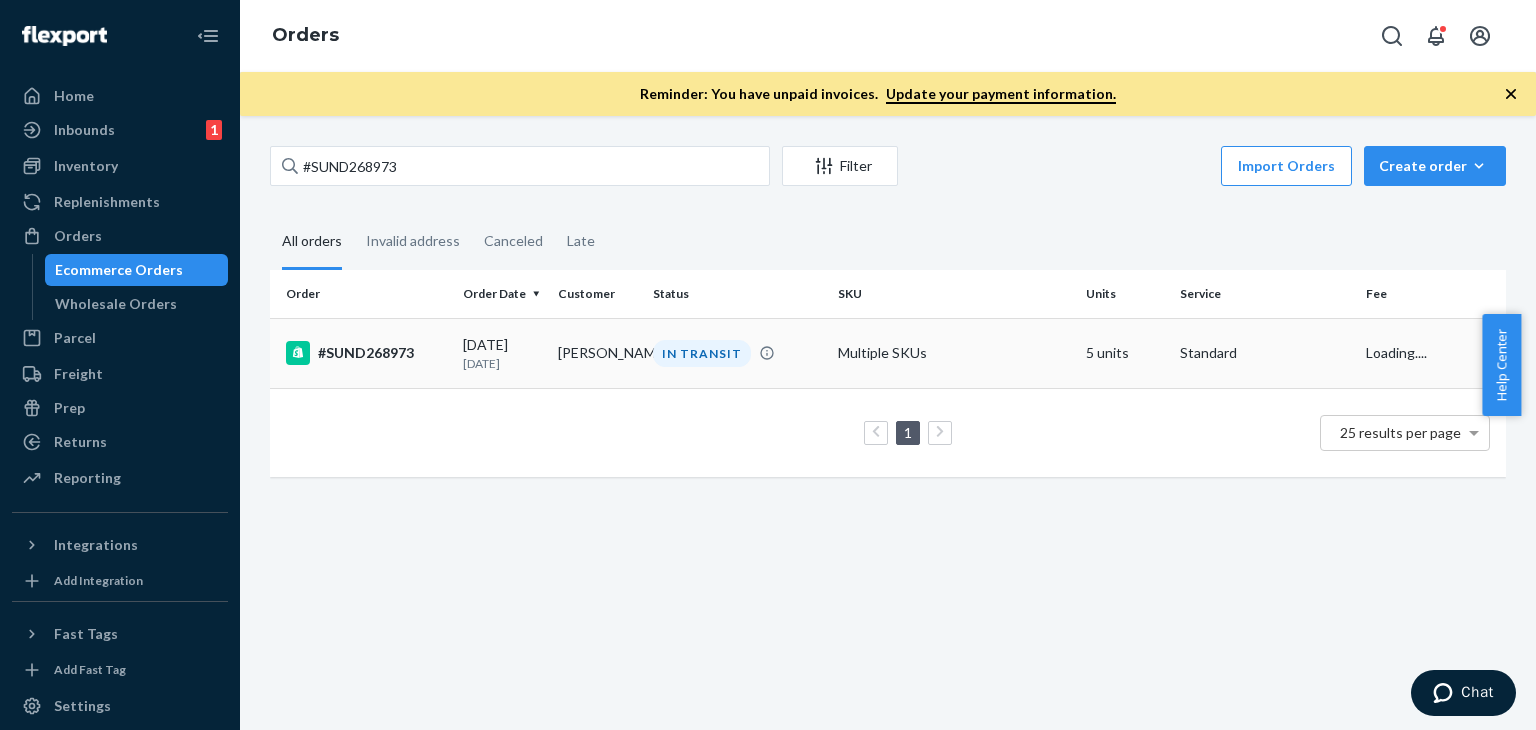 click on "[DATE] [DATE]" at bounding box center (502, 353) 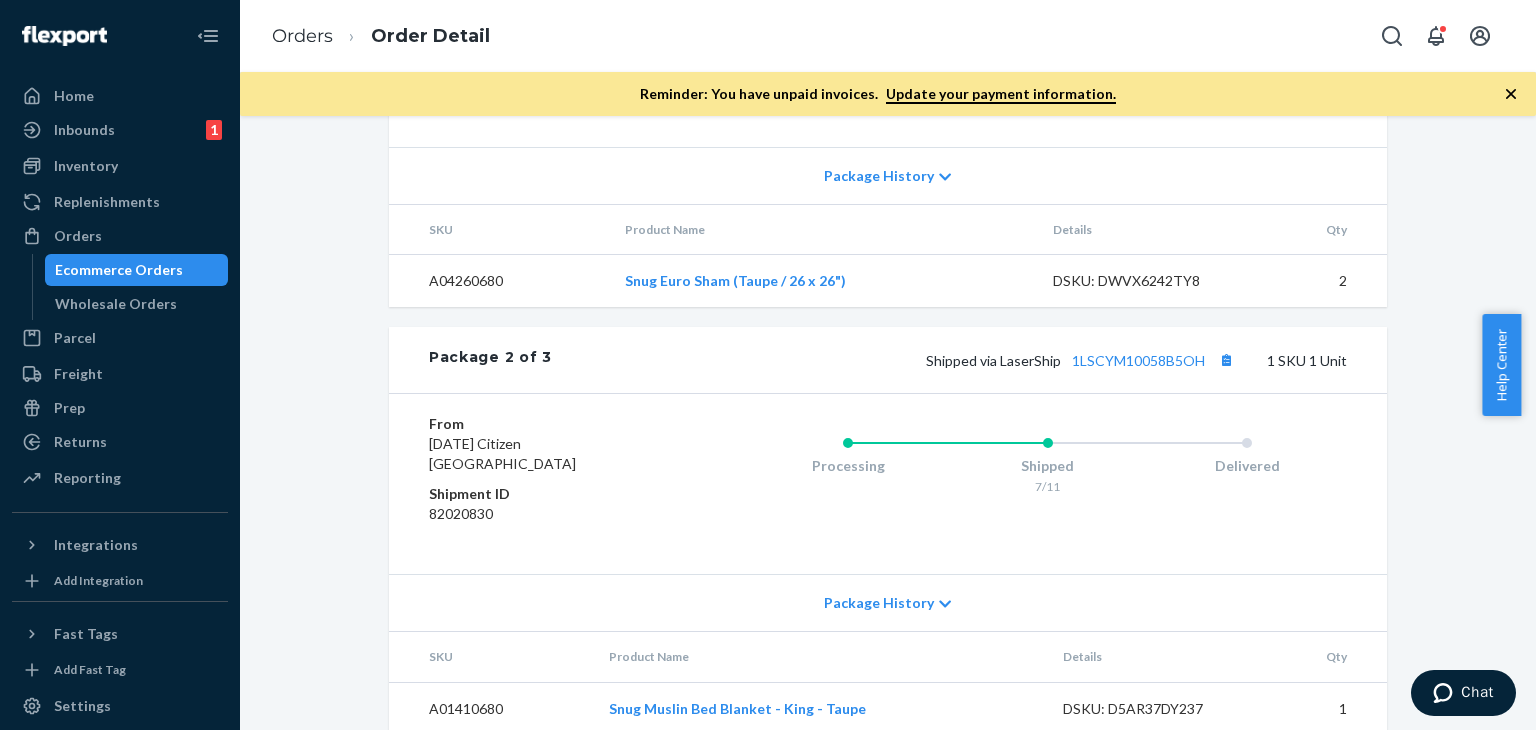 scroll, scrollTop: 1392, scrollLeft: 0, axis: vertical 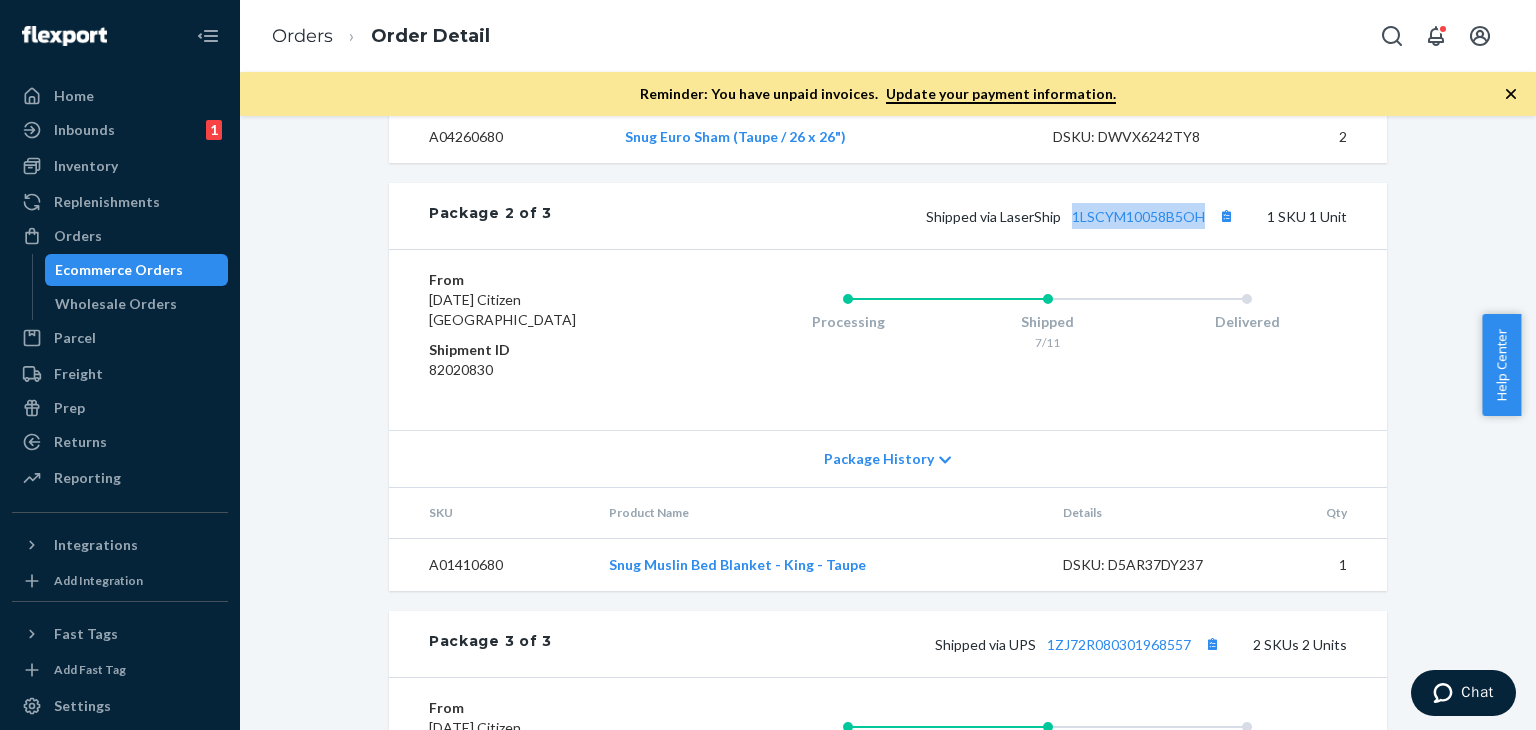 drag, startPoint x: 1058, startPoint y: 224, endPoint x: 1200, endPoint y: 225, distance: 142.00352 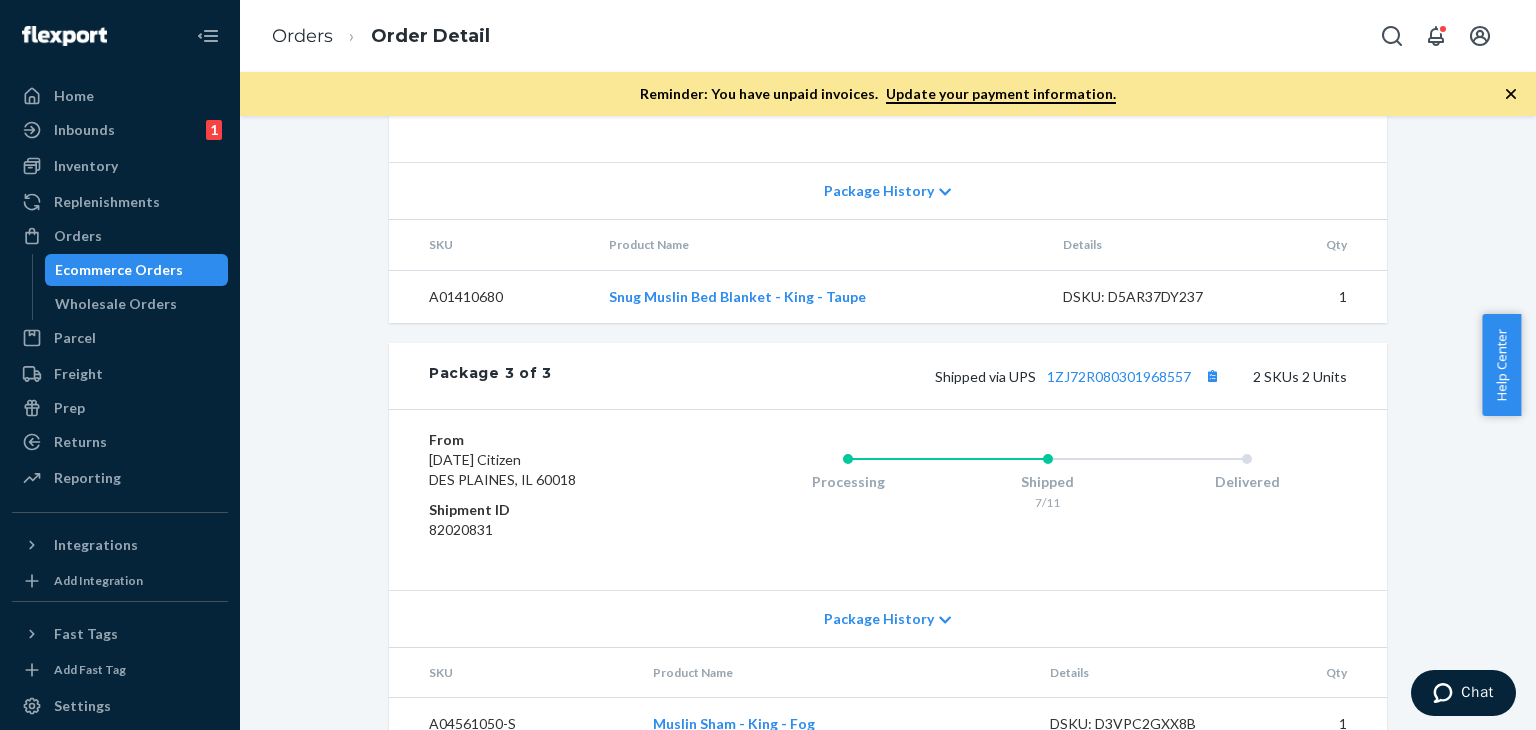 scroll, scrollTop: 1692, scrollLeft: 0, axis: vertical 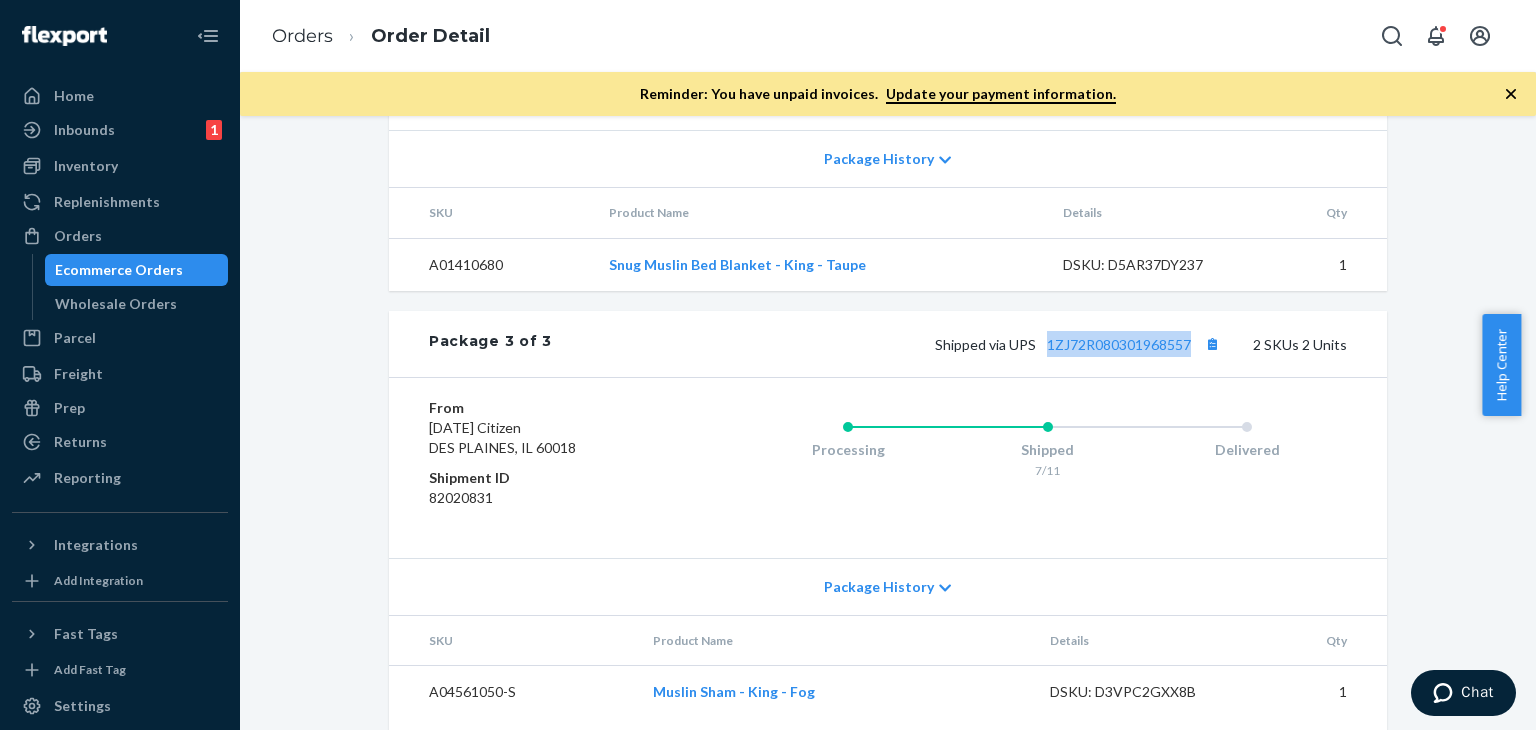 drag, startPoint x: 1044, startPoint y: 357, endPoint x: 1203, endPoint y: 355, distance: 159.01257 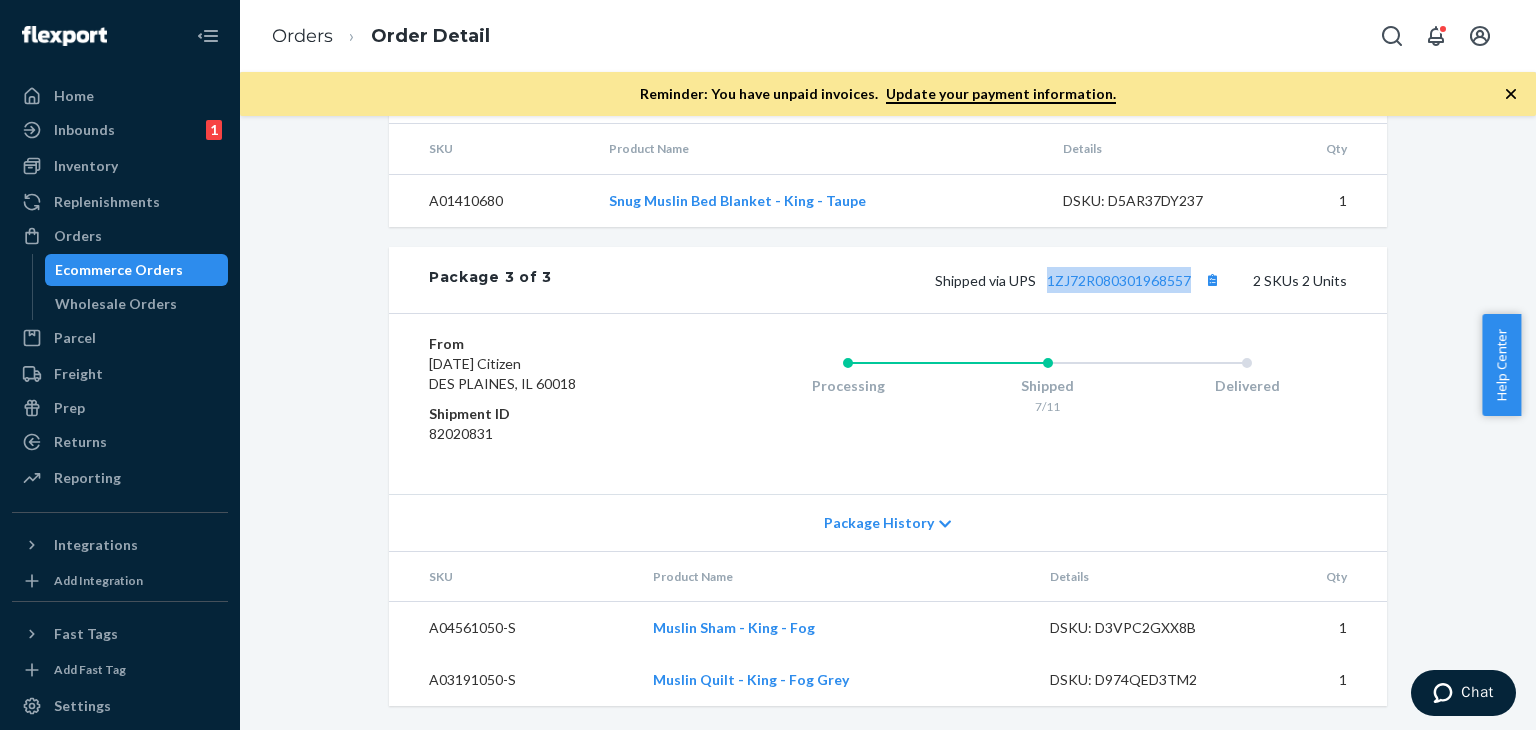 scroll, scrollTop: 1792, scrollLeft: 0, axis: vertical 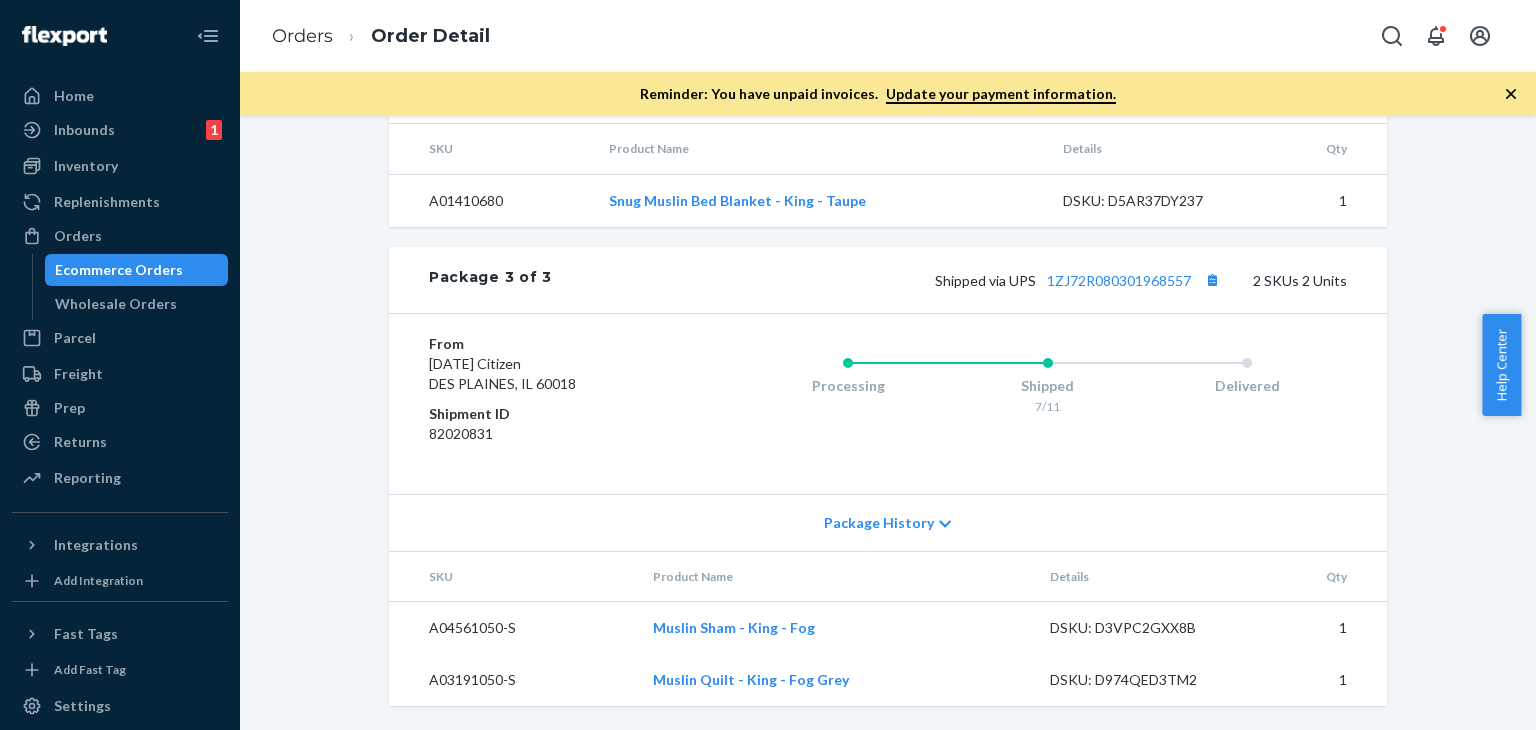 click on "Package 3 of 3 Shipped via UPS   1ZJ72R080301968557 2   SKUs   2   Units" at bounding box center (888, 280) 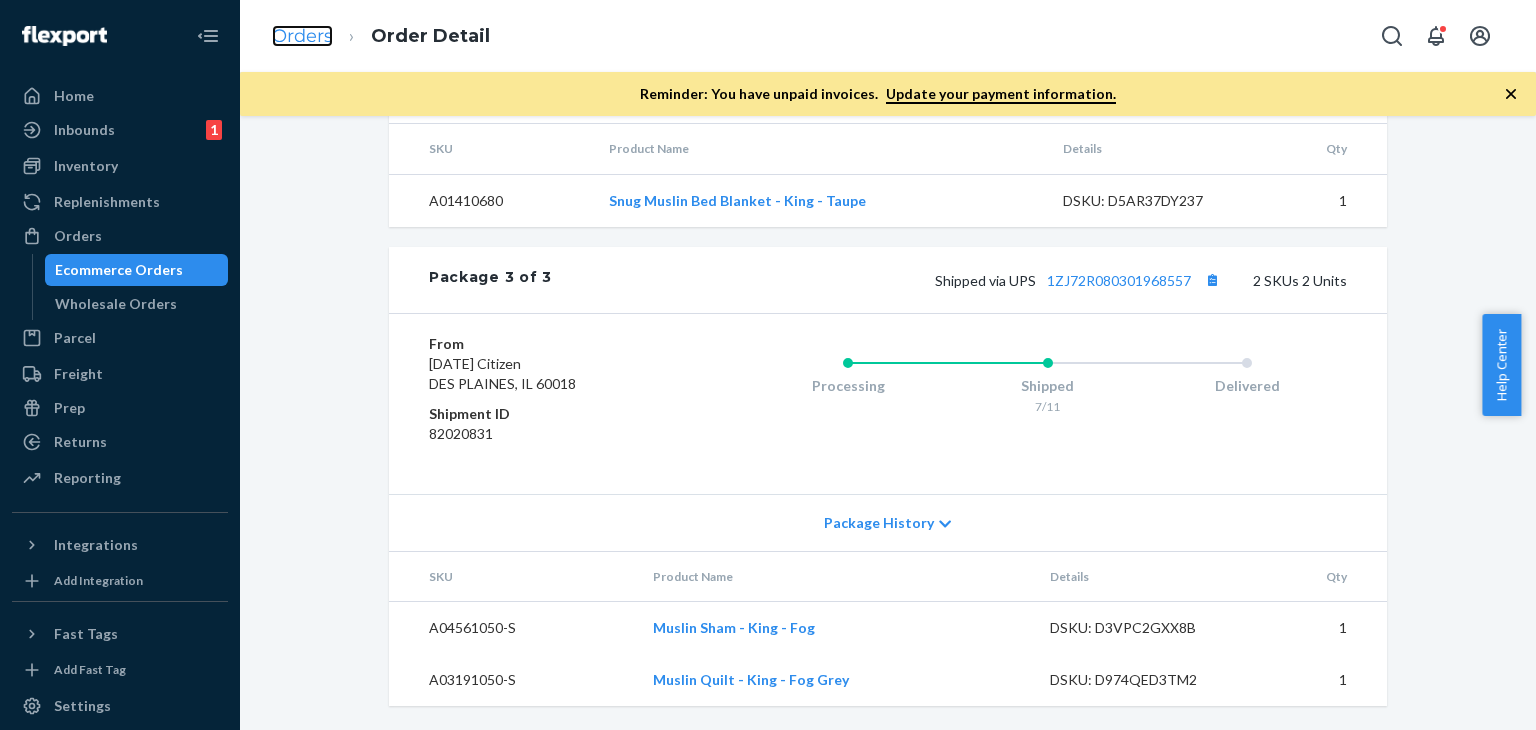 click on "Orders" at bounding box center (302, 36) 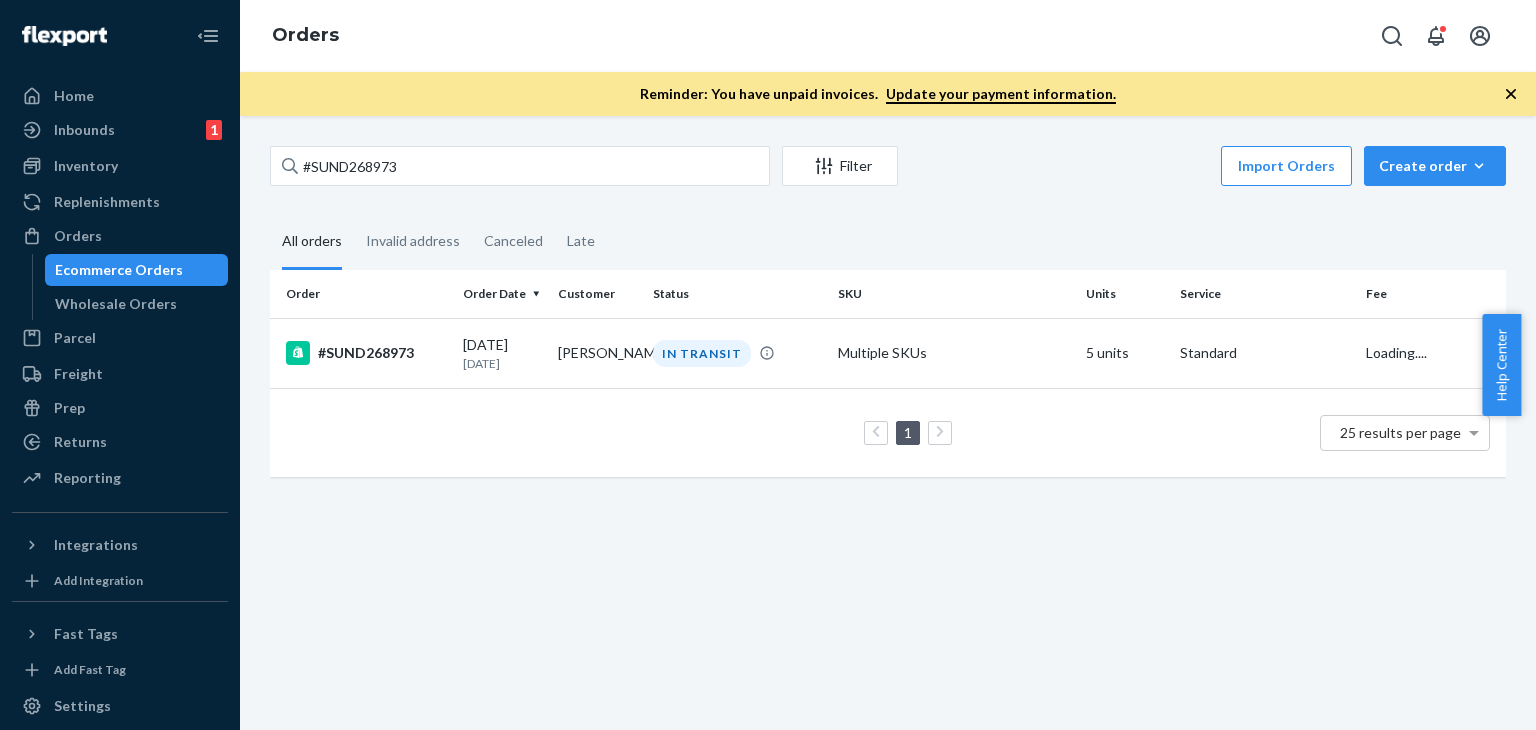scroll, scrollTop: 0, scrollLeft: 0, axis: both 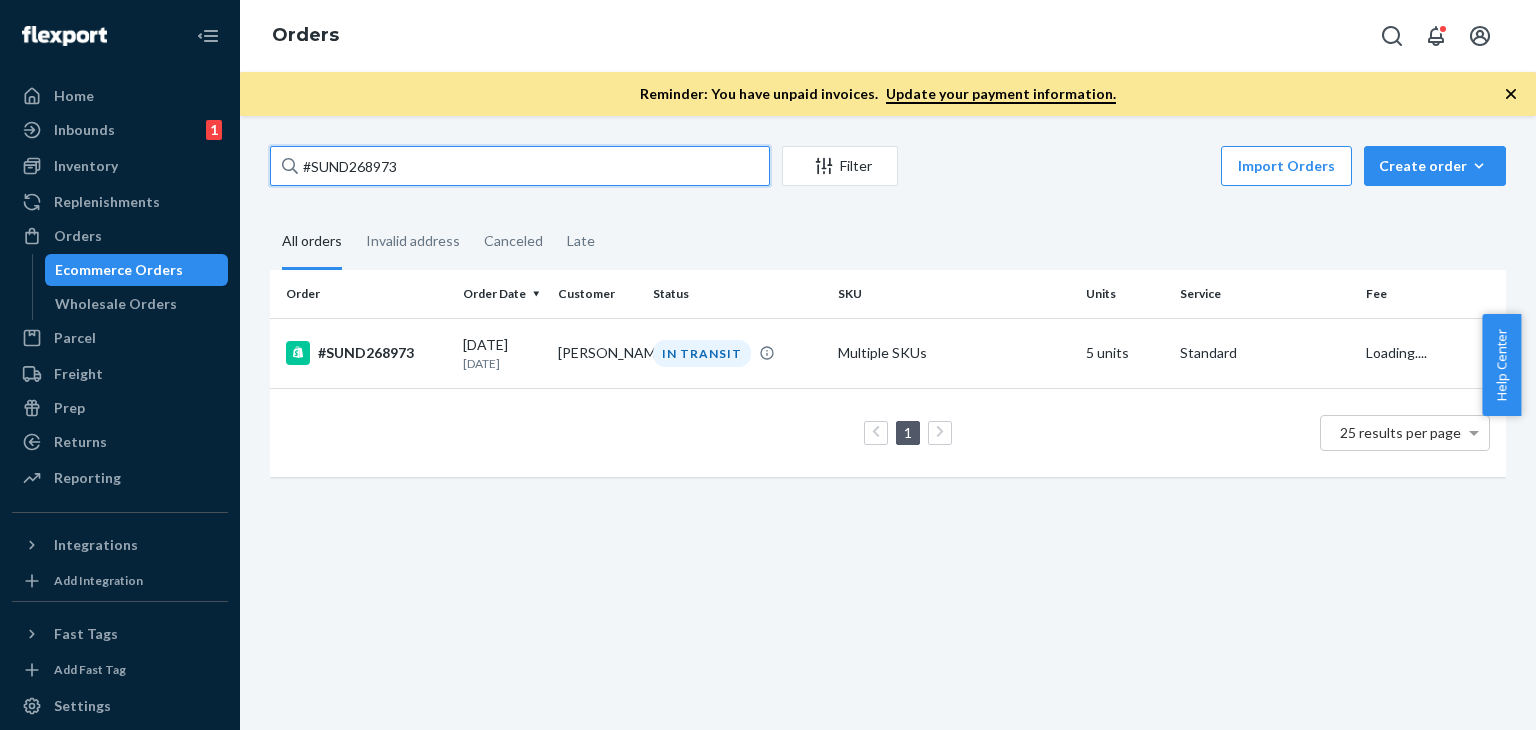 click on "#SUND268973 Filter Import Orders Create order Ecommerce order Removal order All orders Invalid address Canceled Late Order Order Date Customer Status SKU Units Service Fee #SUND268973 [DATE] [DATE] [PERSON_NAME] IN TRANSIT Multiple SKUs 5 units Standard Loading.... 1 25 results per page" at bounding box center [888, 423] 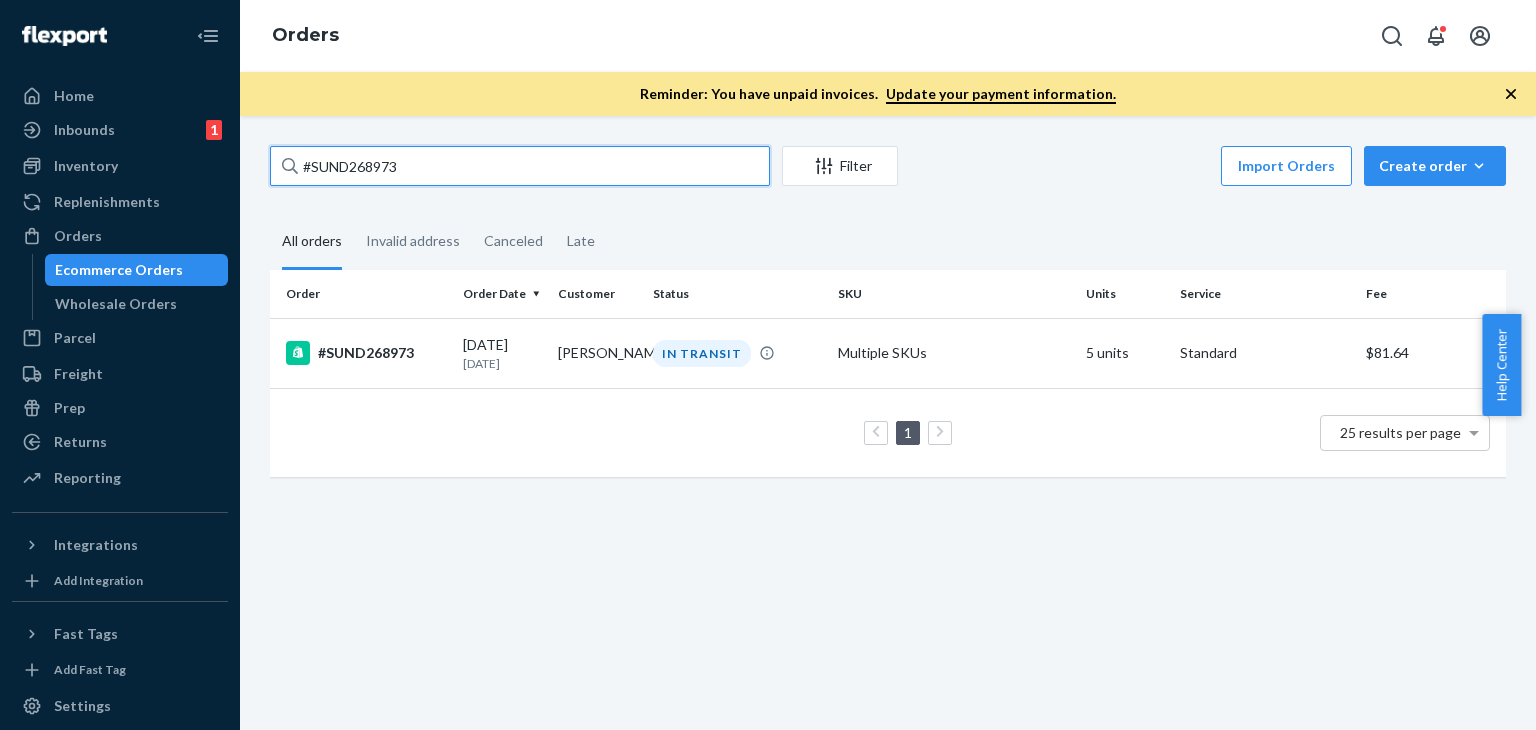 paste on "9335" 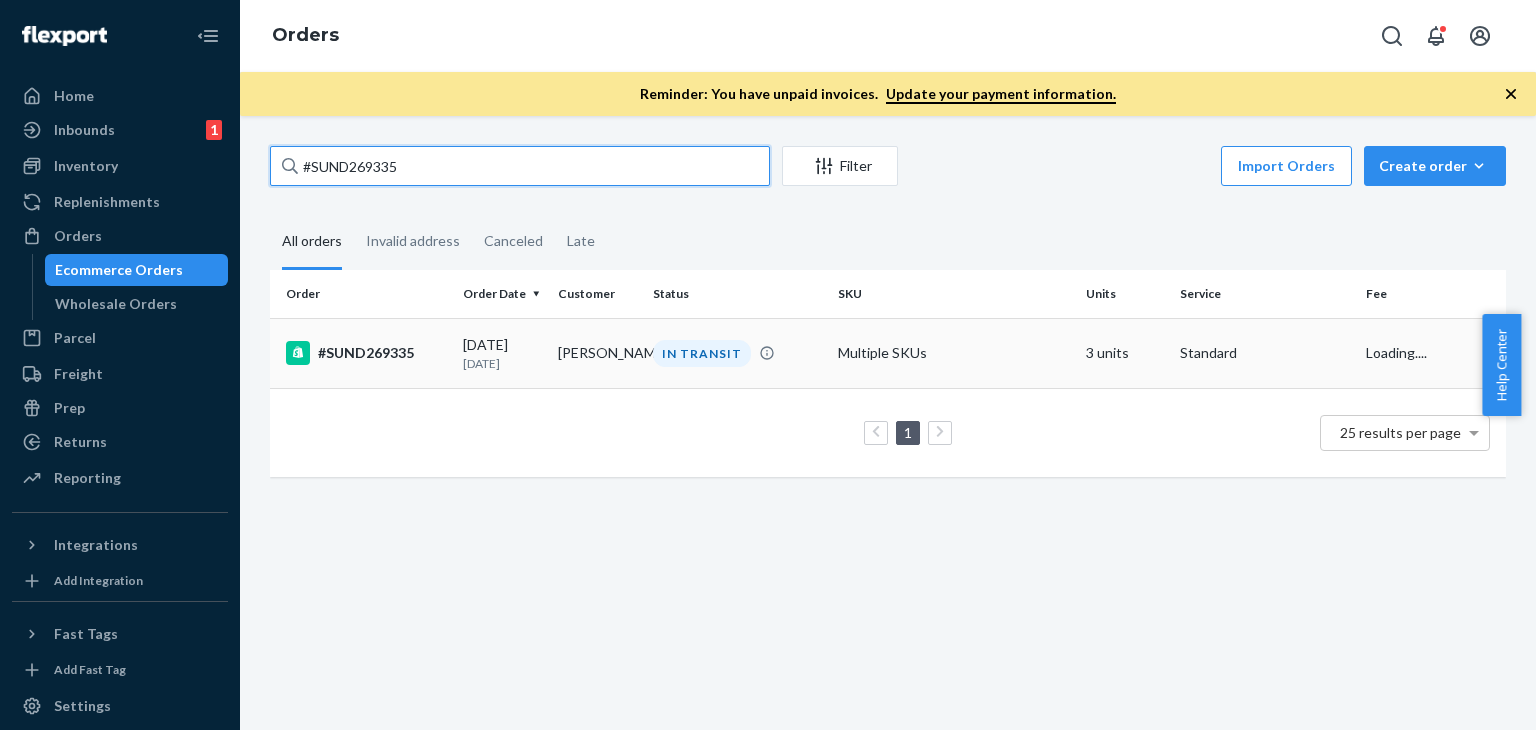 type on "#SUND269335" 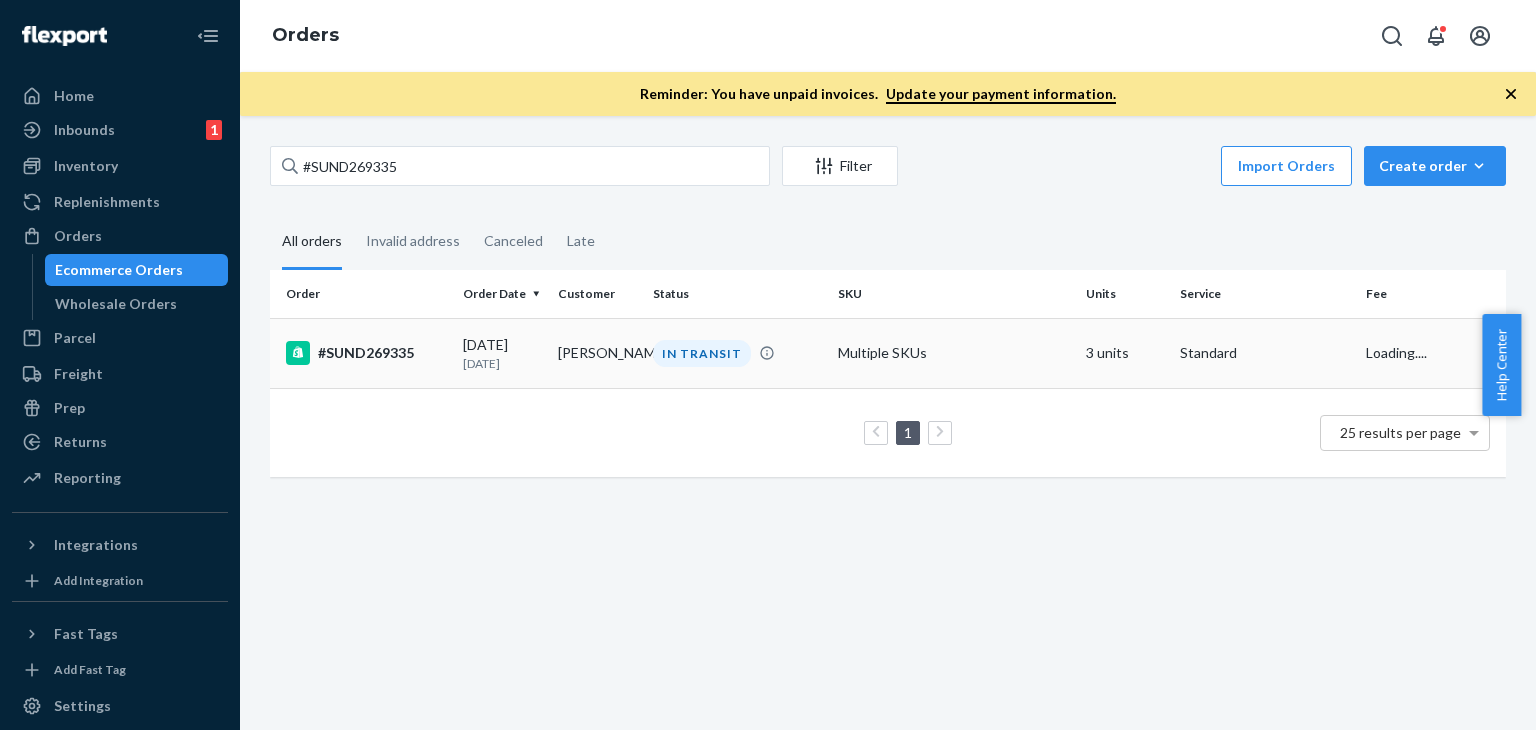 click on "[PERSON_NAME]" at bounding box center [597, 353] 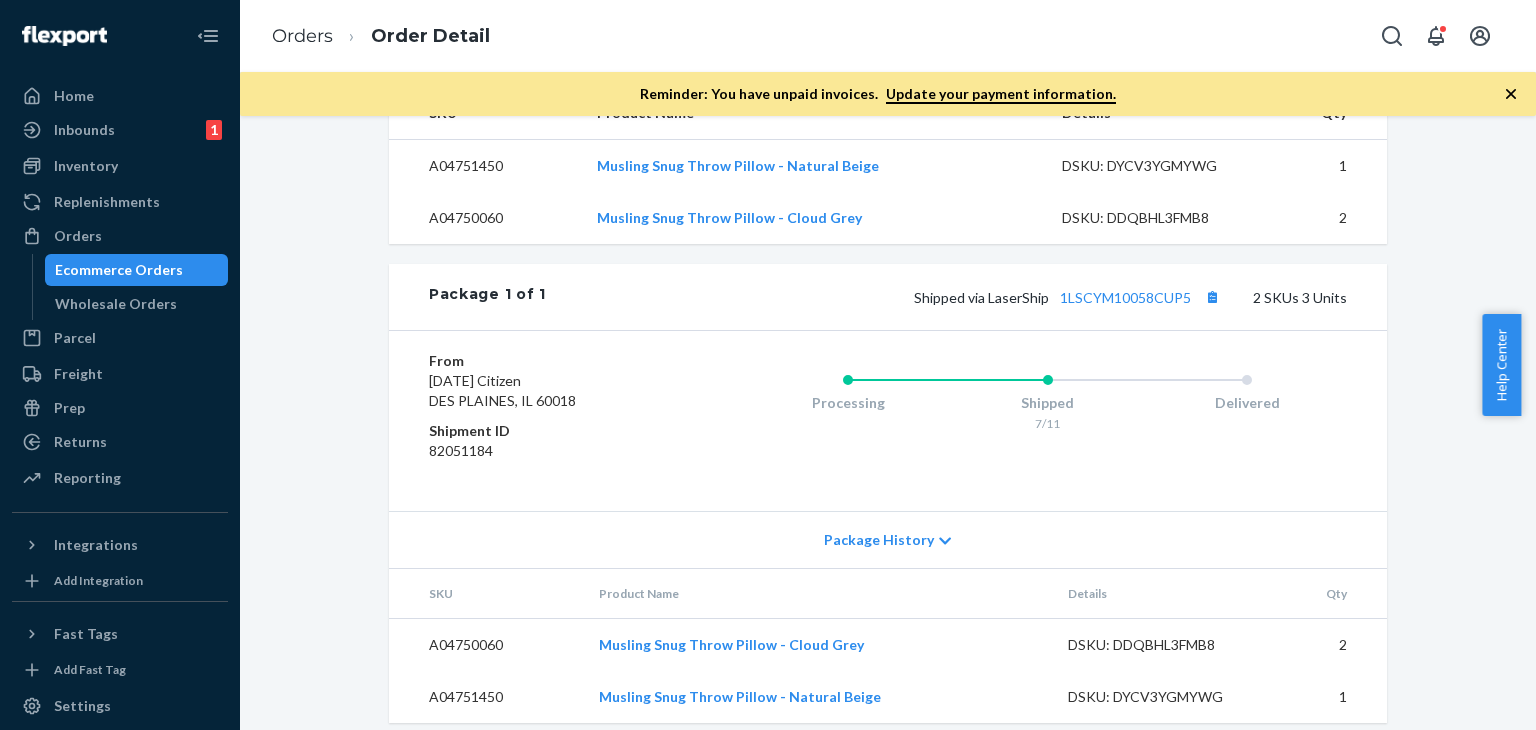 scroll, scrollTop: 816, scrollLeft: 0, axis: vertical 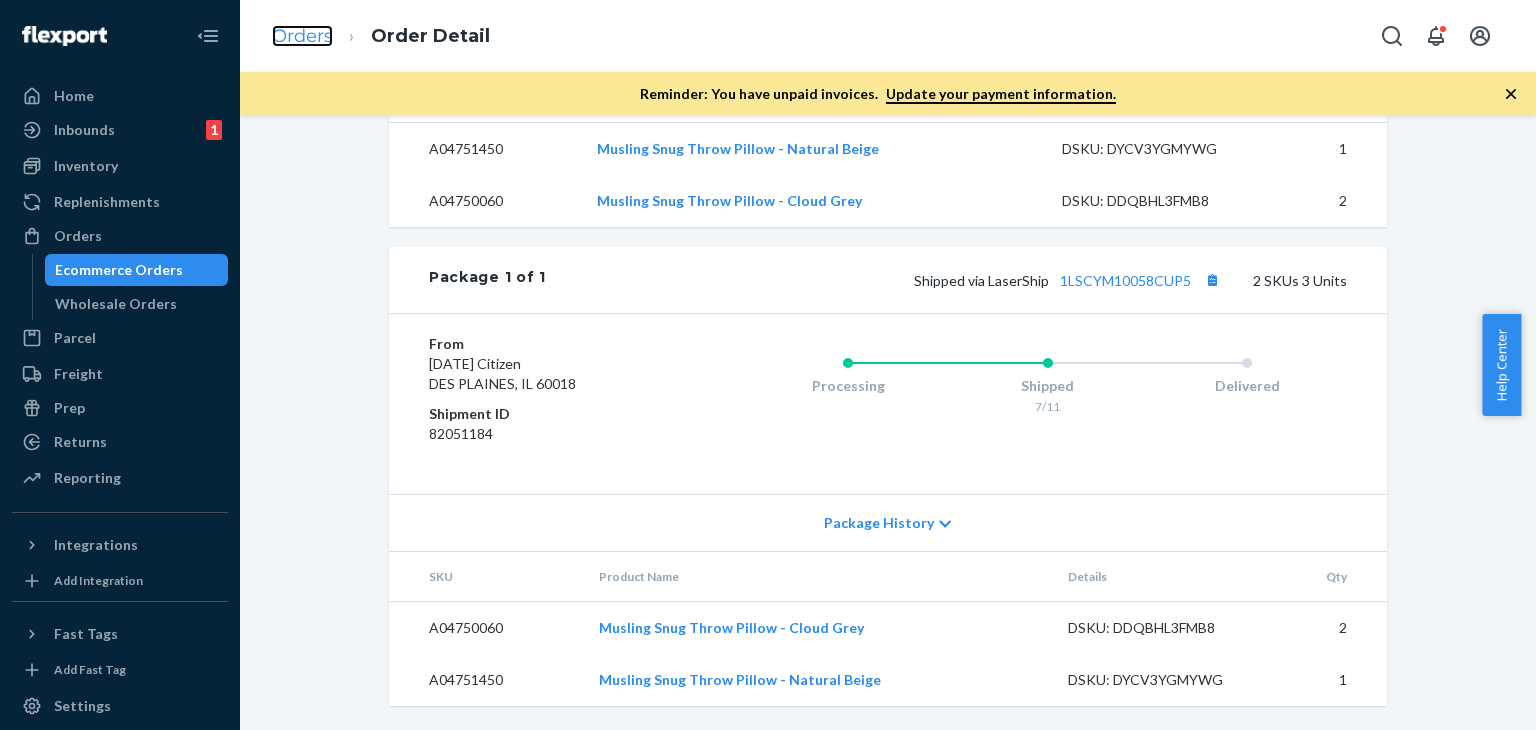 click on "Orders" at bounding box center [302, 36] 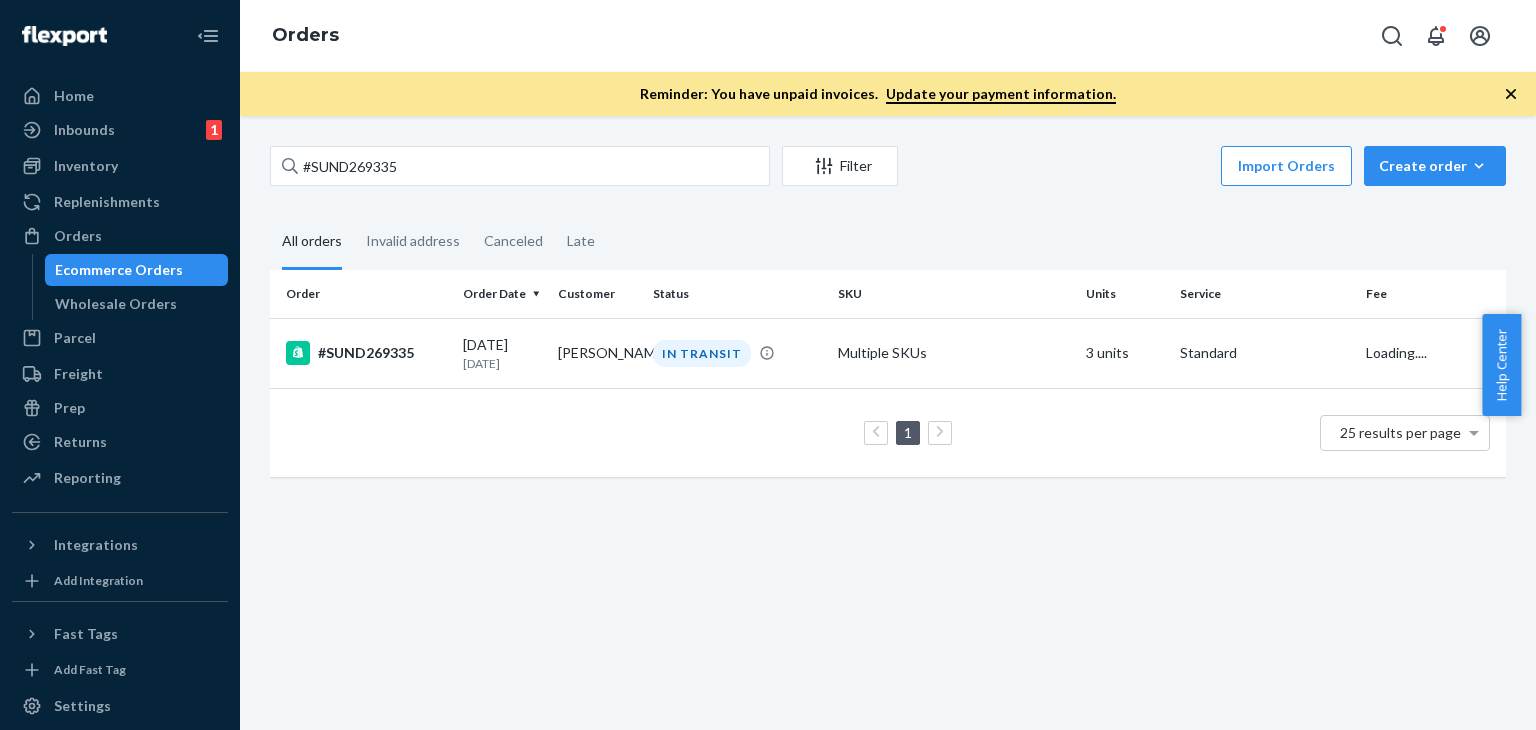 scroll, scrollTop: 0, scrollLeft: 0, axis: both 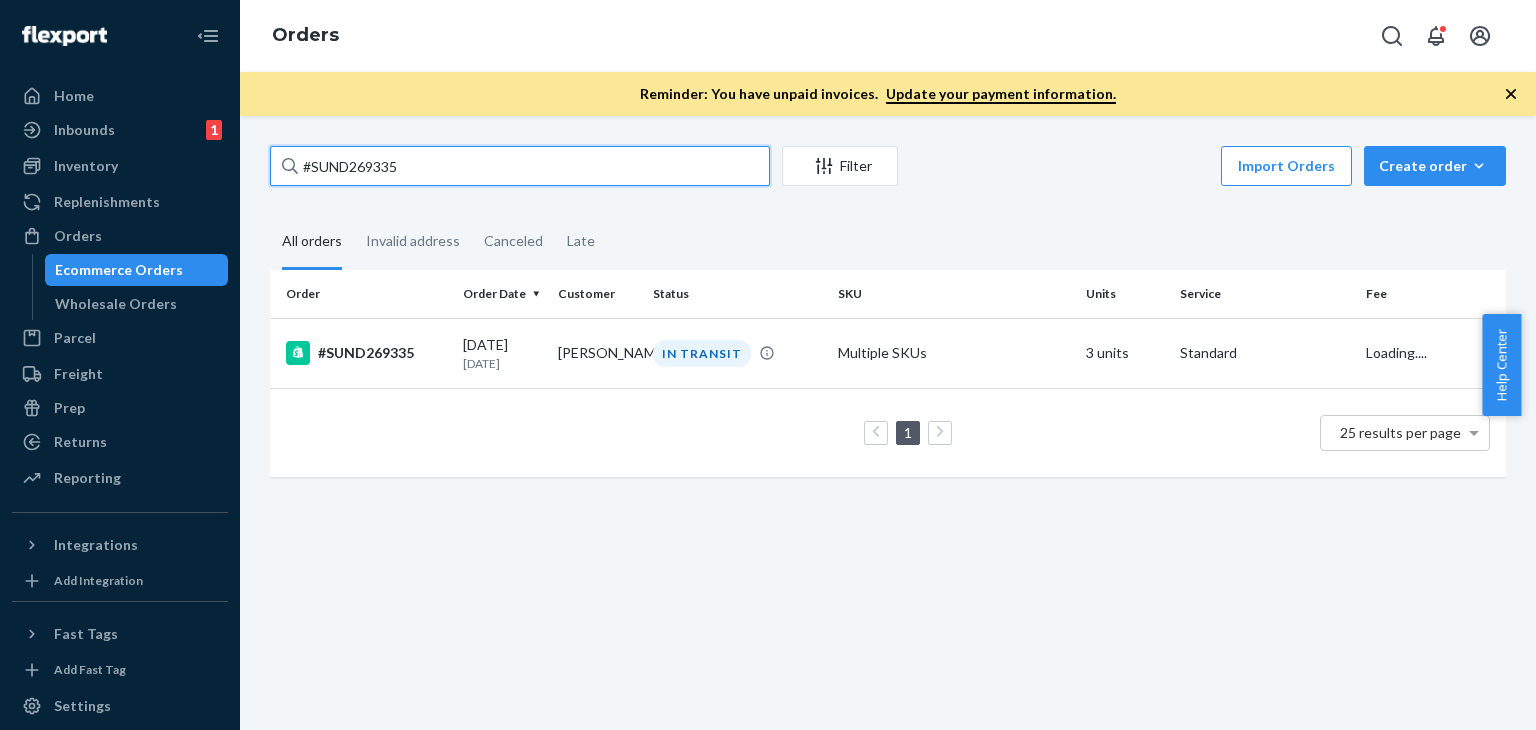 drag, startPoint x: 289, startPoint y: 163, endPoint x: 401, endPoint y: 156, distance: 112.21854 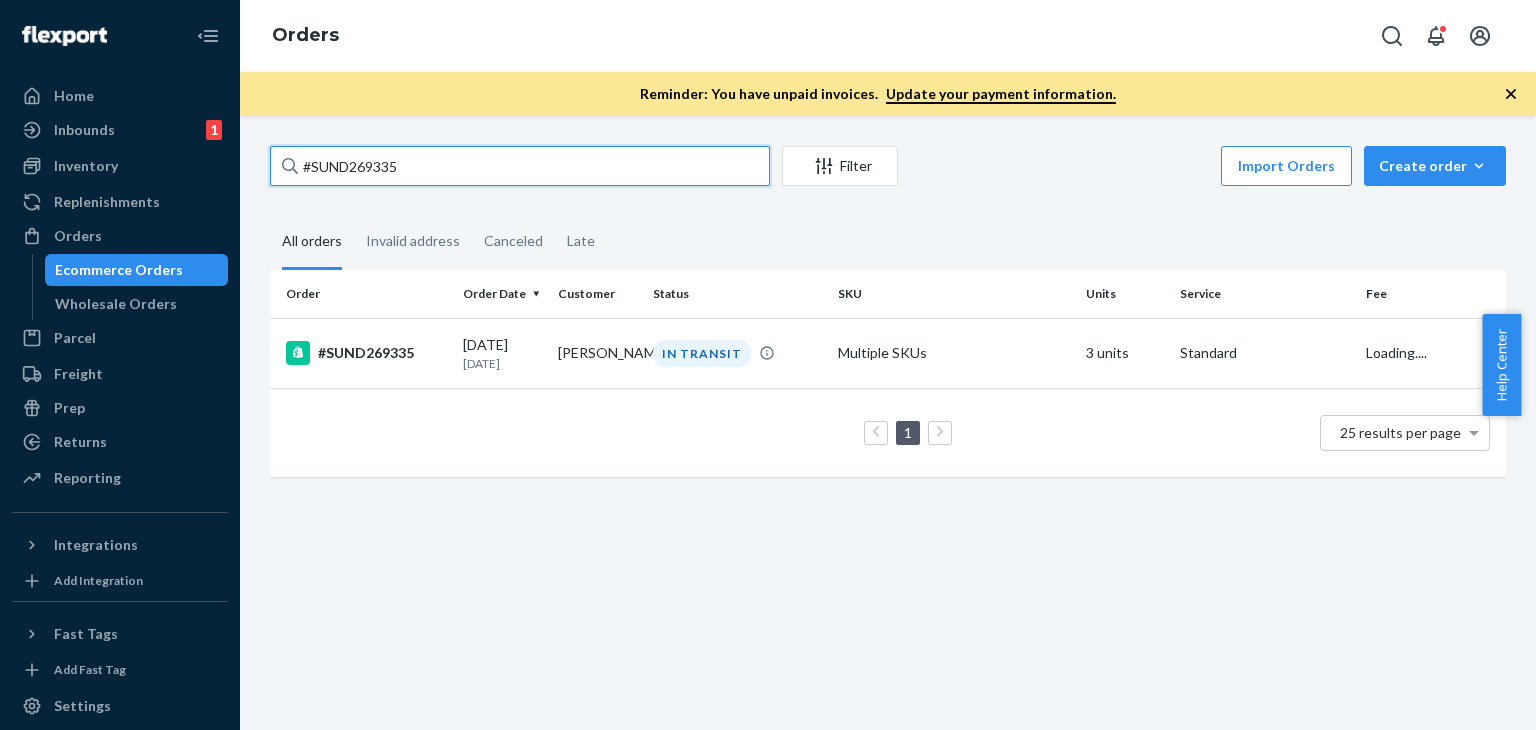 paste on "8691" 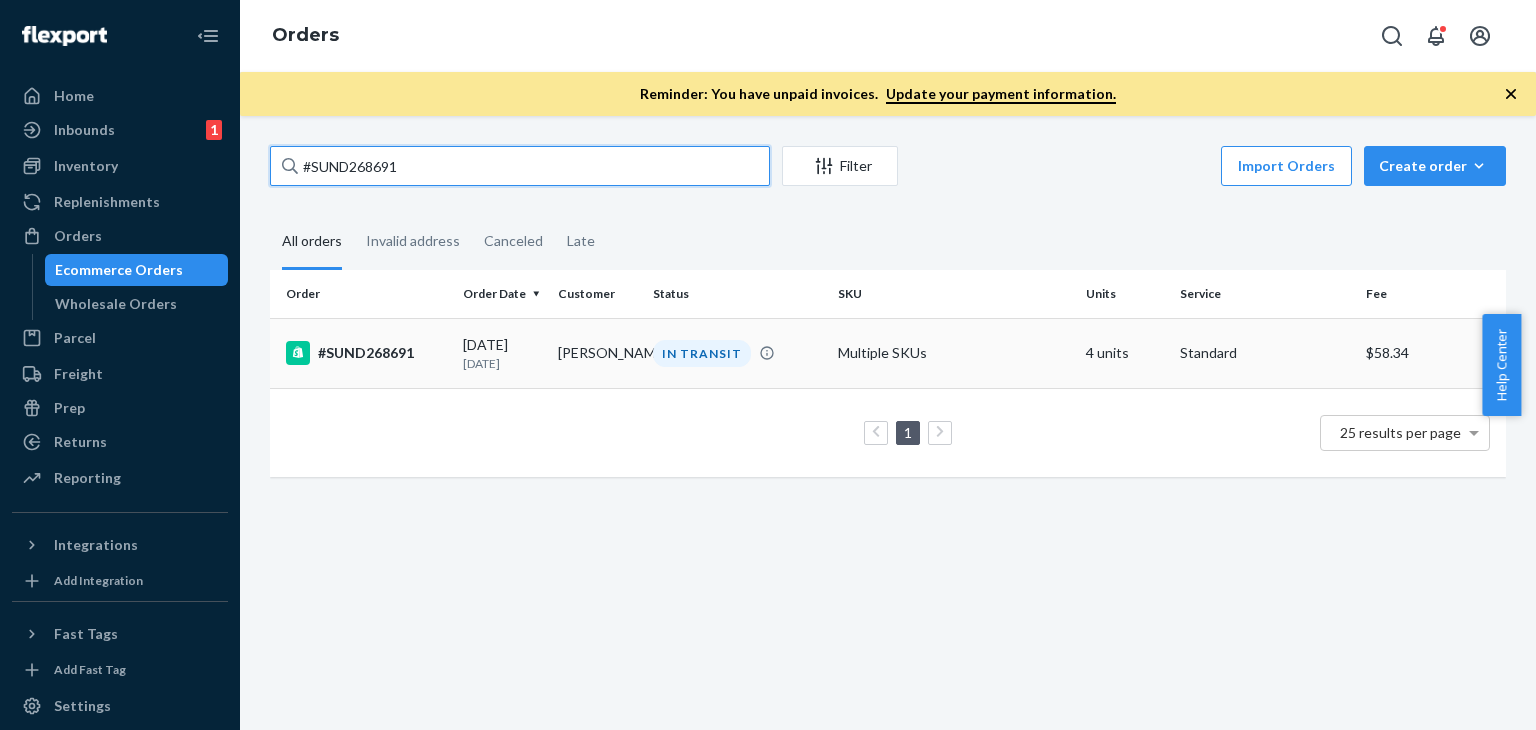 type on "#SUND268691" 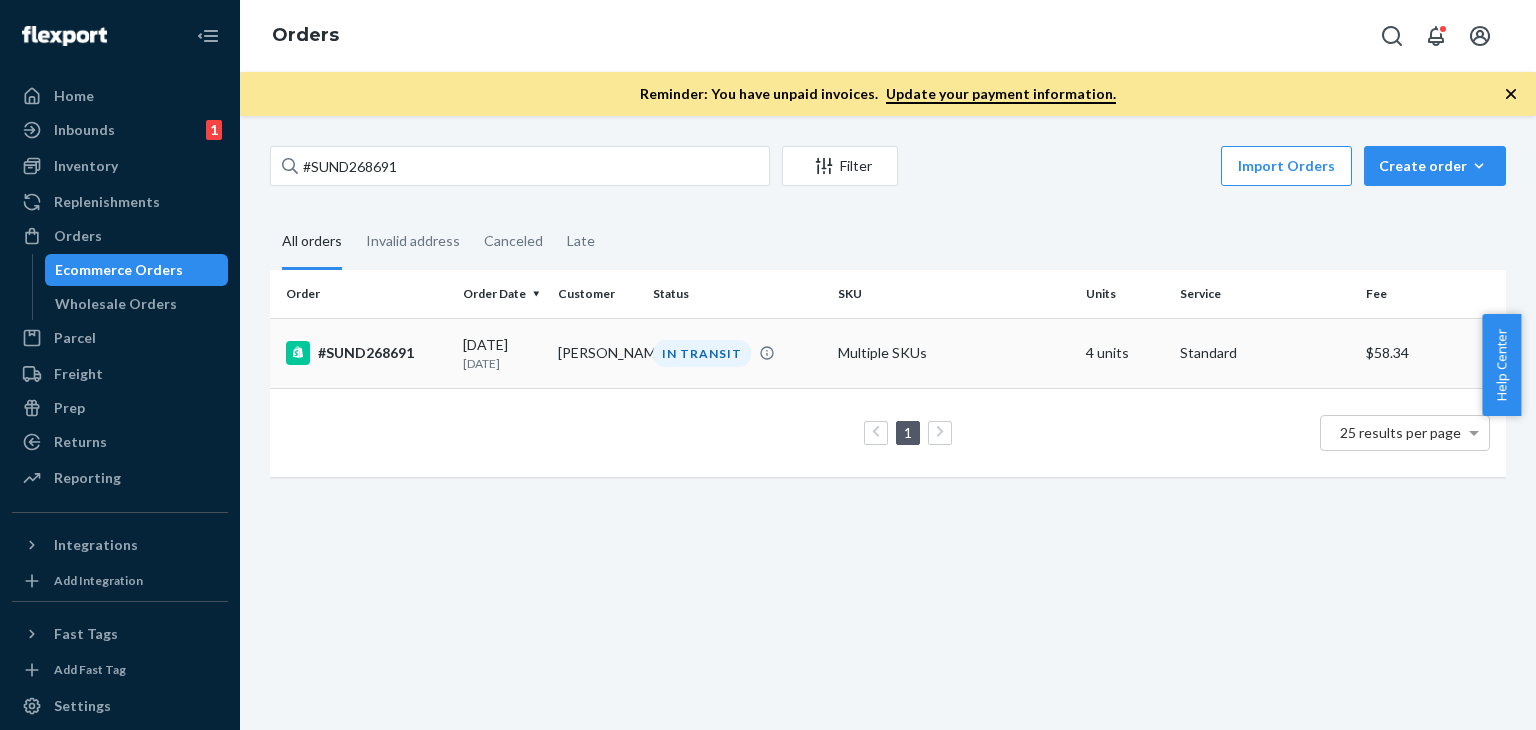 click on "[DATE] [DATE]" at bounding box center (502, 353) 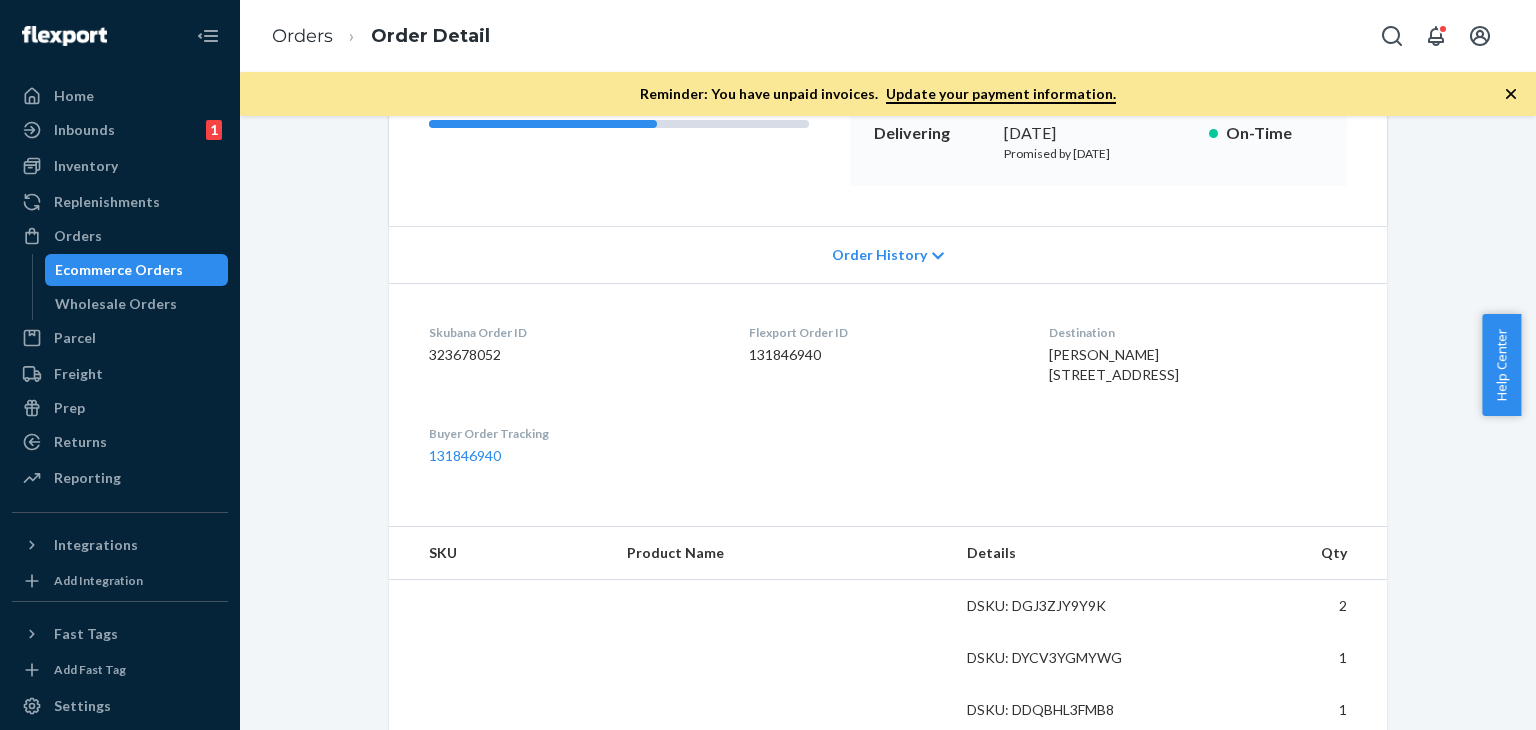 scroll, scrollTop: 800, scrollLeft: 0, axis: vertical 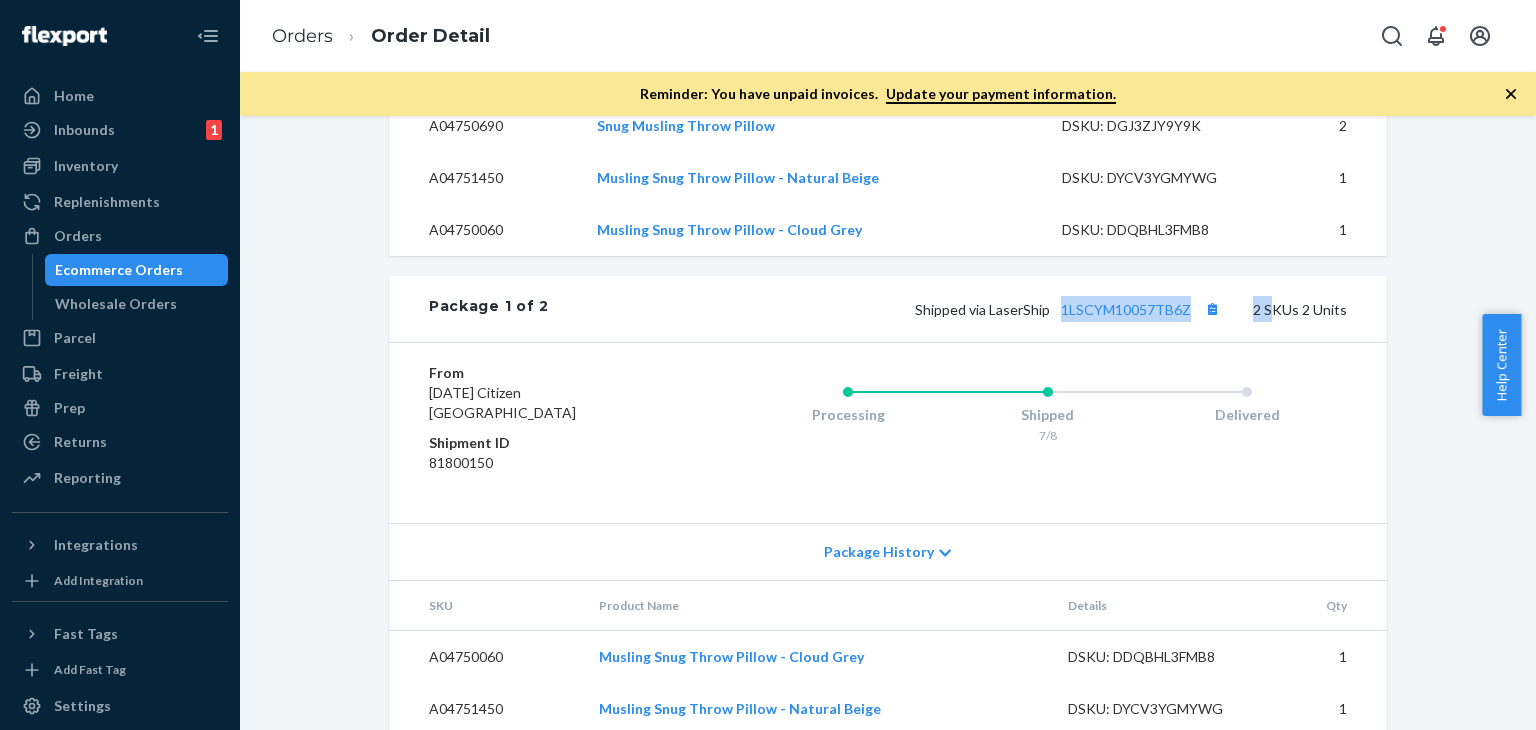 drag, startPoint x: 1063, startPoint y: 345, endPoint x: 1269, endPoint y: 337, distance: 206.15529 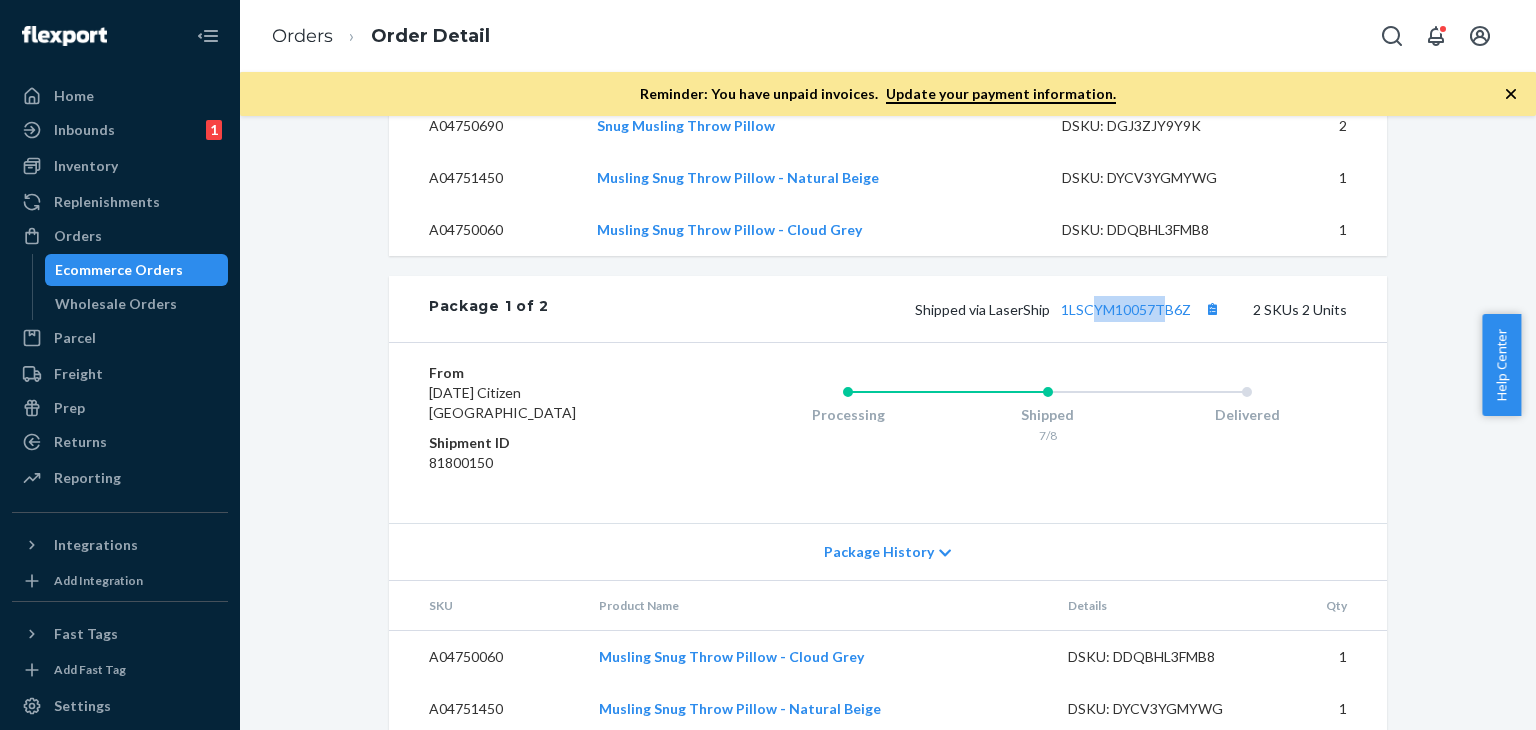 drag, startPoint x: 1109, startPoint y: 349, endPoint x: 1163, endPoint y: 349, distance: 54 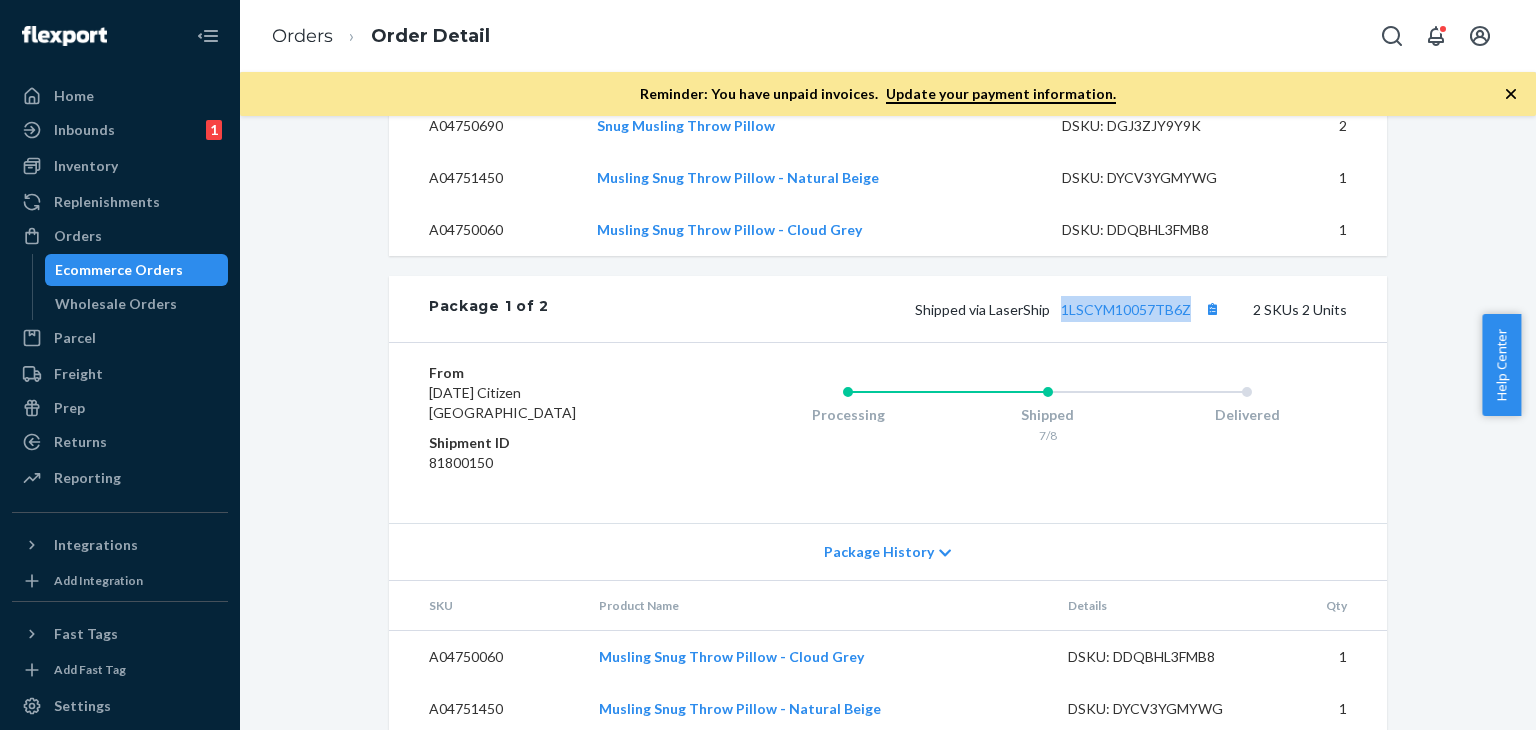 drag, startPoint x: 1060, startPoint y: 339, endPoint x: 1213, endPoint y: 339, distance: 153 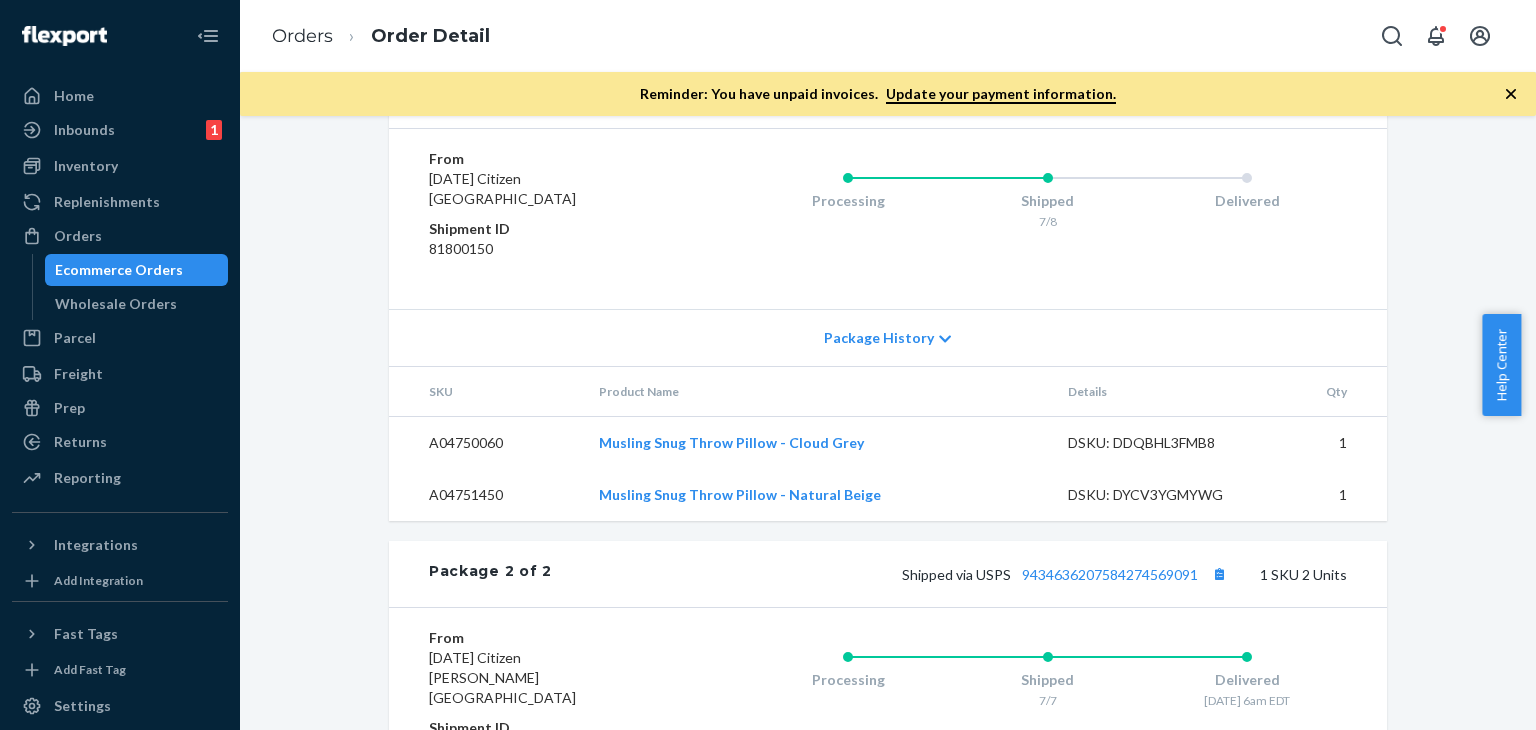scroll, scrollTop: 914, scrollLeft: 0, axis: vertical 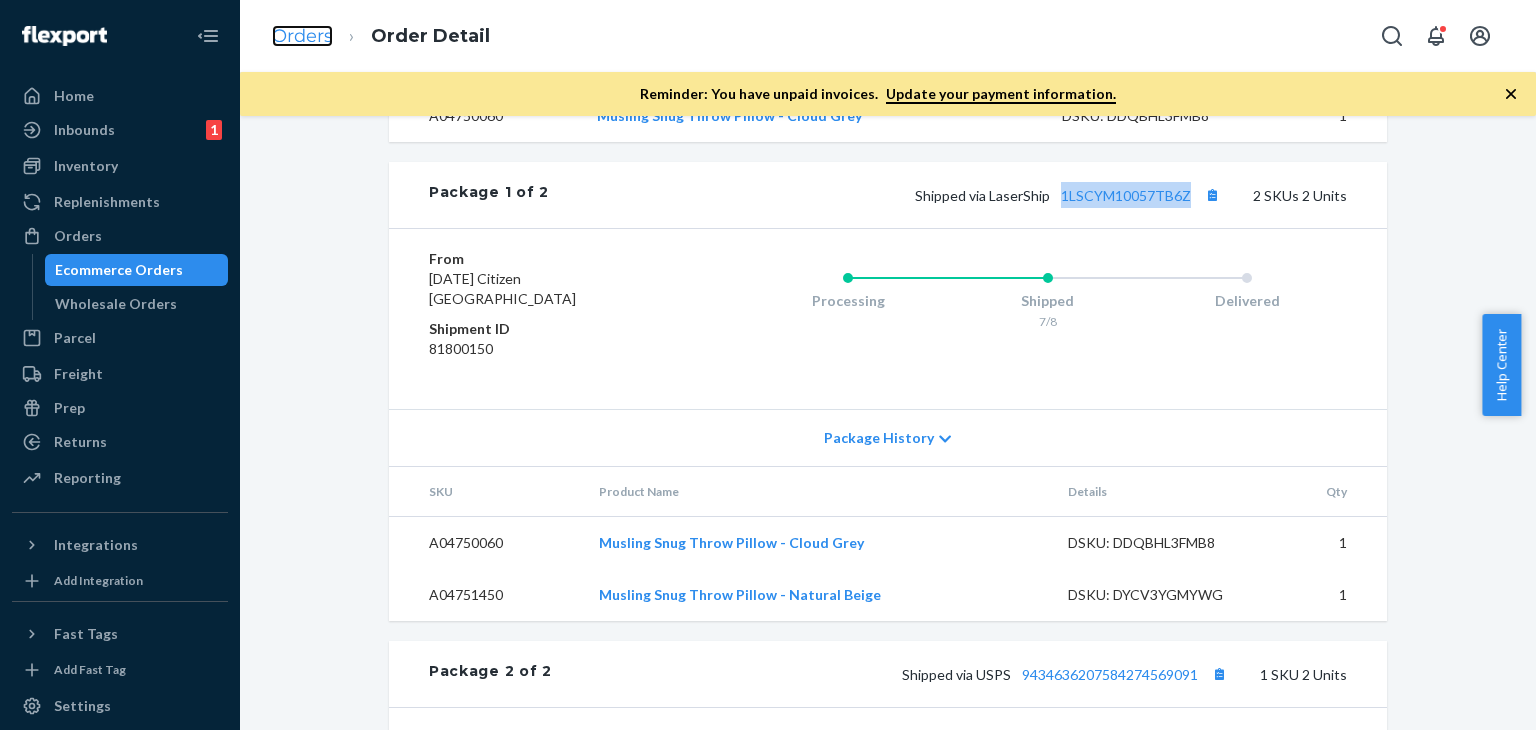 click on "Orders" at bounding box center [302, 36] 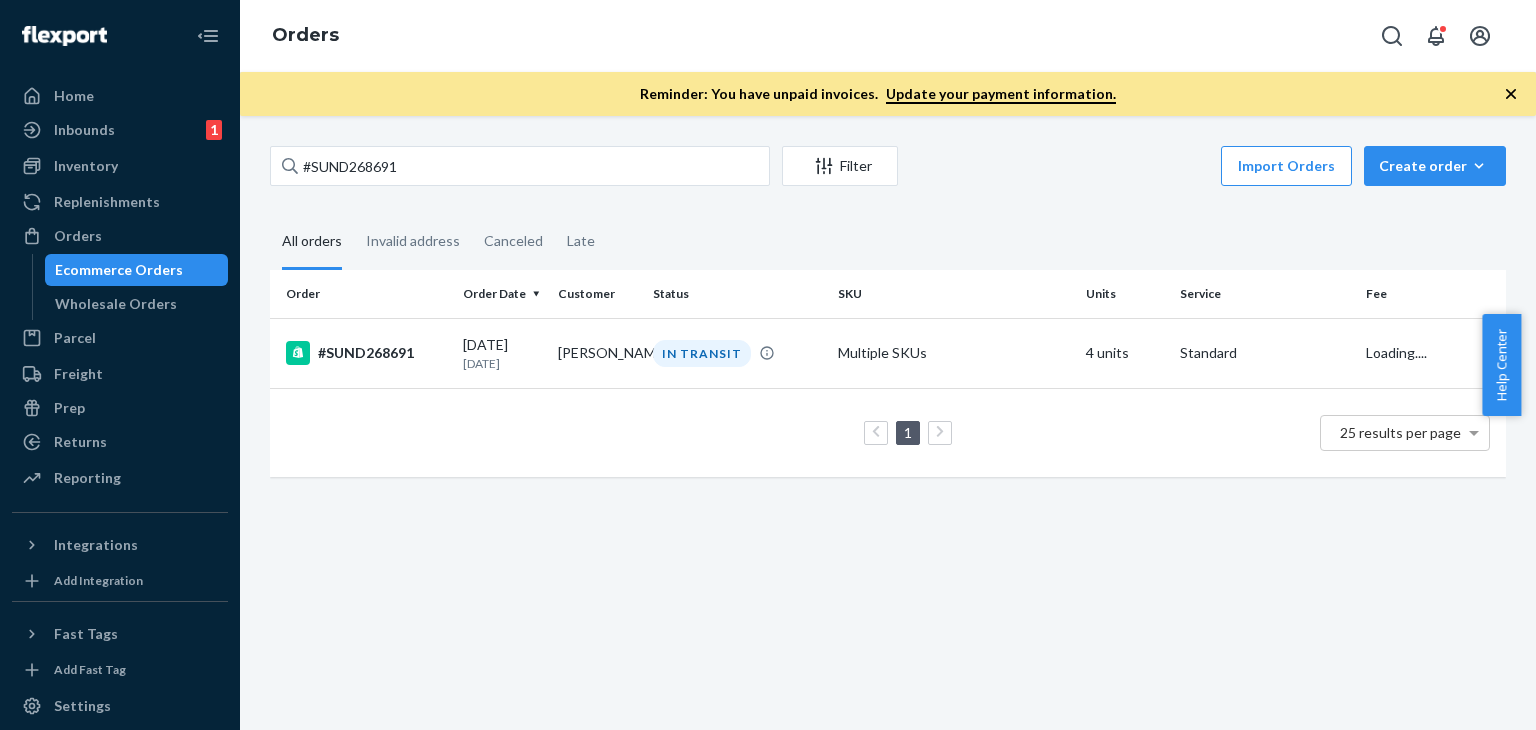 scroll, scrollTop: 0, scrollLeft: 0, axis: both 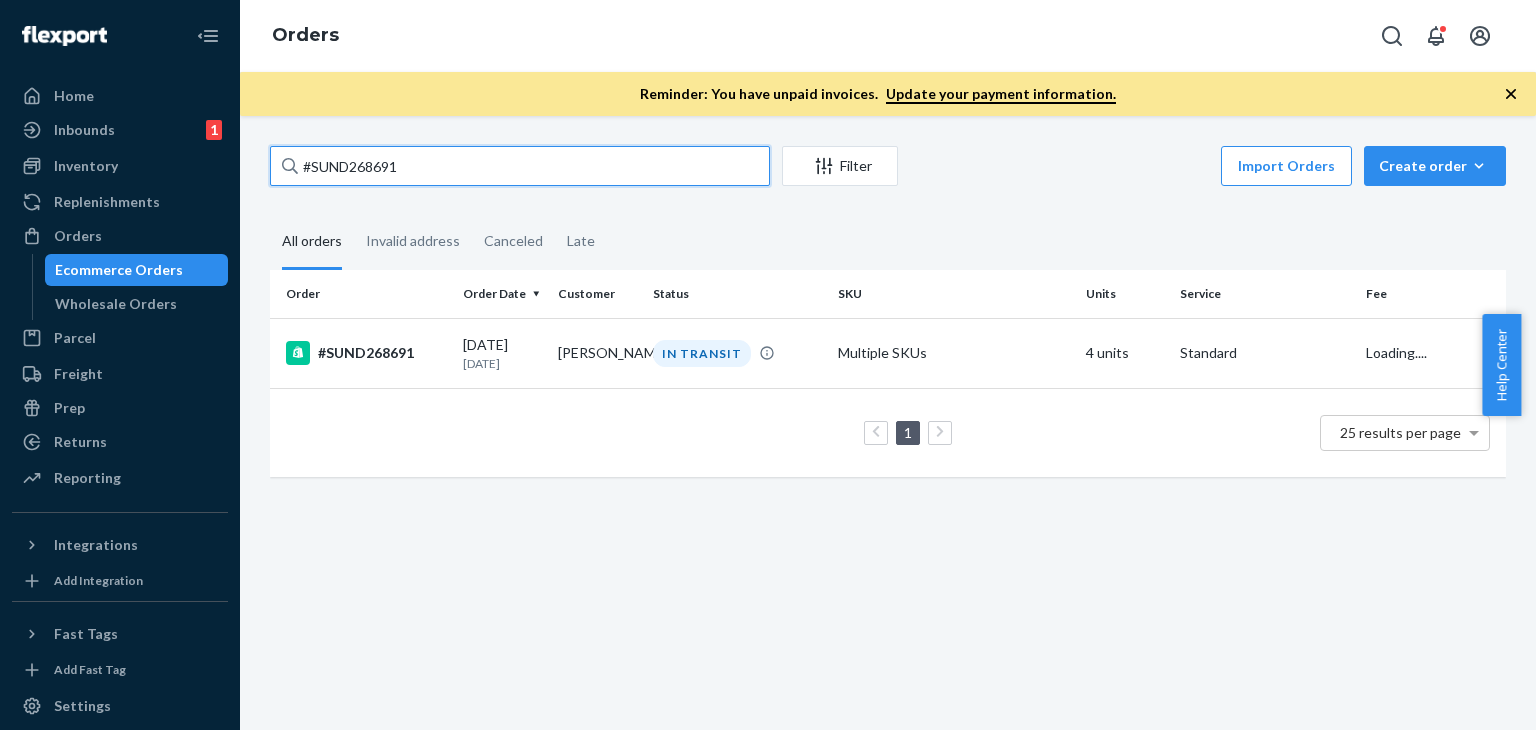 drag, startPoint x: 423, startPoint y: 151, endPoint x: 344, endPoint y: 165, distance: 80.23092 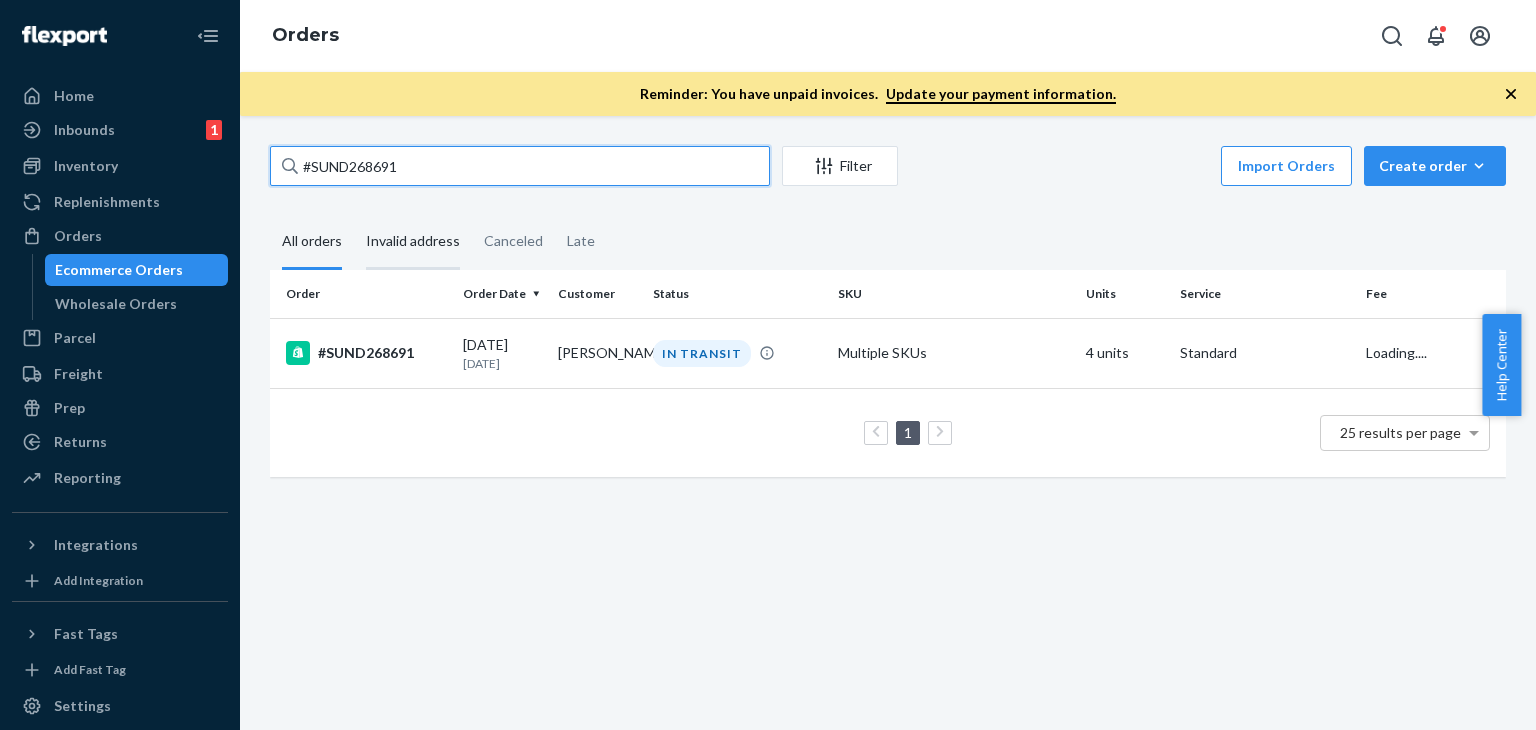 paste on "9335" 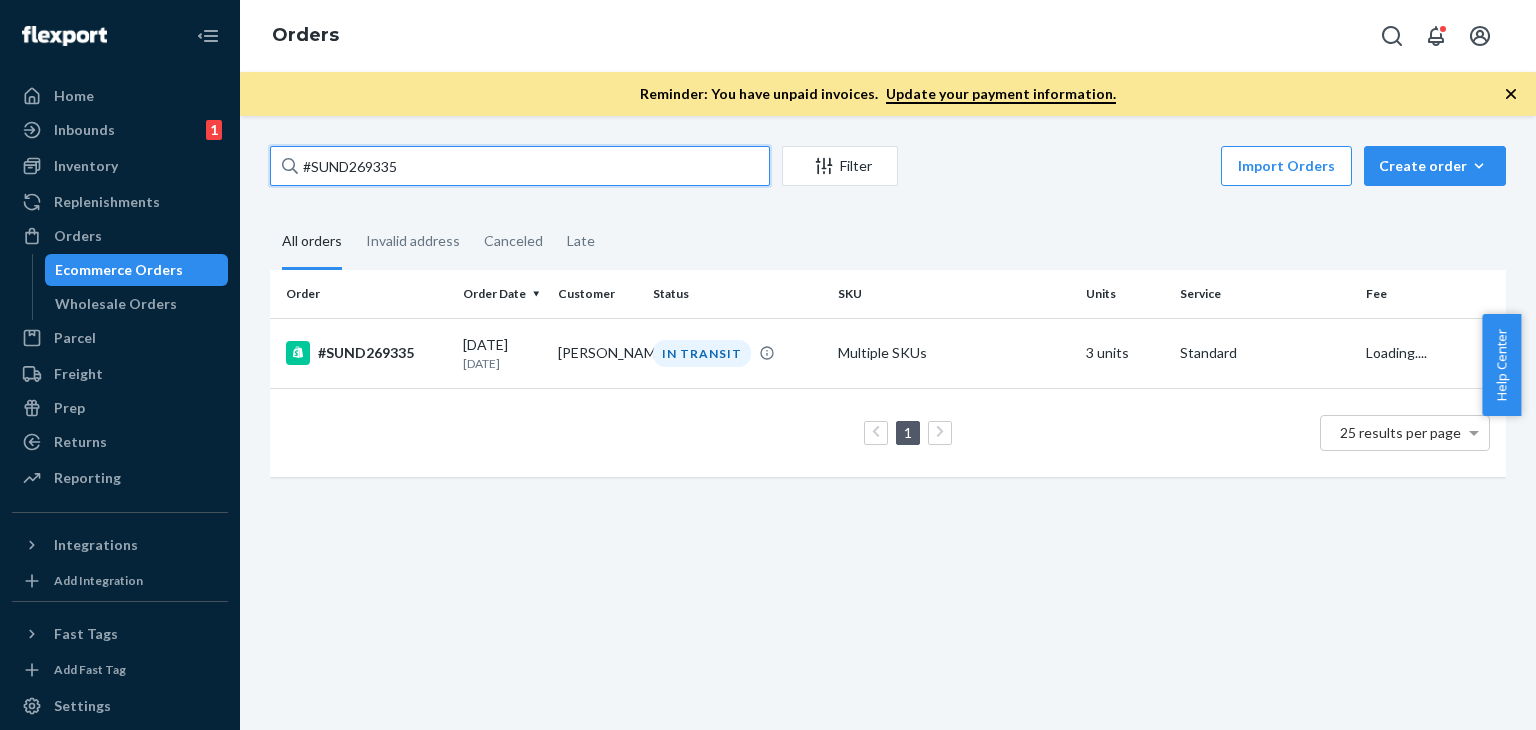 type on "#SUND269335" 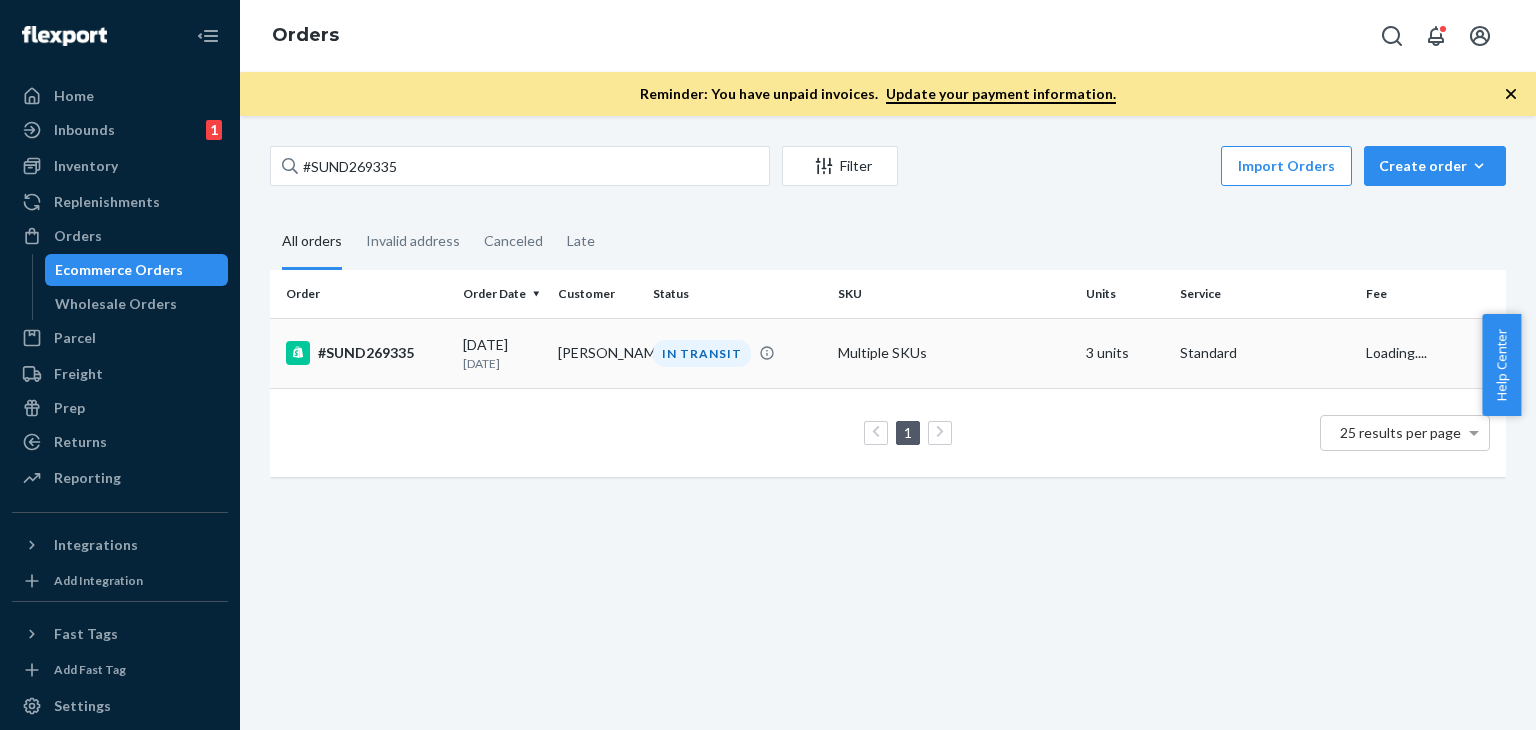 drag, startPoint x: 561, startPoint y: 345, endPoint x: 572, endPoint y: 350, distance: 12.083046 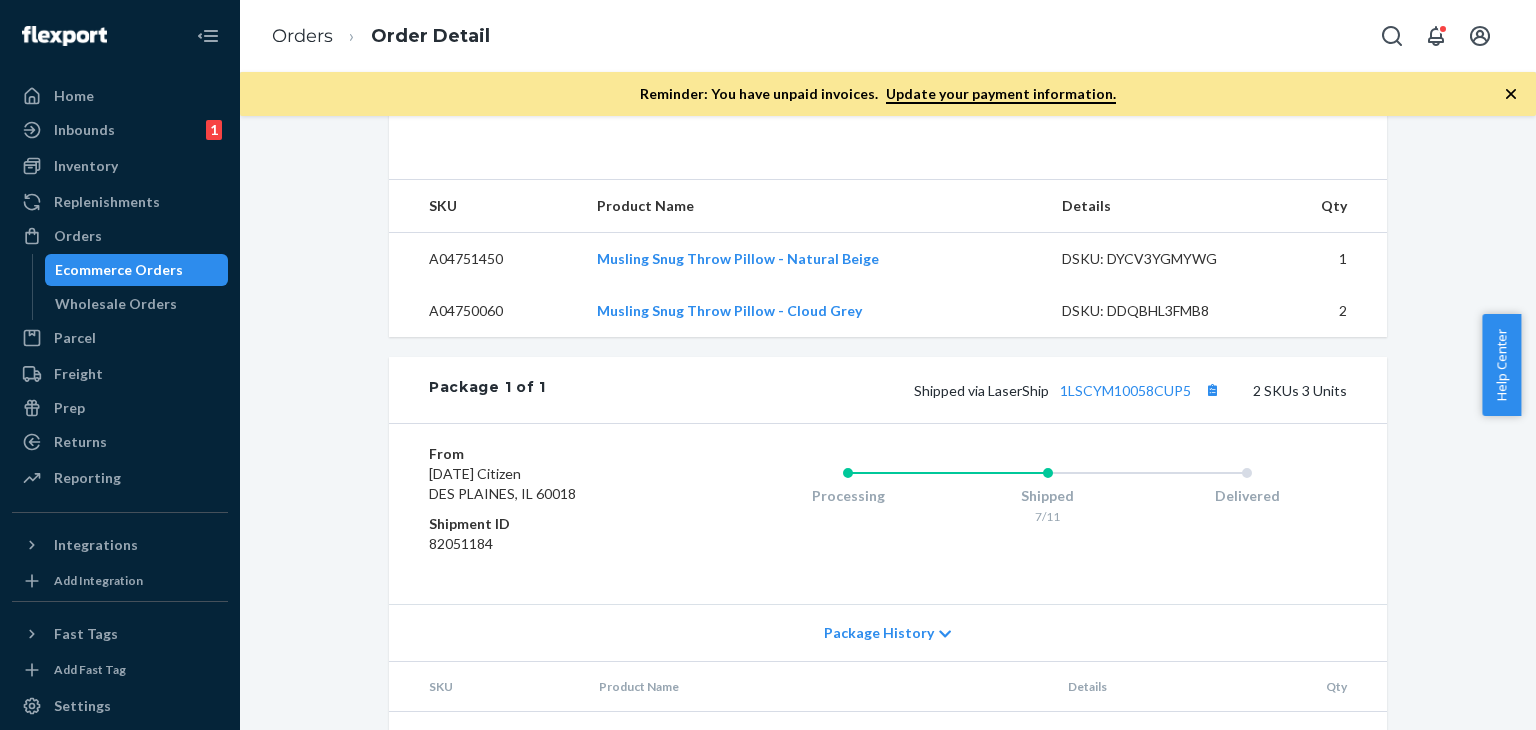 scroll, scrollTop: 816, scrollLeft: 0, axis: vertical 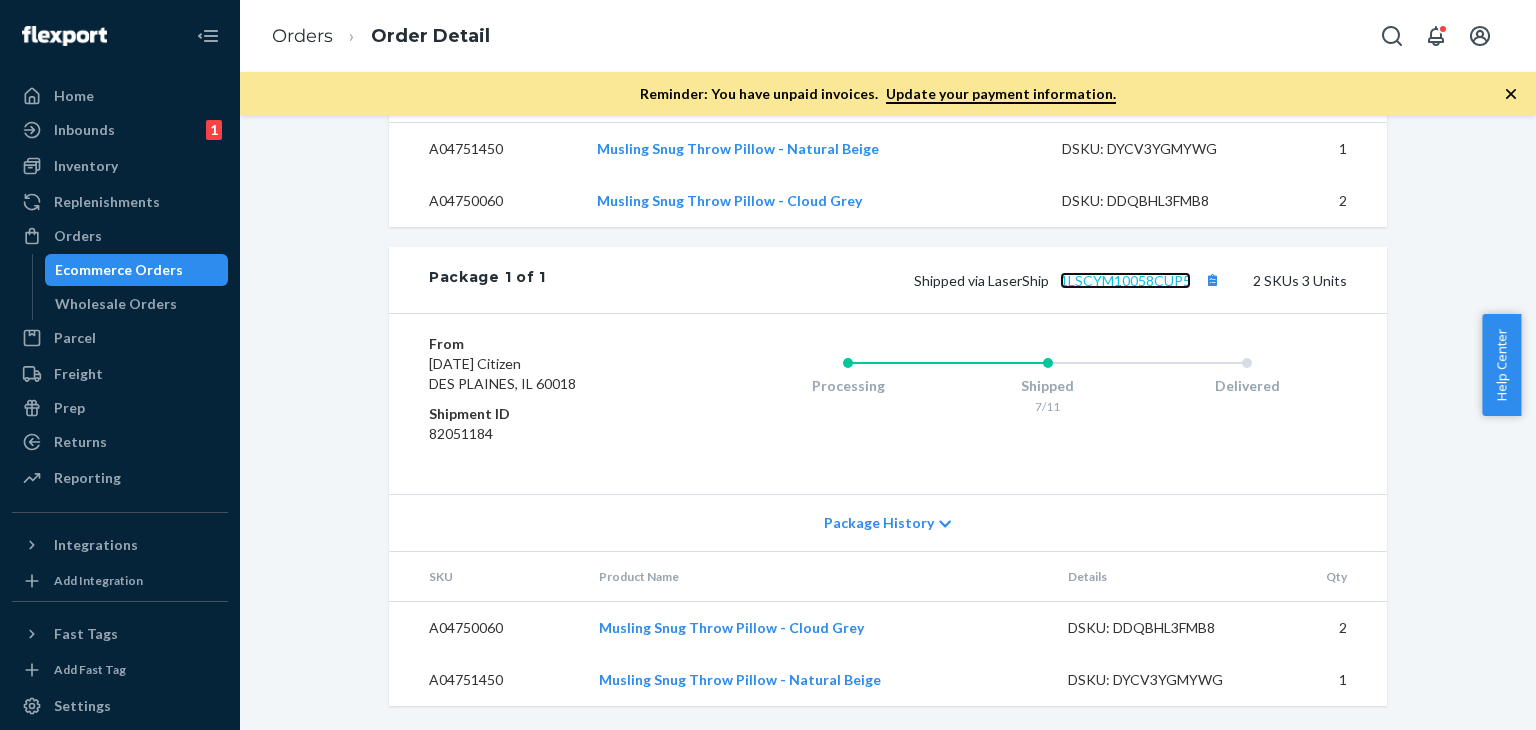 click on "1LSCYM10058CUP5" at bounding box center [1125, 280] 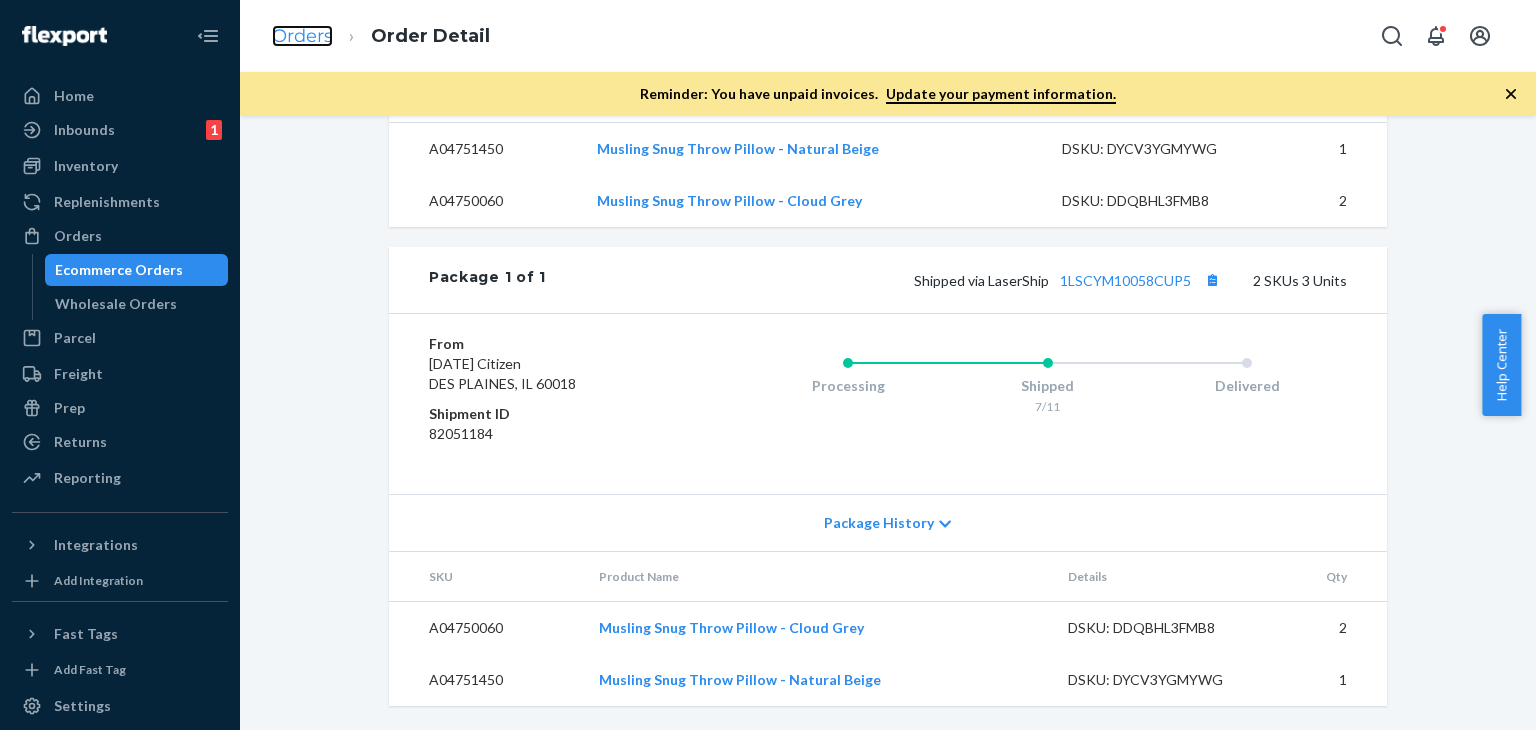 click on "Orders" at bounding box center (302, 36) 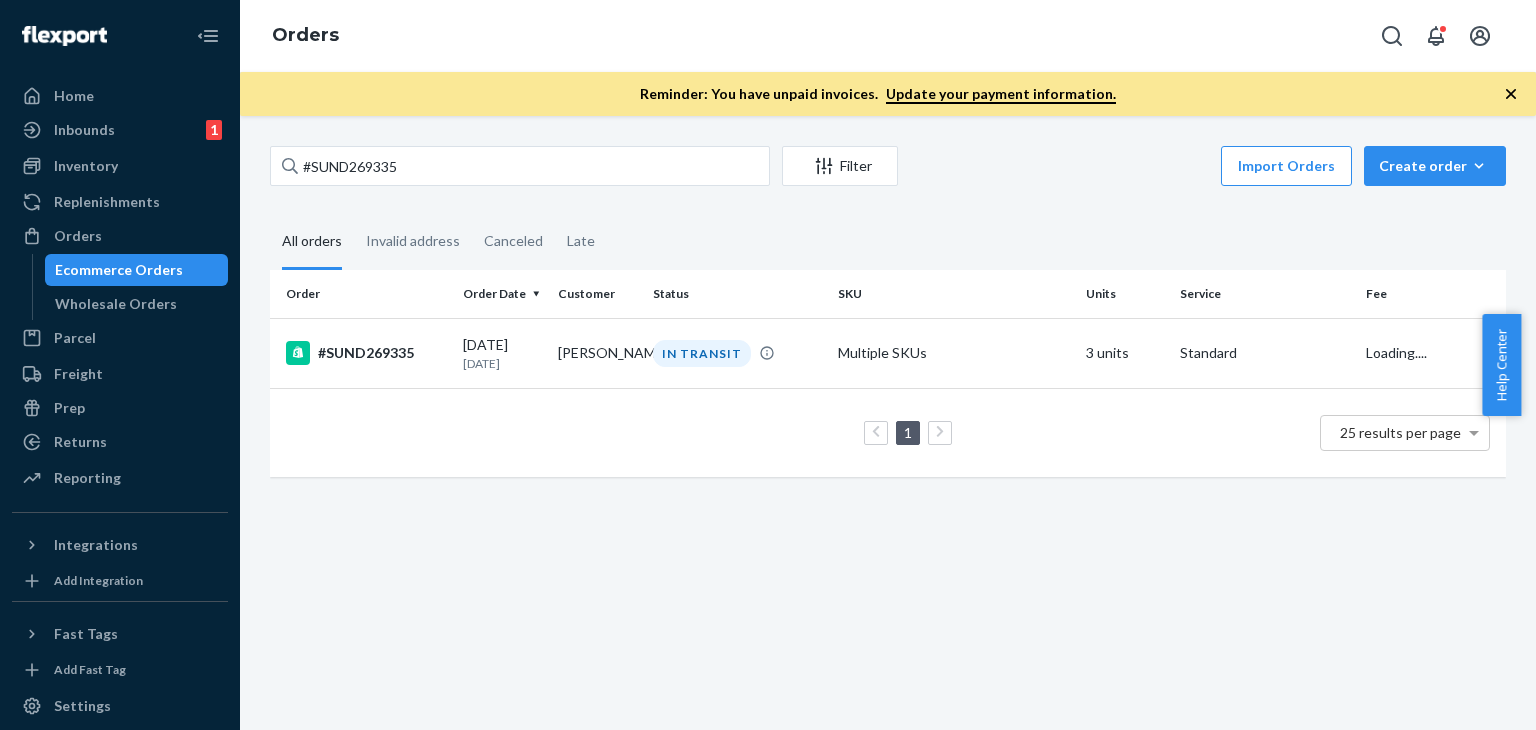 scroll, scrollTop: 0, scrollLeft: 0, axis: both 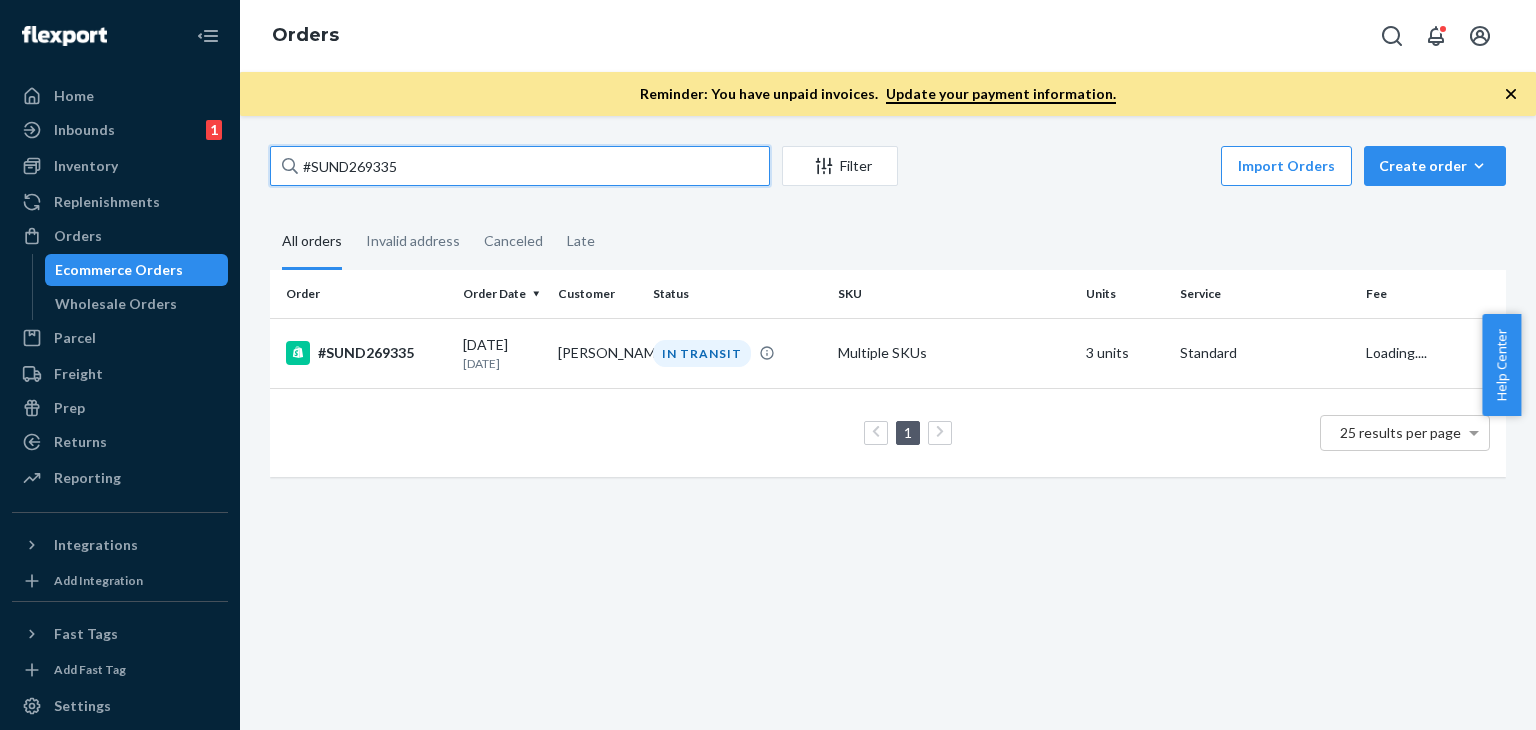 drag, startPoint x: 440, startPoint y: 159, endPoint x: 239, endPoint y: 160, distance: 201.00249 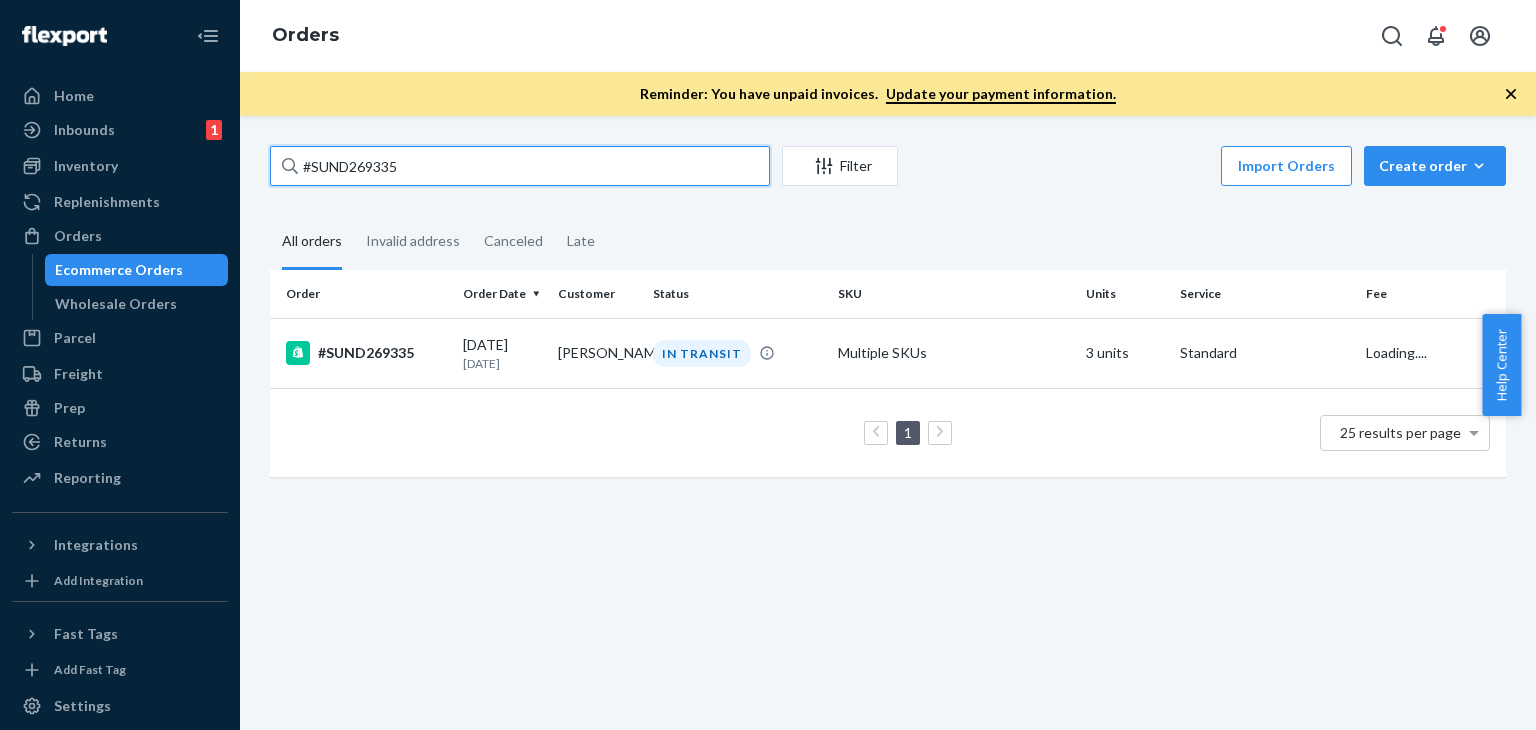 click on "Home Inbounds 1 Shipping Plans Problems 1 Inventory Products Replenishments Orders Ecommerce Orders Wholesale Orders Parcel Parcel orders Integrations Freight Prep Returns All Returns Settings Packages Reporting Reports Analytics Integrations Add Integration Fast Tags Add Fast Tag Settings Talk to Support Help Center Give Feedback Orders Reminder: You have unpaid invoices.  Update your payment information. #SUND269335 Filter Import Orders Create order Ecommerce order Removal order All orders Invalid address Canceled Late Order Order Date Customer Status SKU Units Service Fee #SUND269335 [DATE] [DATE] [PERSON_NAME] IN TRANSIT Multiple SKUs 3 units Standard Loading.... 1 25 results per page" at bounding box center [768, 365] 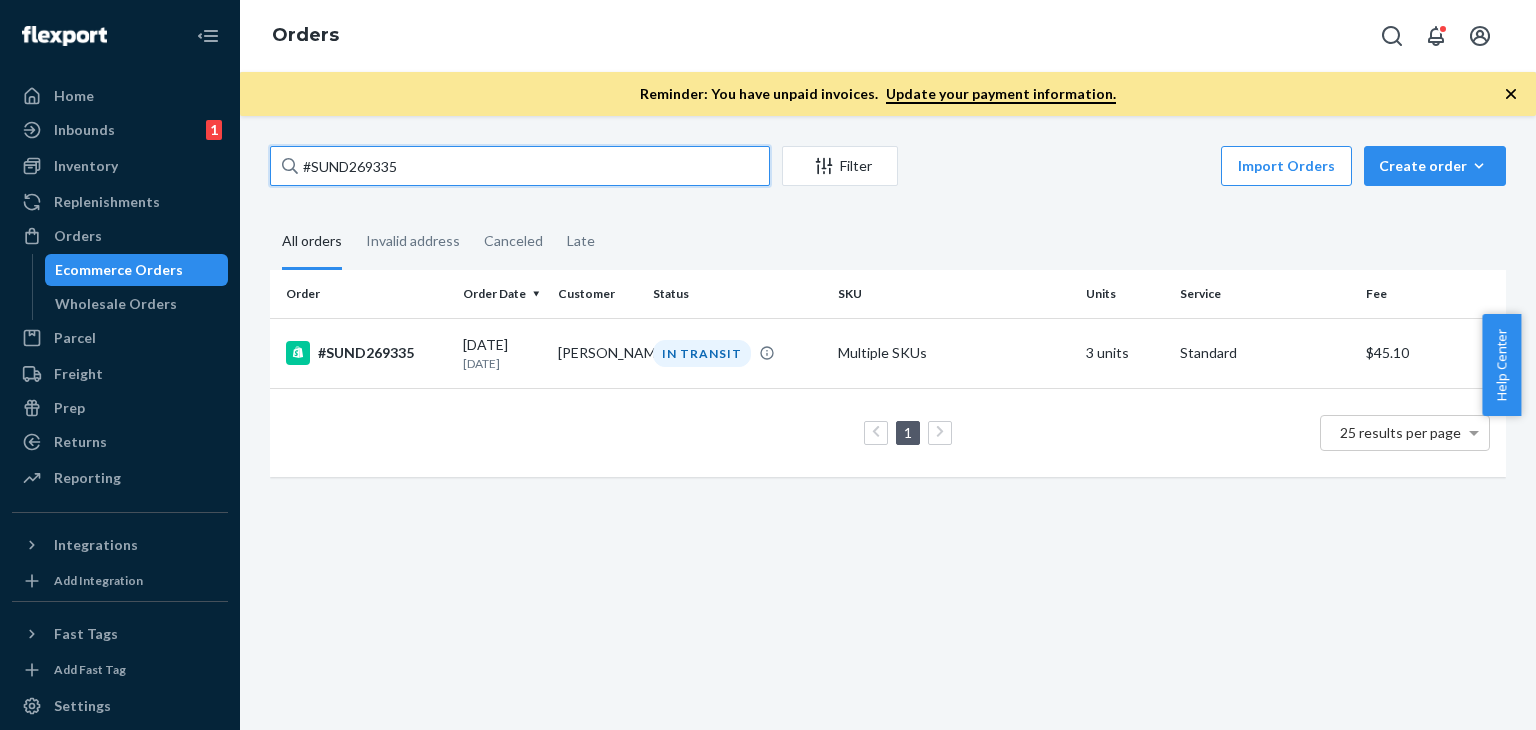 paste on "8691" 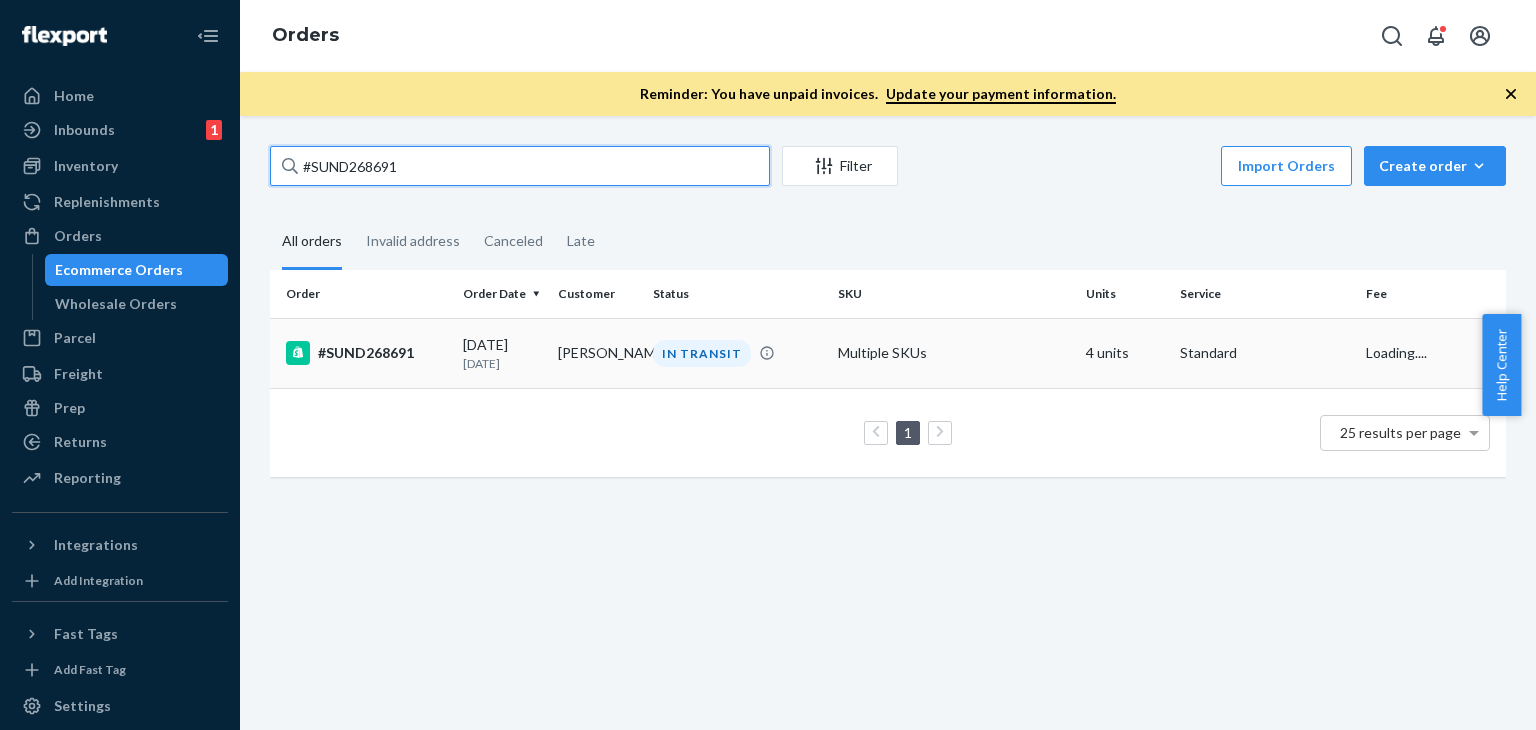 type on "#SUND268691" 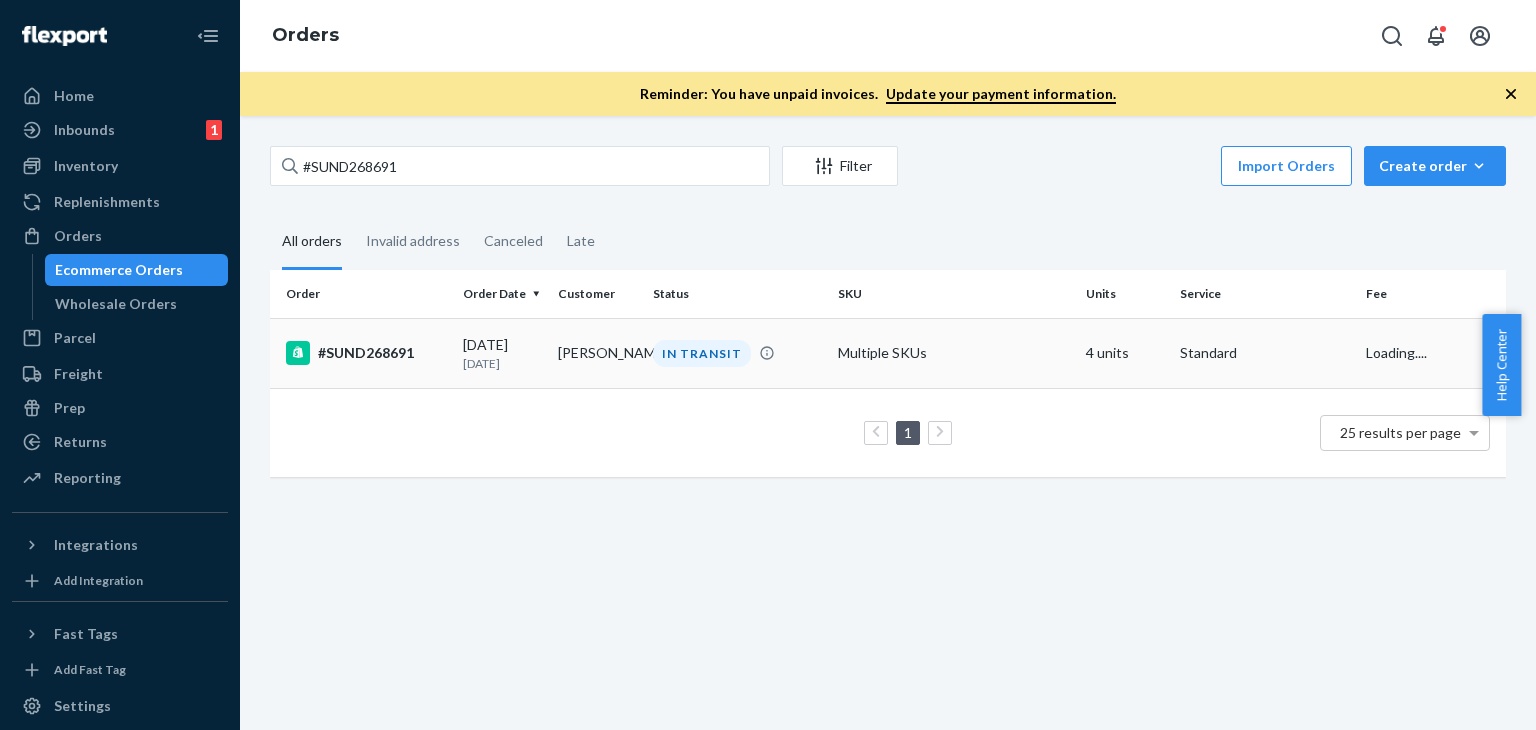 click on "[DATE] [DATE]" at bounding box center [502, 353] 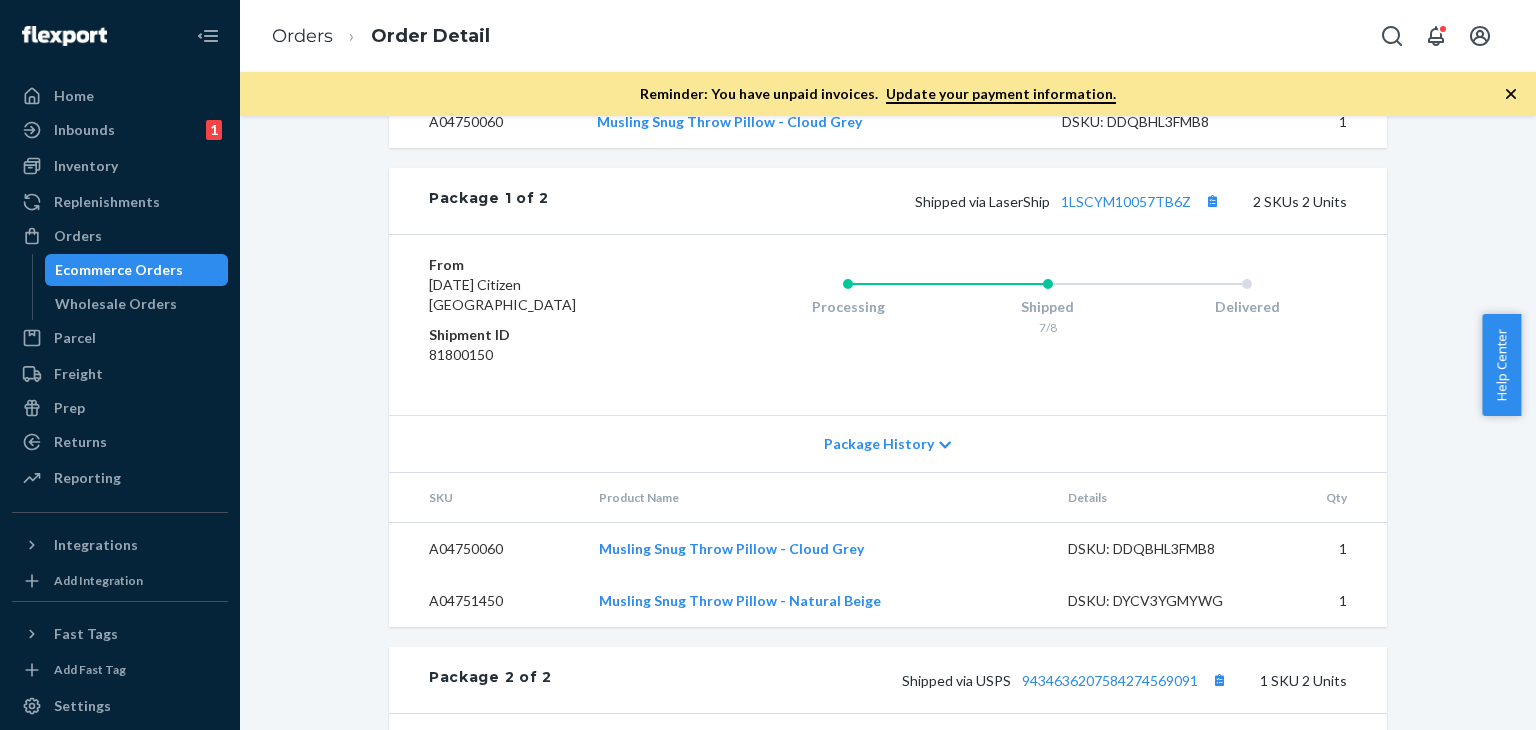 scroll, scrollTop: 900, scrollLeft: 0, axis: vertical 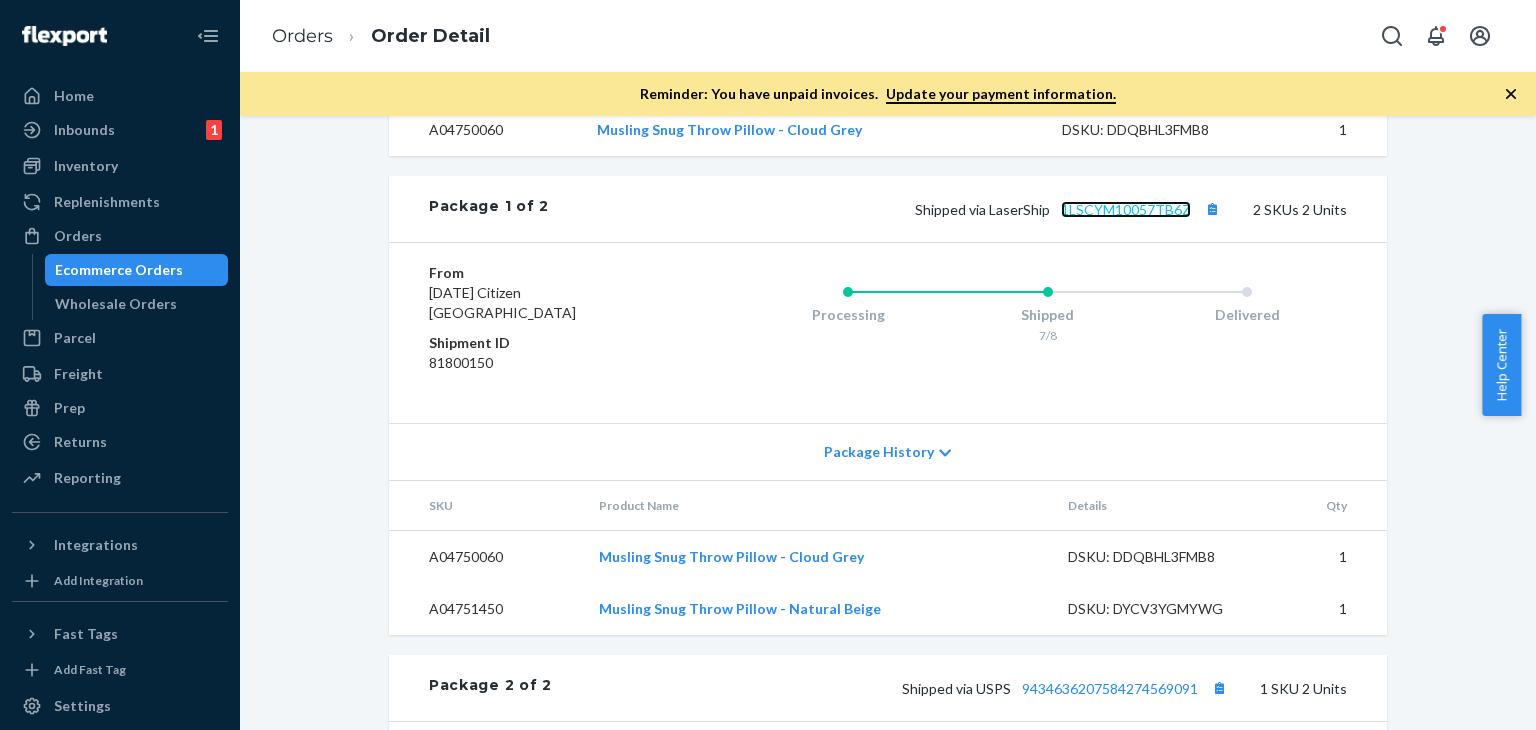 click on "1LSCYM10057TB6Z" at bounding box center (1126, 209) 